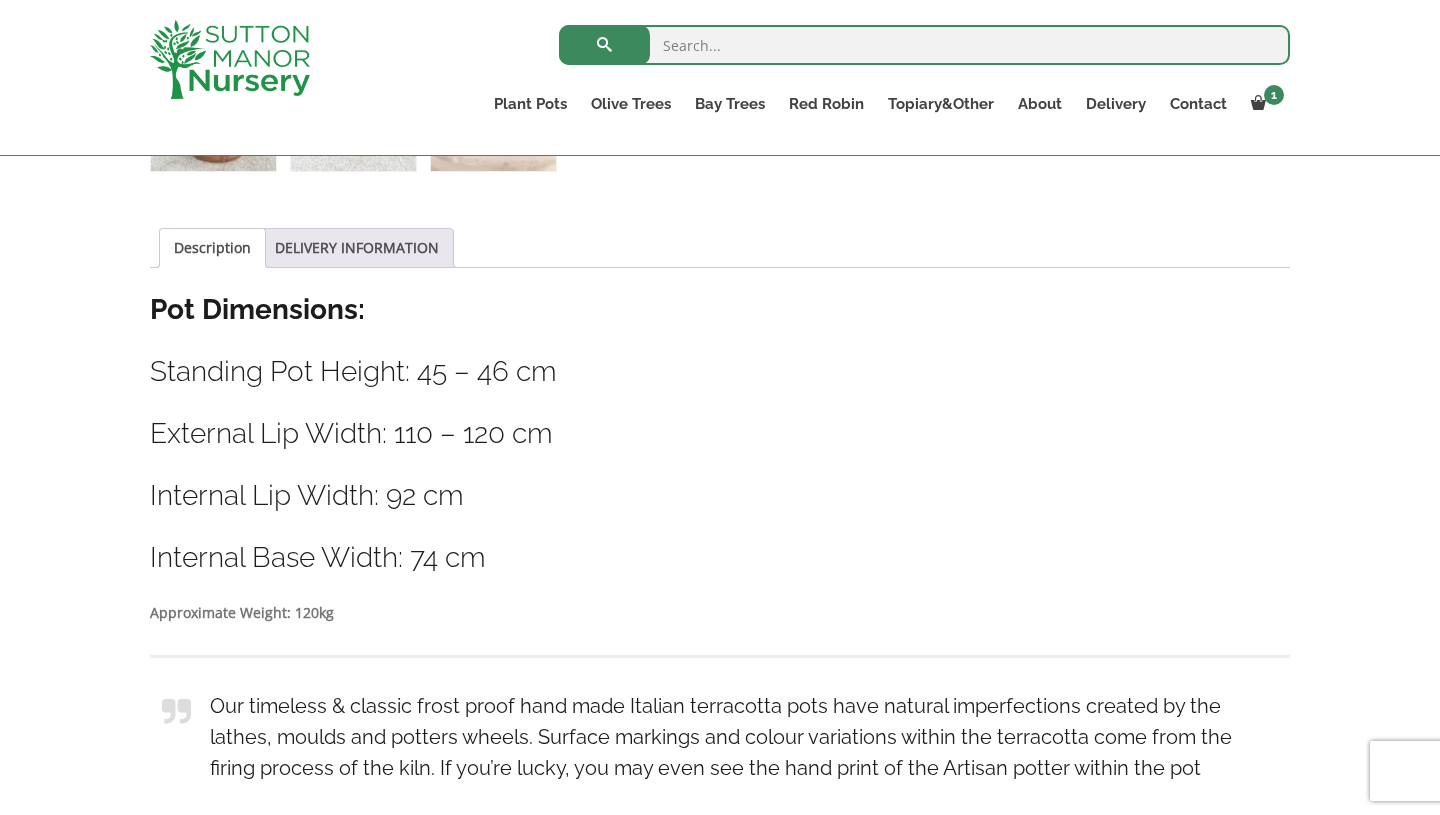 scroll, scrollTop: 989, scrollLeft: 0, axis: vertical 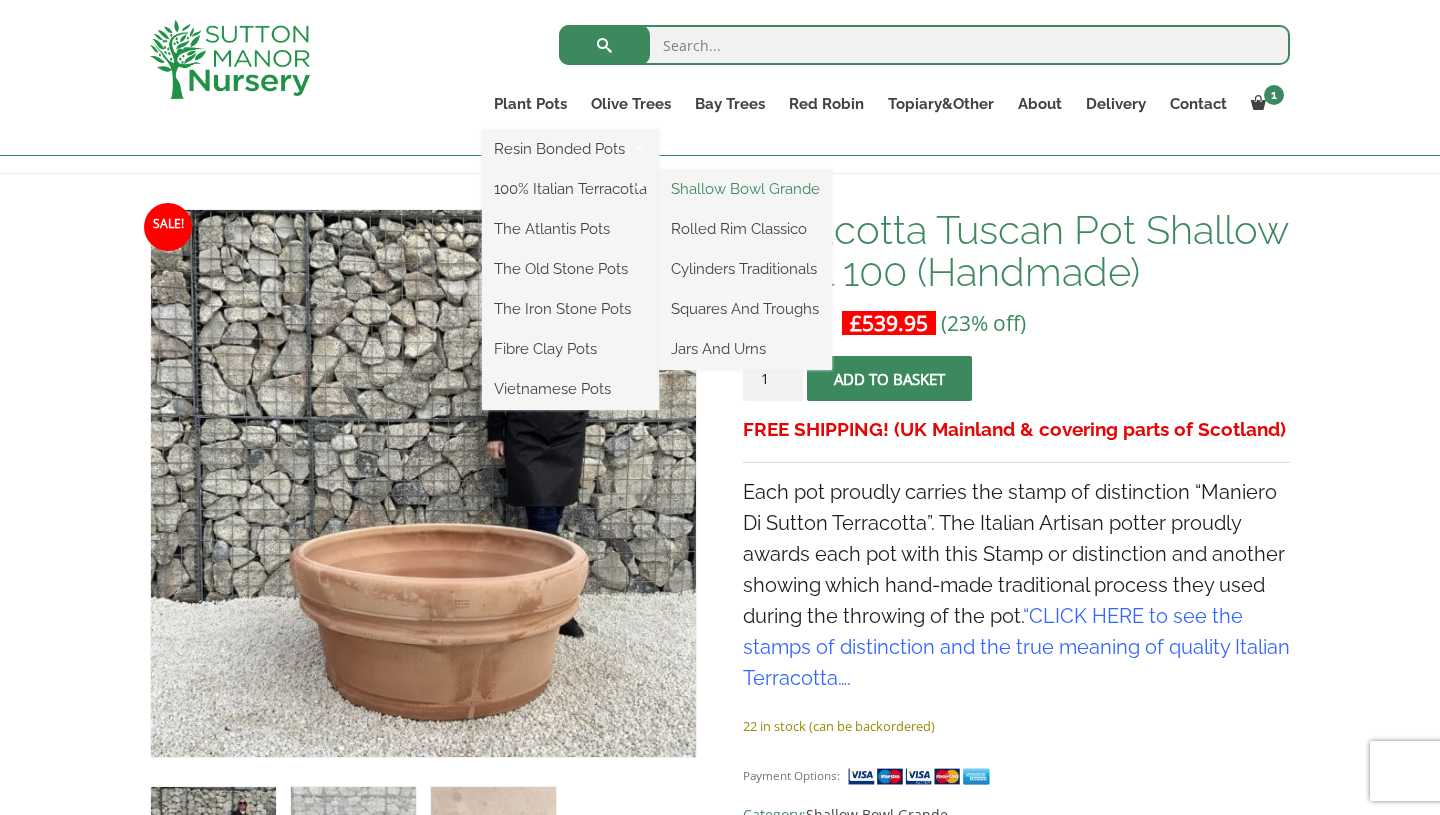 click on "Shallow Bowl Grande" at bounding box center [745, 189] 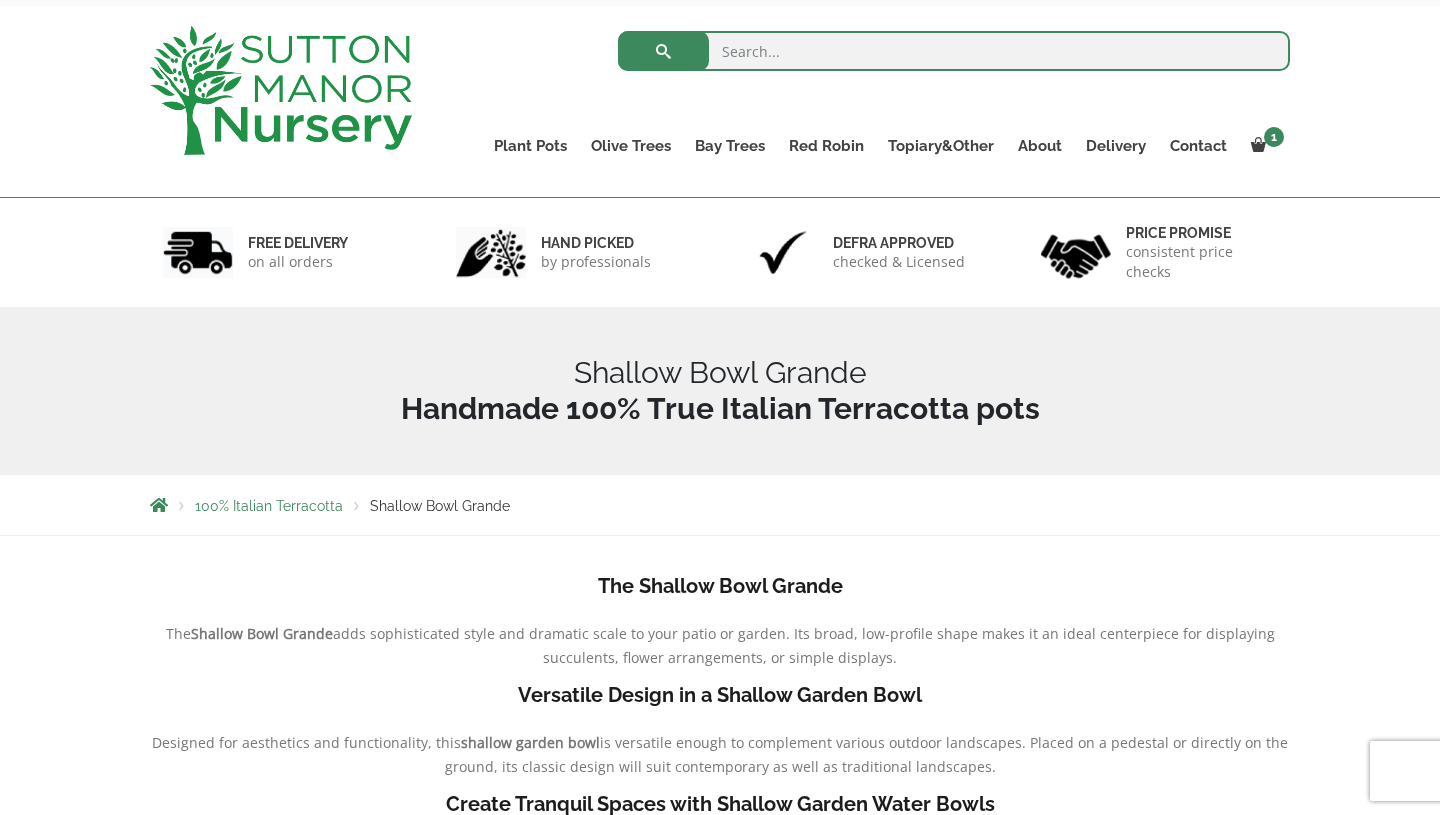 scroll, scrollTop: 0, scrollLeft: 0, axis: both 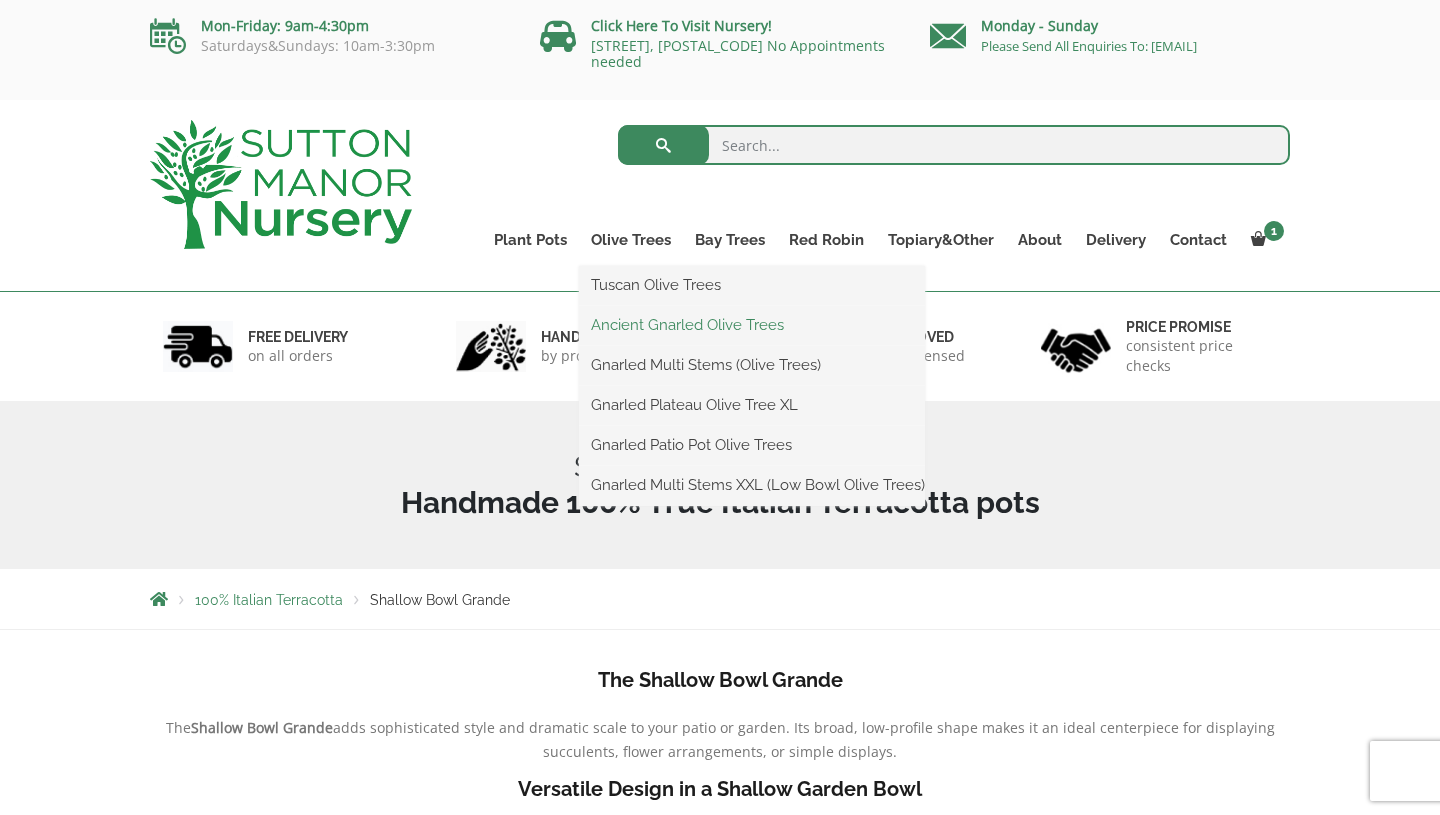click on "Ancient Gnarled Olive Trees" at bounding box center (752, 325) 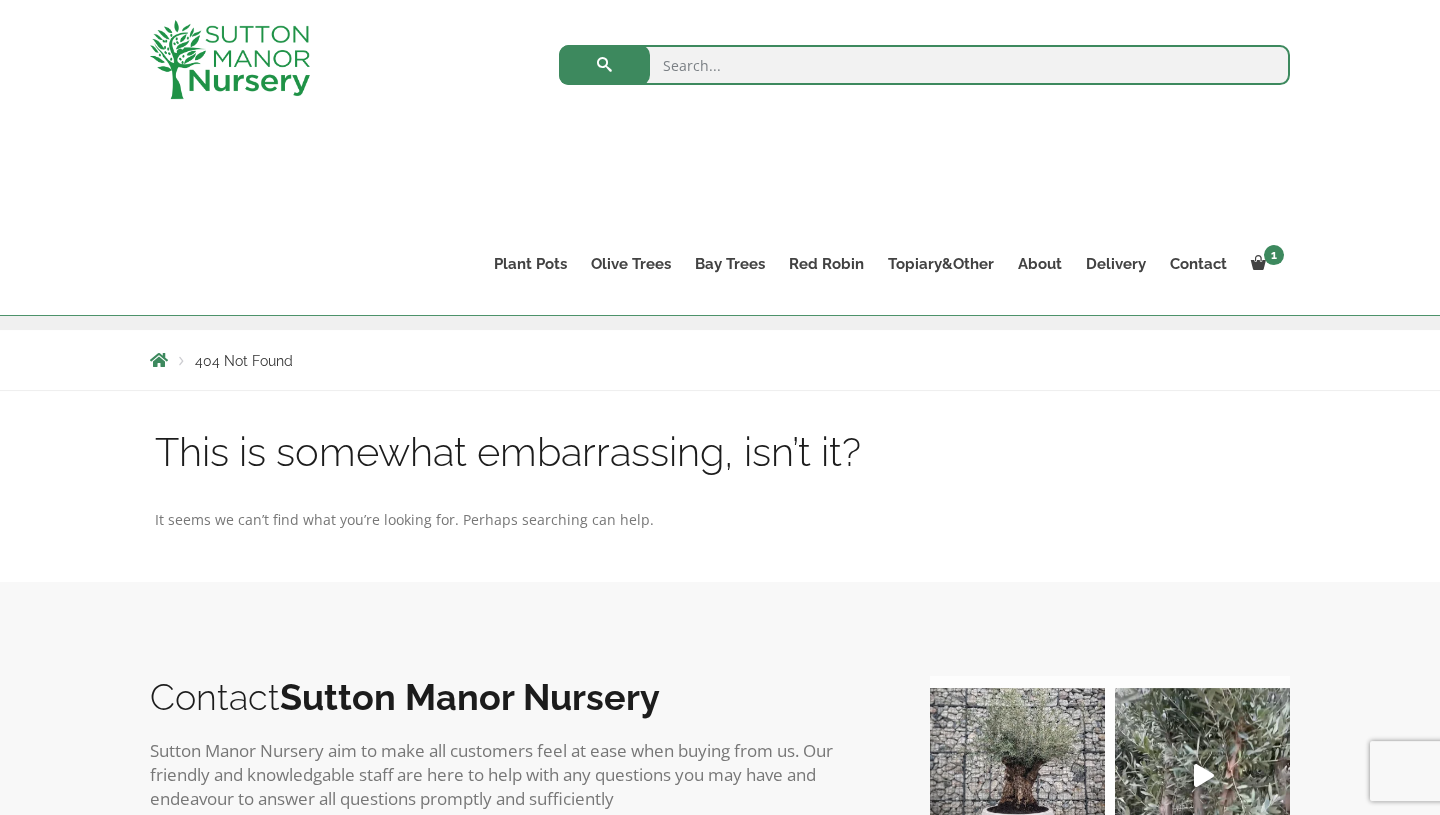 scroll, scrollTop: 328, scrollLeft: 0, axis: vertical 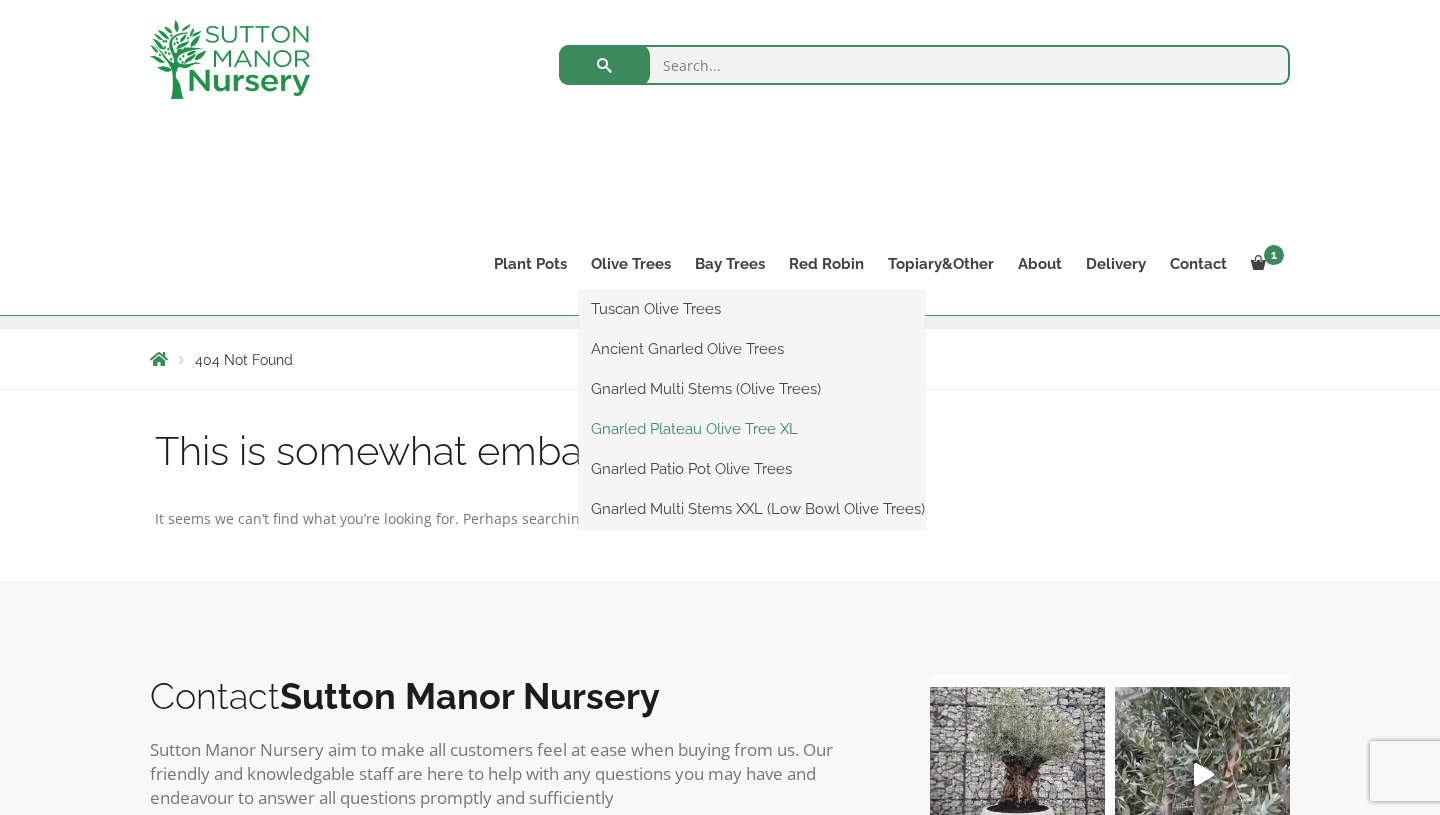 click on "Gnarled Plateau Olive Tree XL" at bounding box center (752, 429) 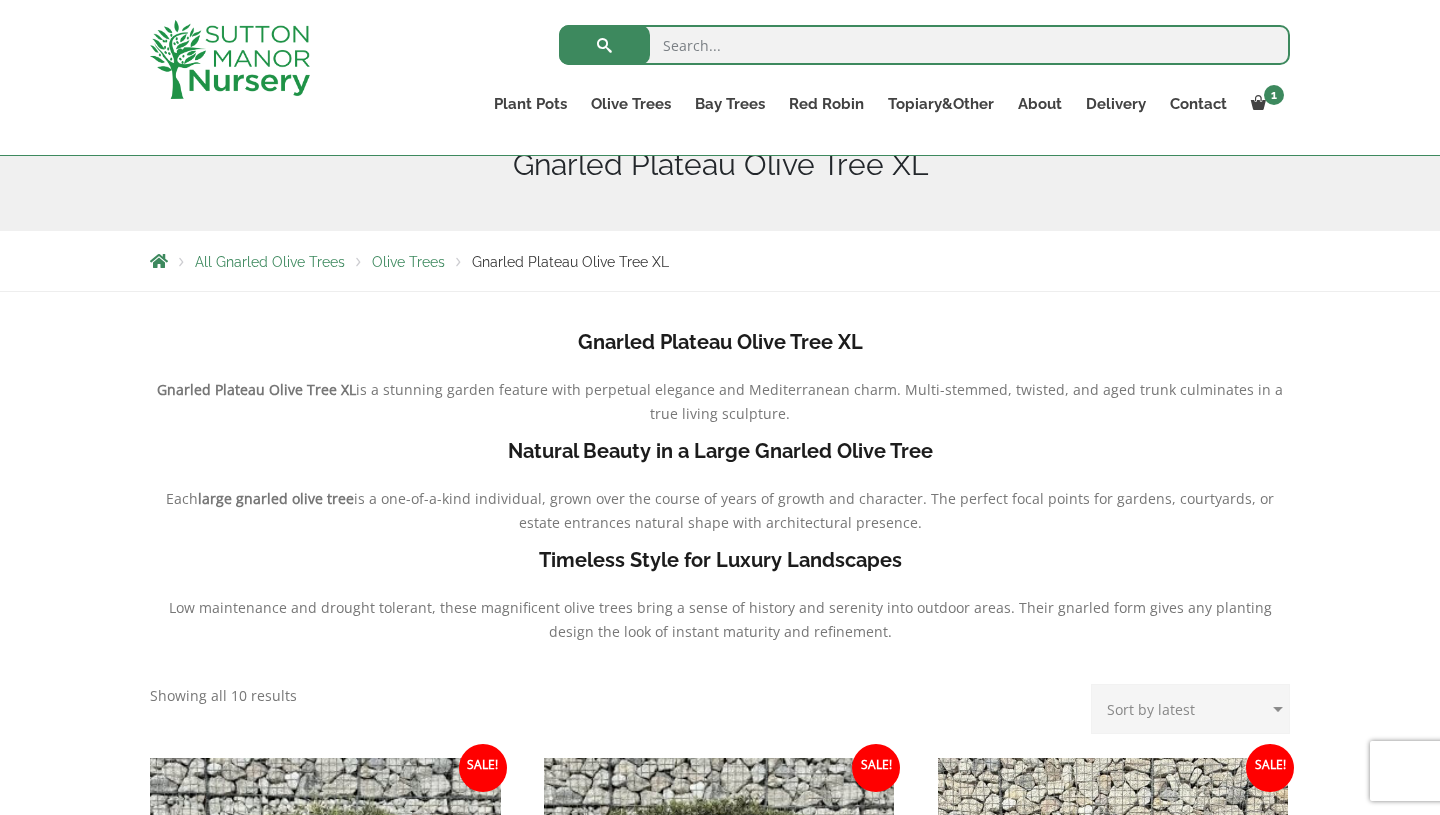 scroll, scrollTop: 0, scrollLeft: 0, axis: both 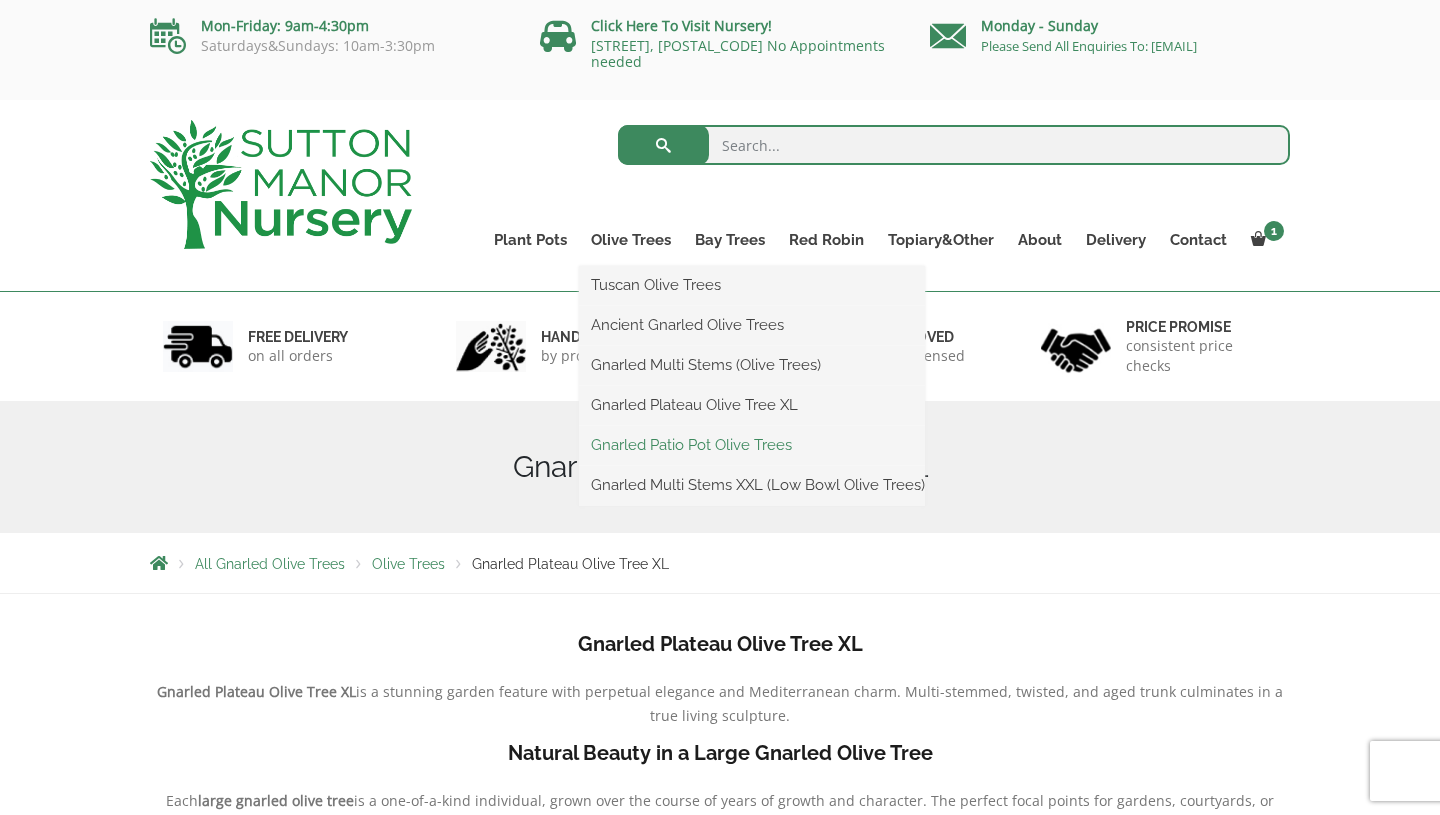 click on "Gnarled Patio Pot Olive Trees" at bounding box center [752, 445] 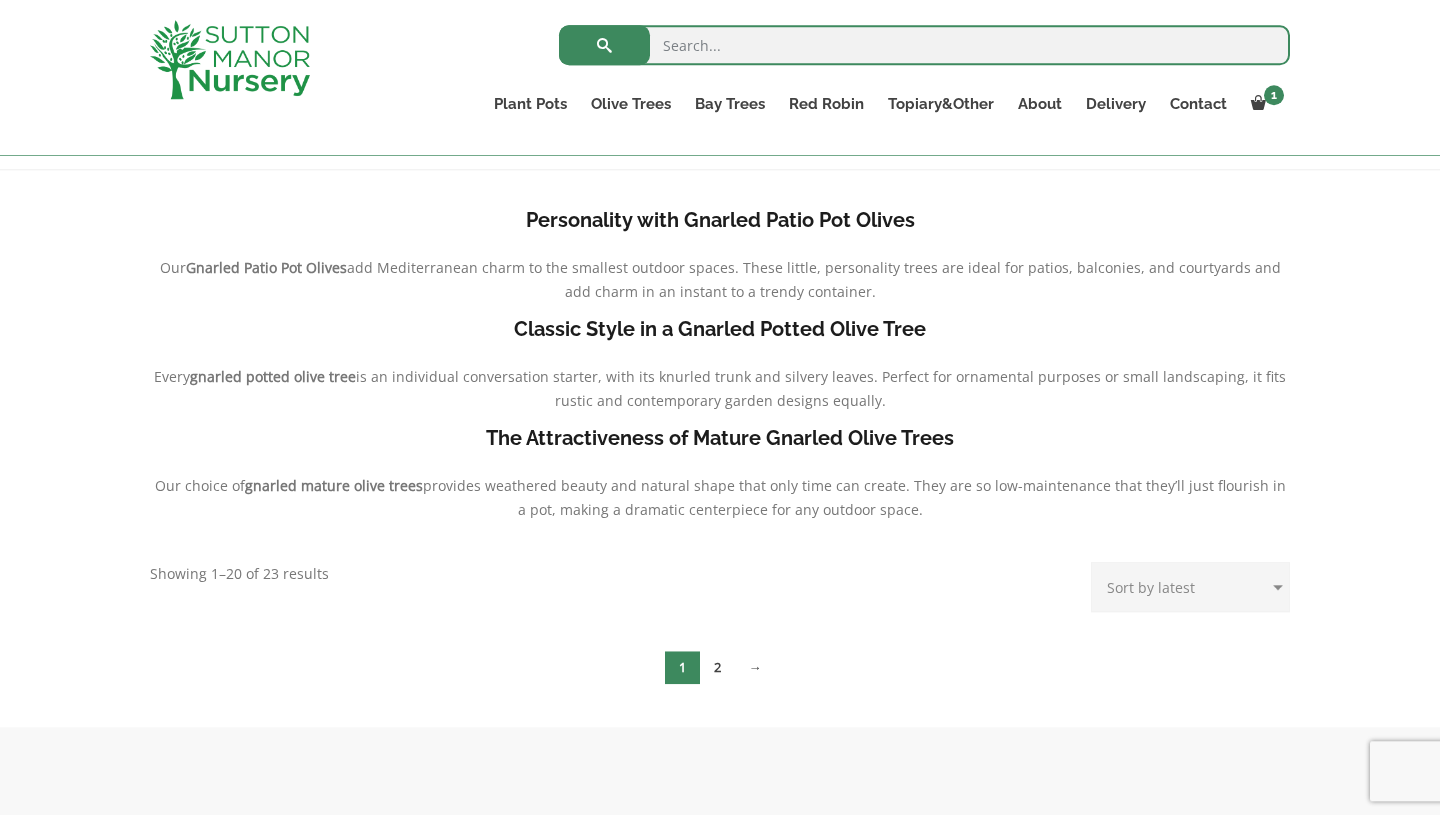 scroll, scrollTop: 390, scrollLeft: 0, axis: vertical 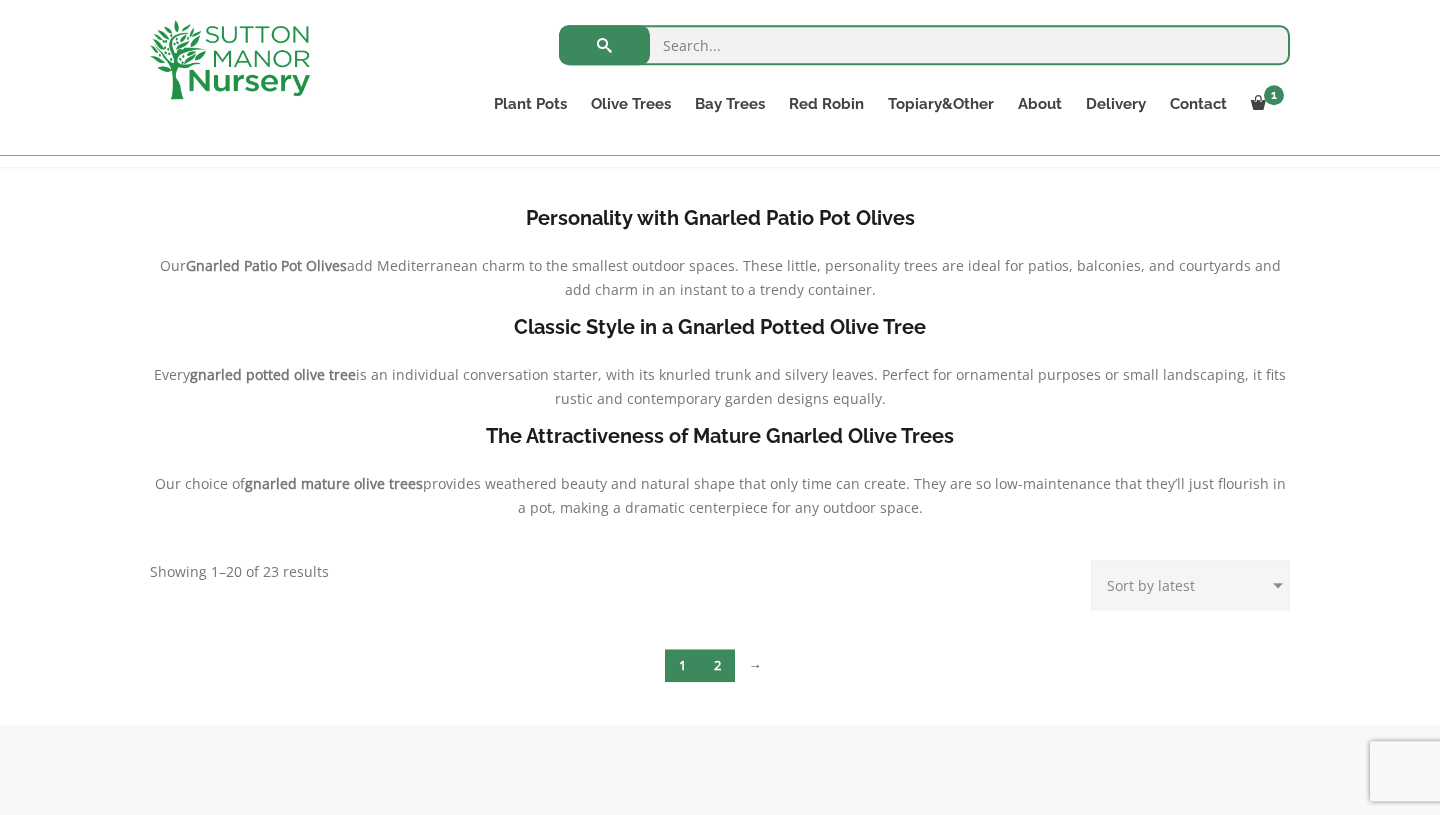 click on "2" at bounding box center [717, 665] 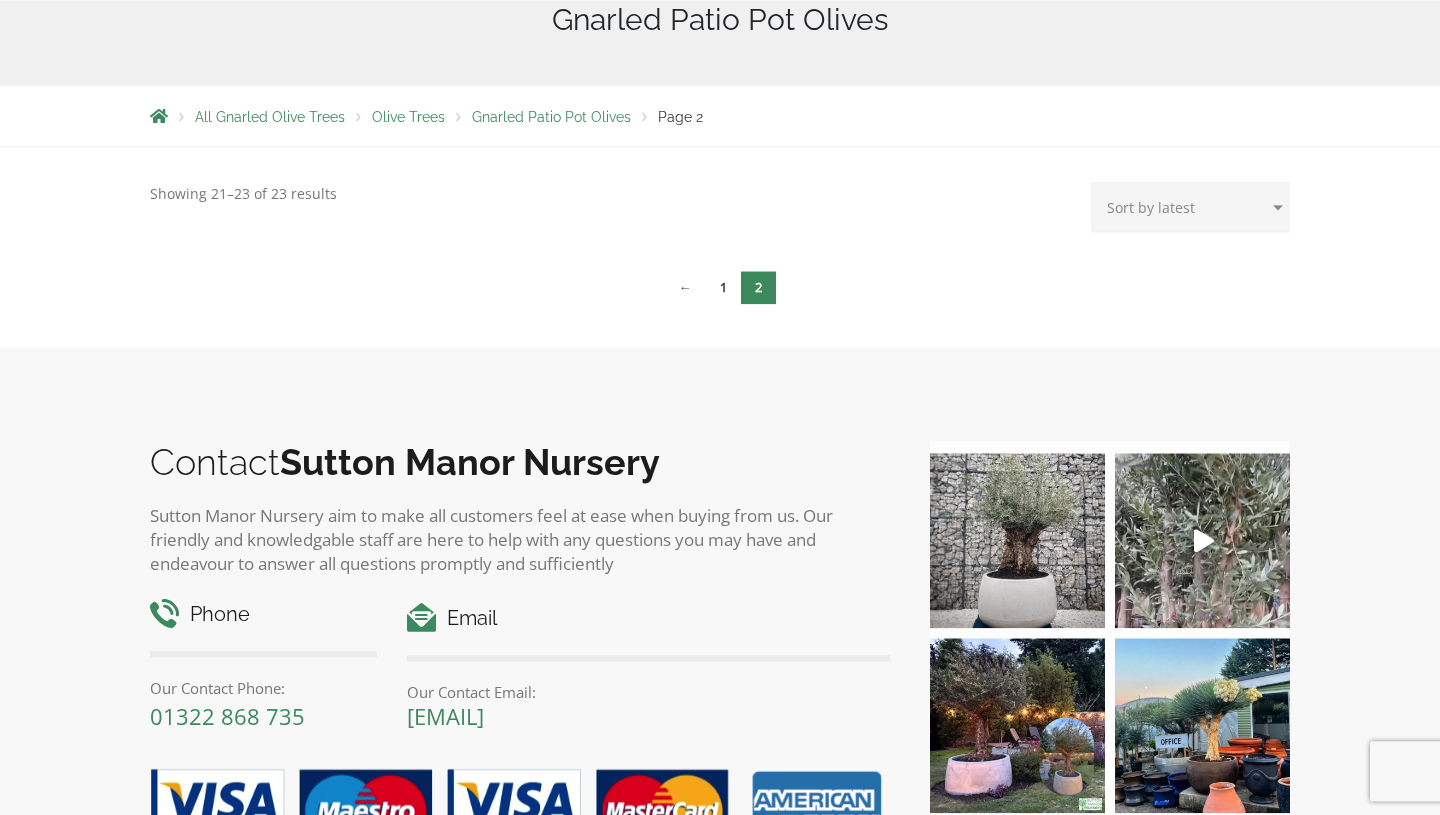 scroll, scrollTop: 0, scrollLeft: 0, axis: both 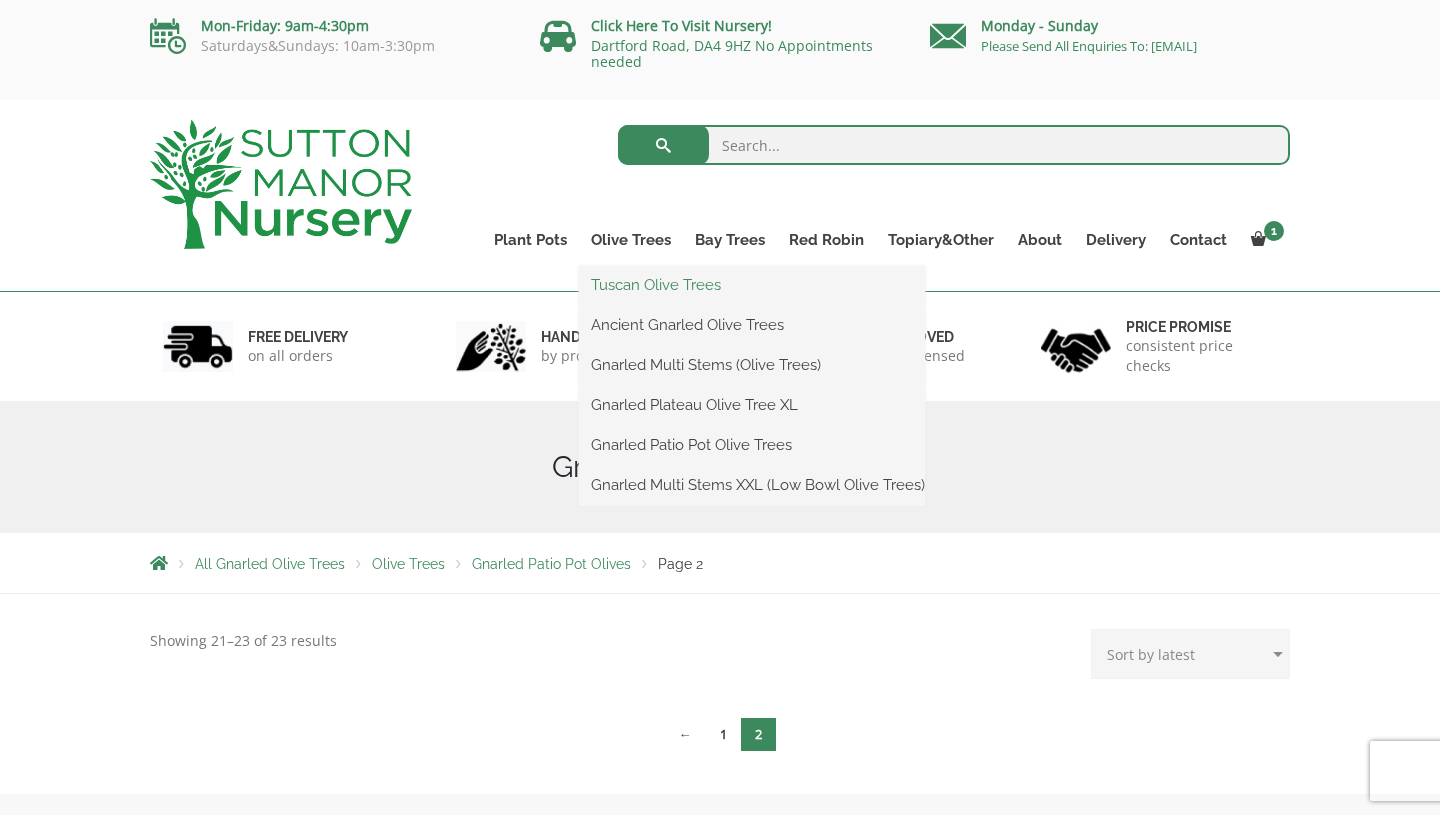 click on "Tuscan Olive Trees" at bounding box center (752, 285) 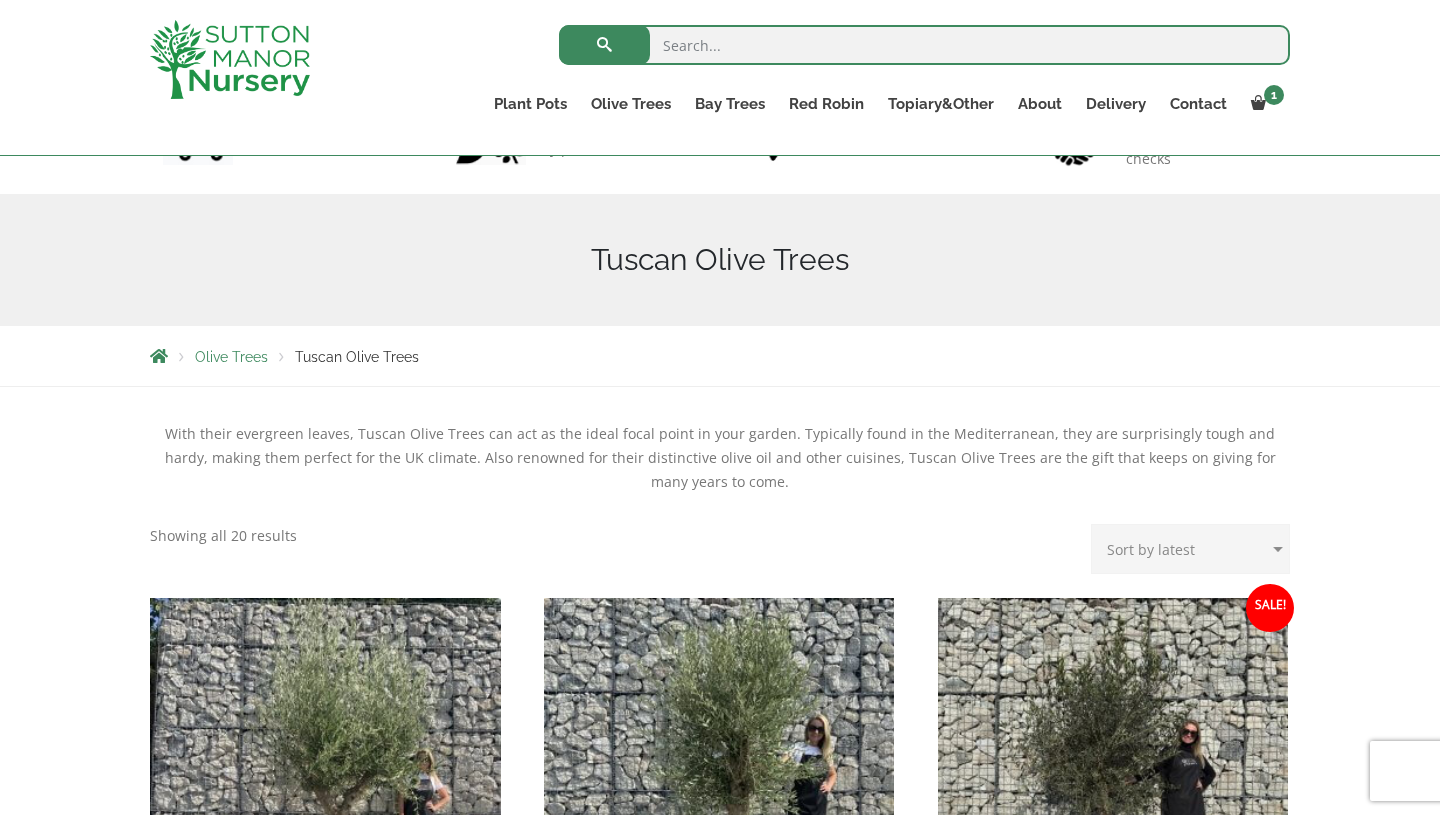 scroll, scrollTop: 0, scrollLeft: 0, axis: both 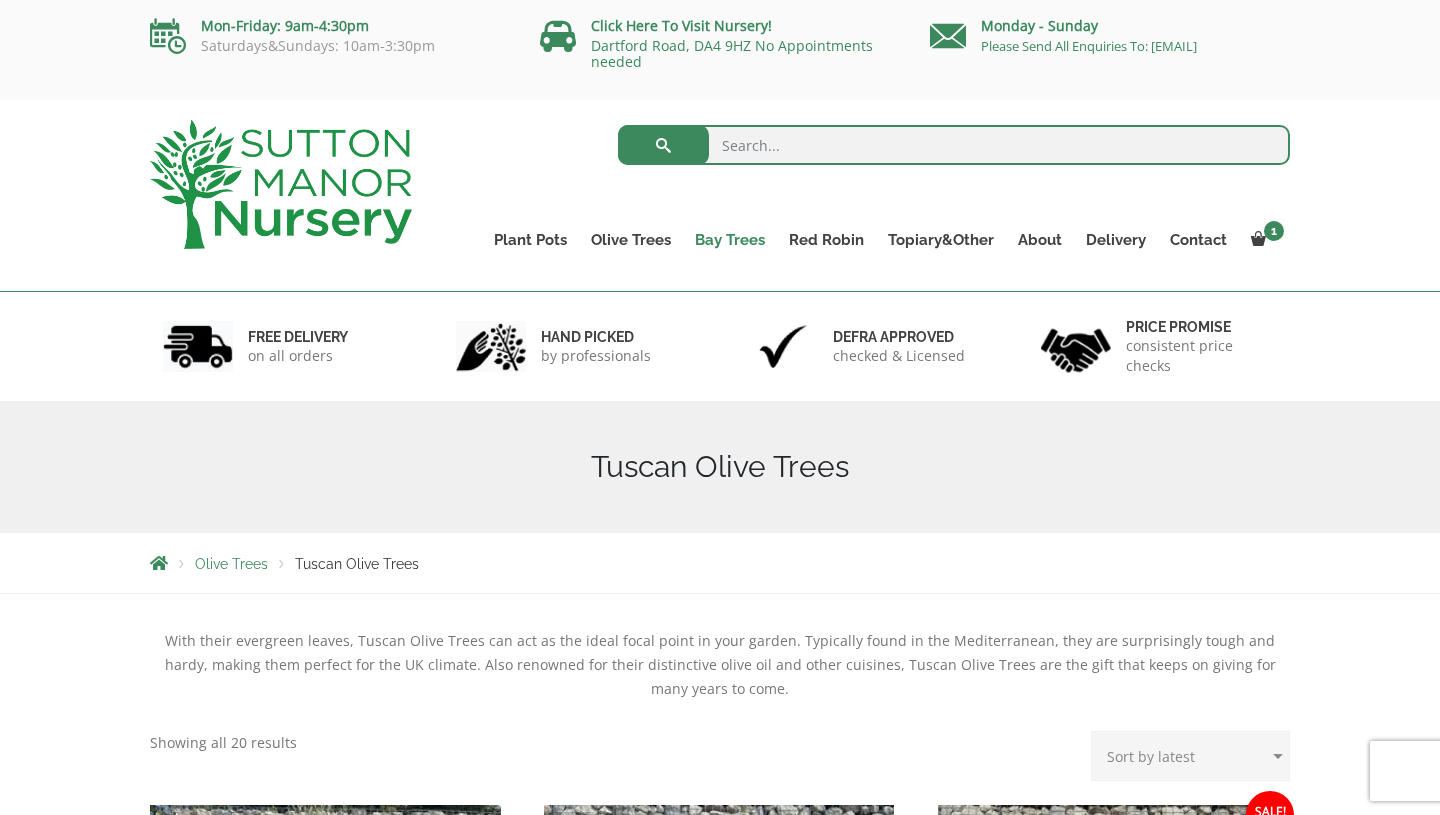 click on "Bay Trees" at bounding box center (730, 240) 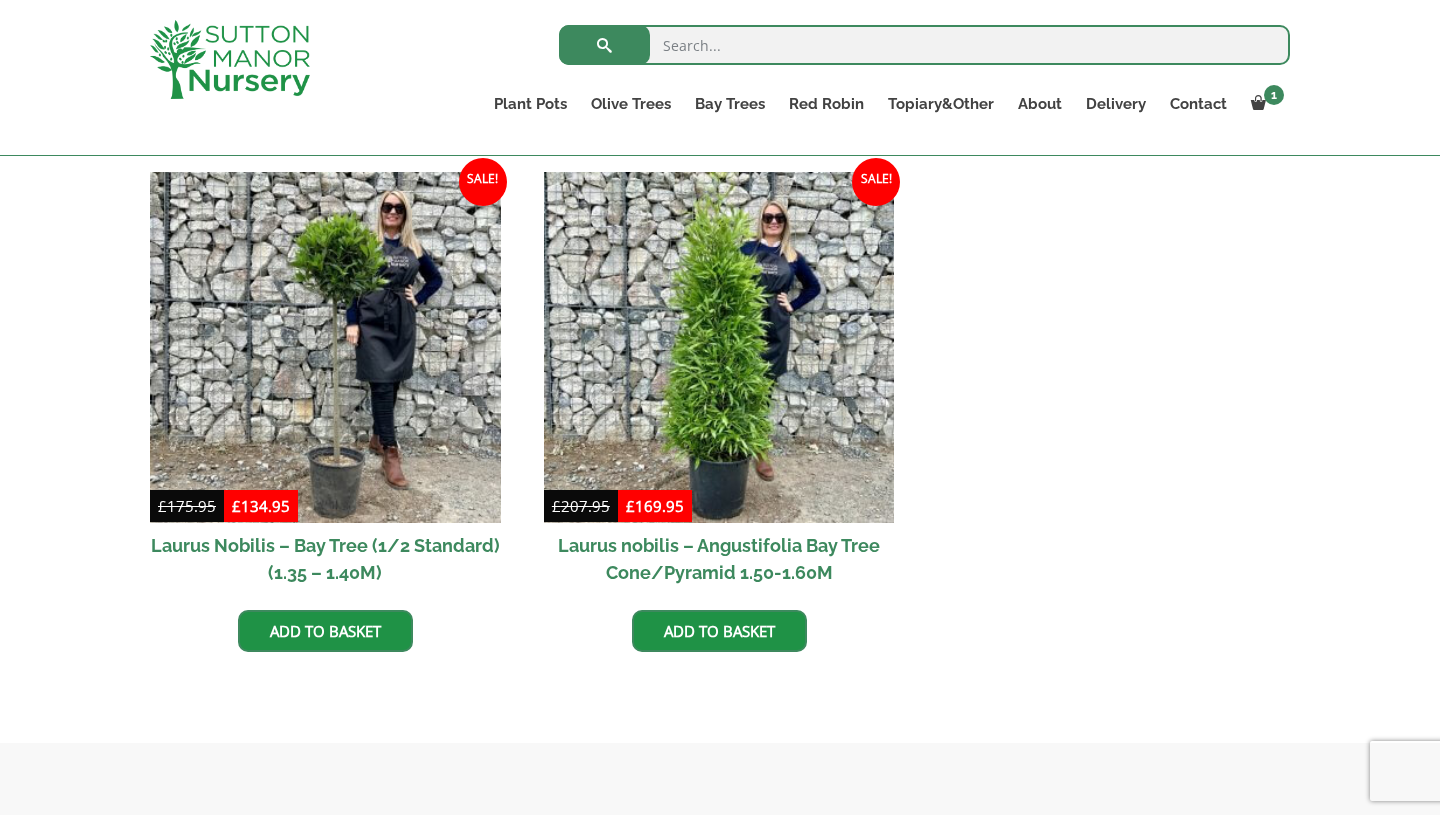 scroll, scrollTop: 855, scrollLeft: 0, axis: vertical 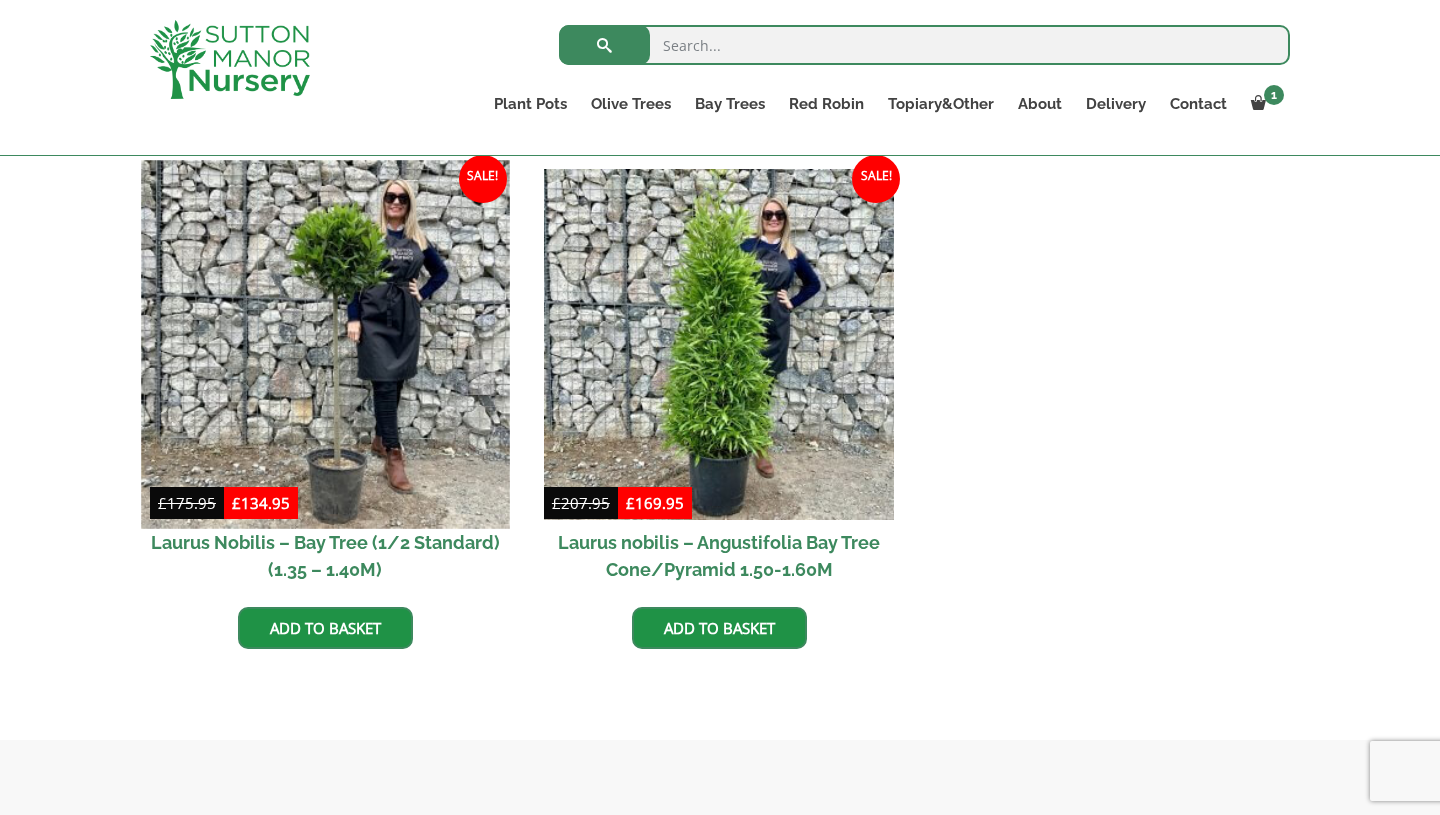 click at bounding box center [325, 344] 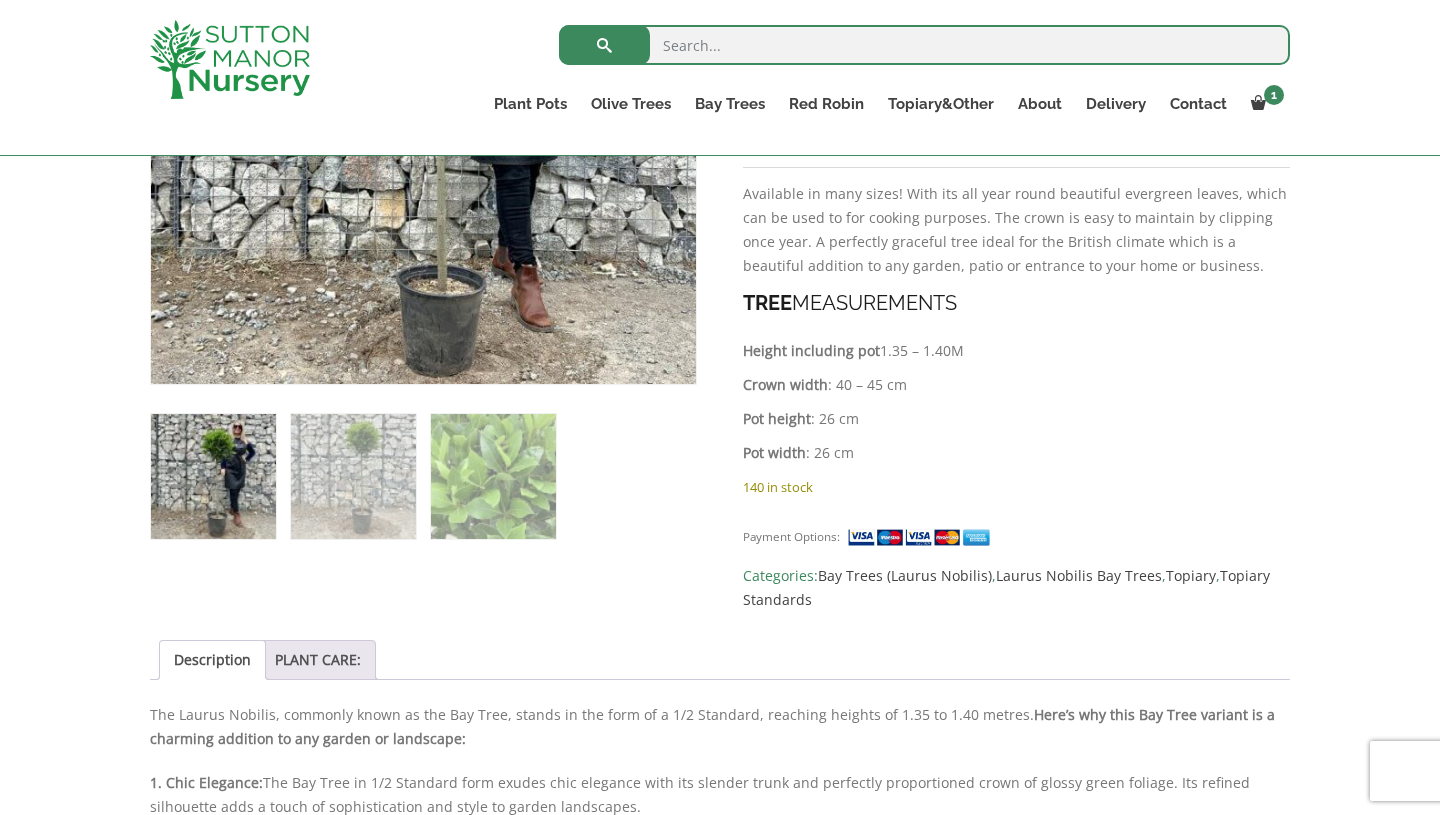 scroll, scrollTop: 951, scrollLeft: 0, axis: vertical 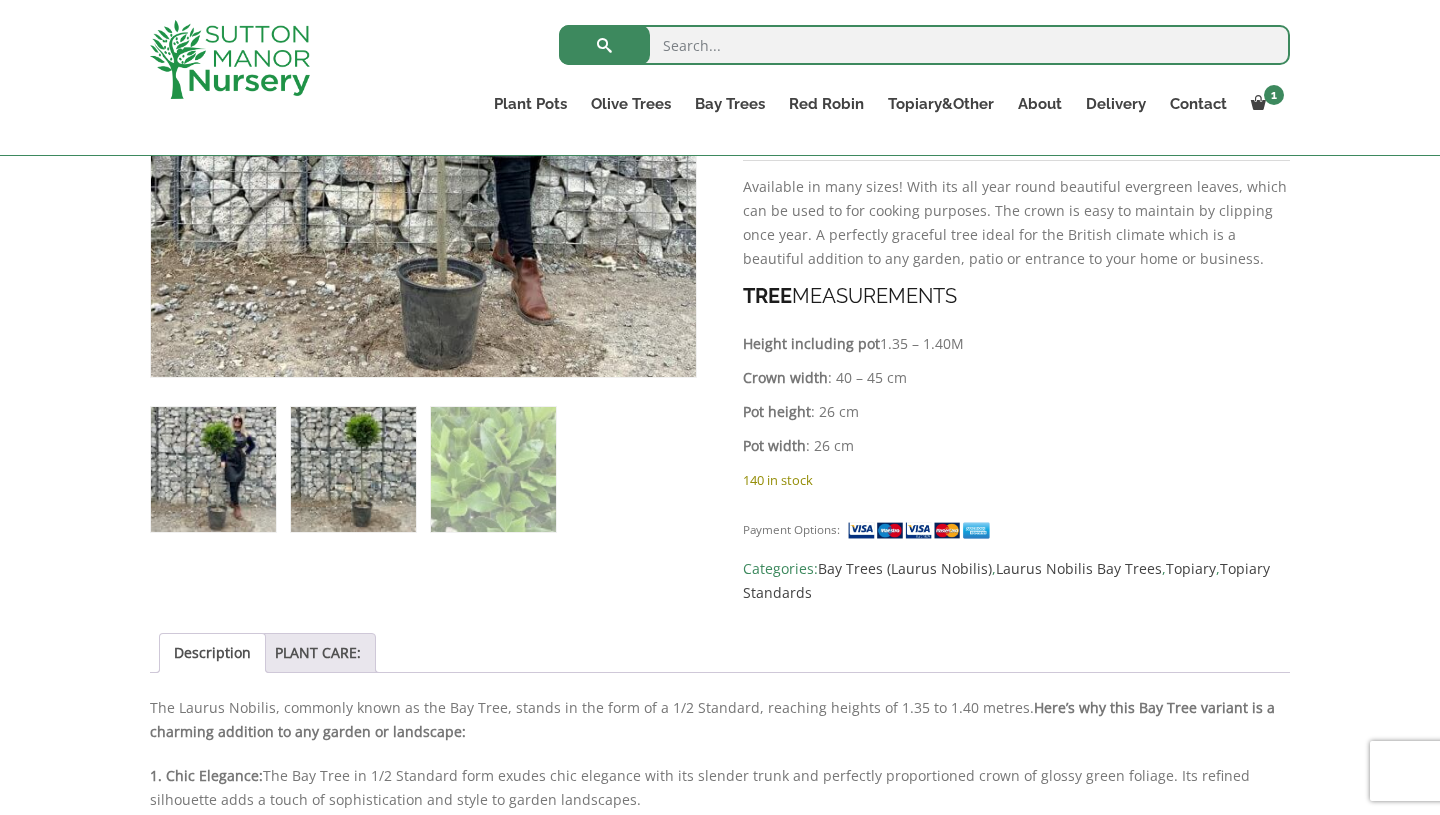 click at bounding box center (353, 469) 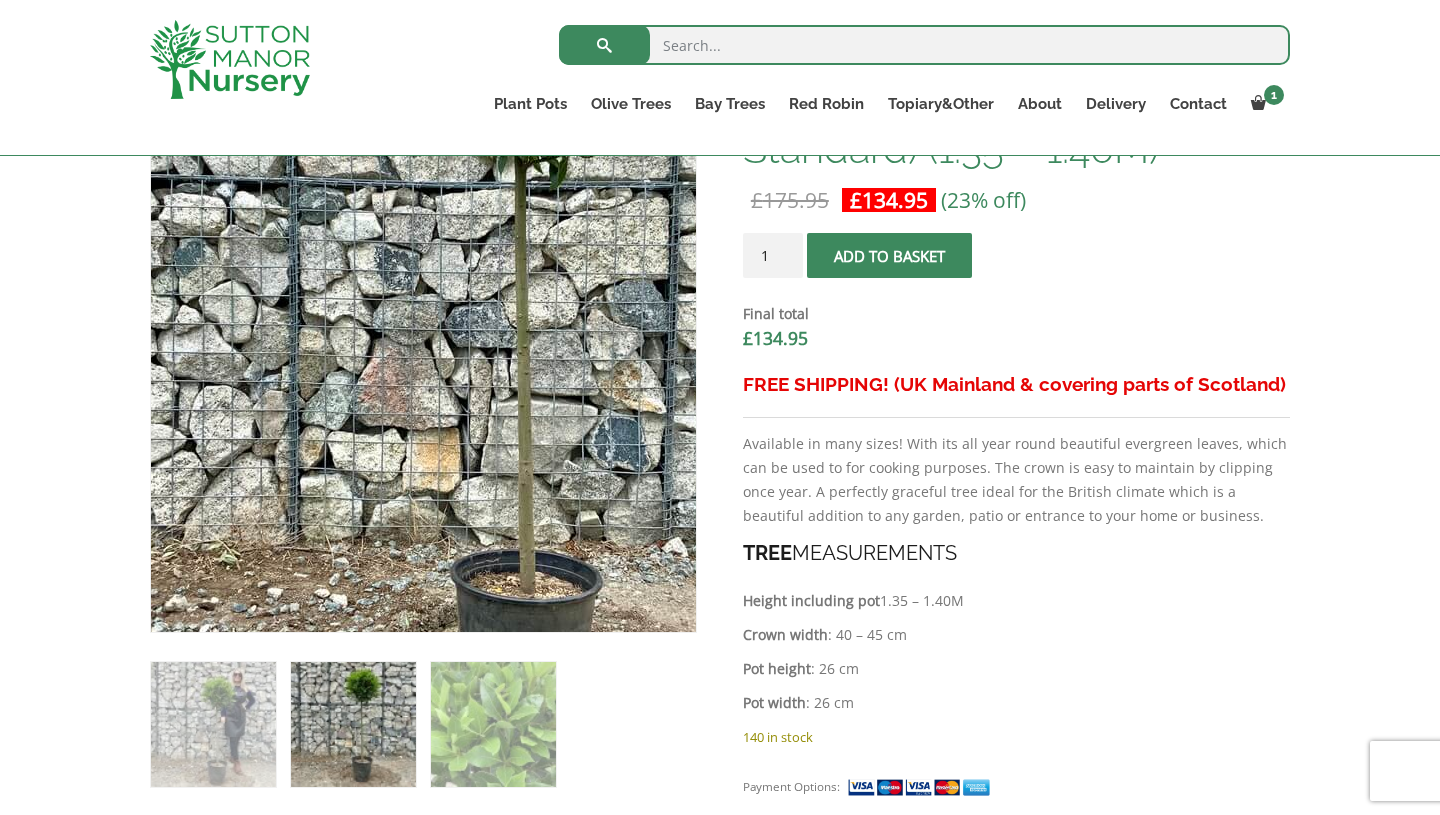 scroll, scrollTop: 696, scrollLeft: 0, axis: vertical 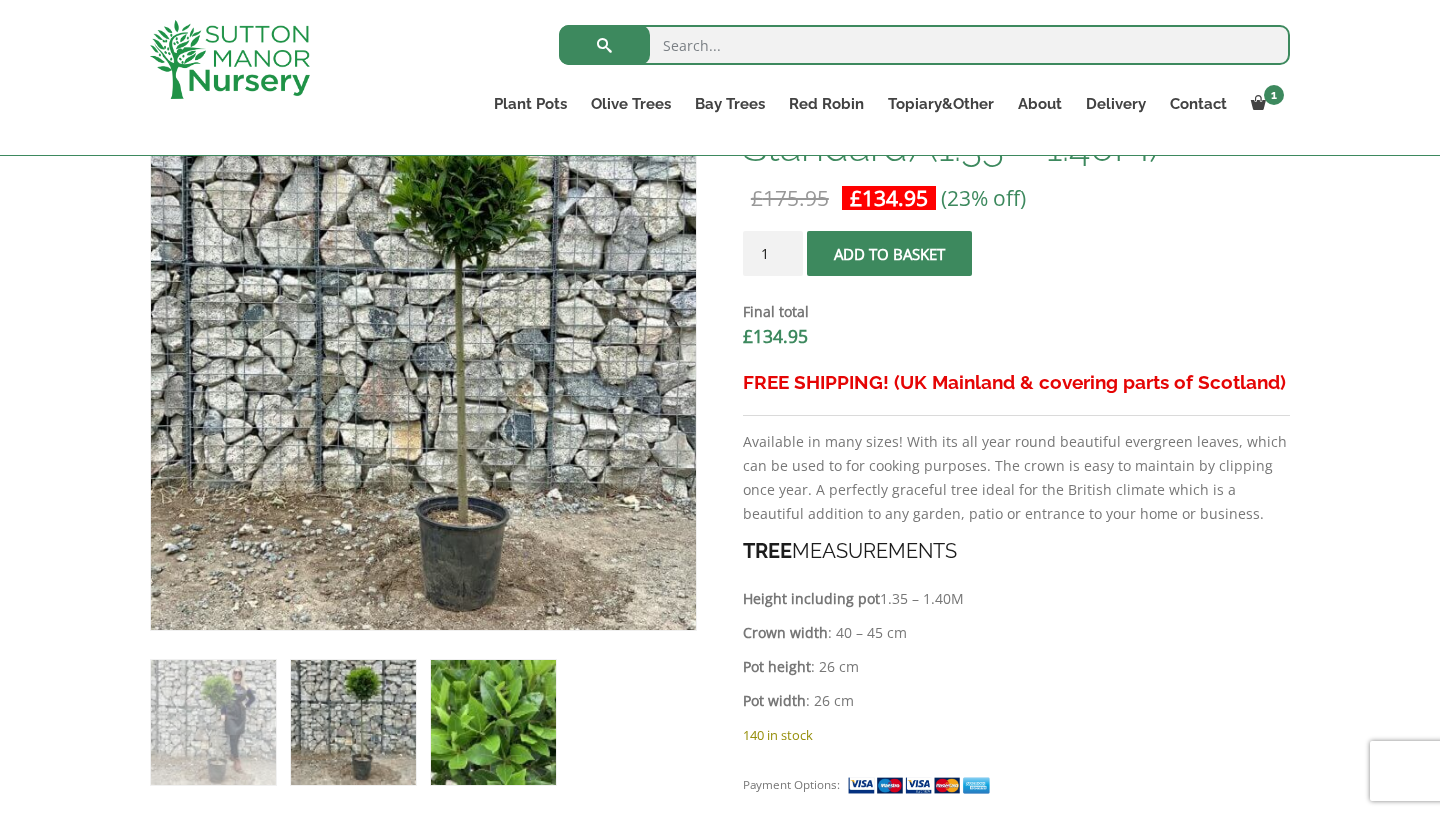click at bounding box center [493, 722] 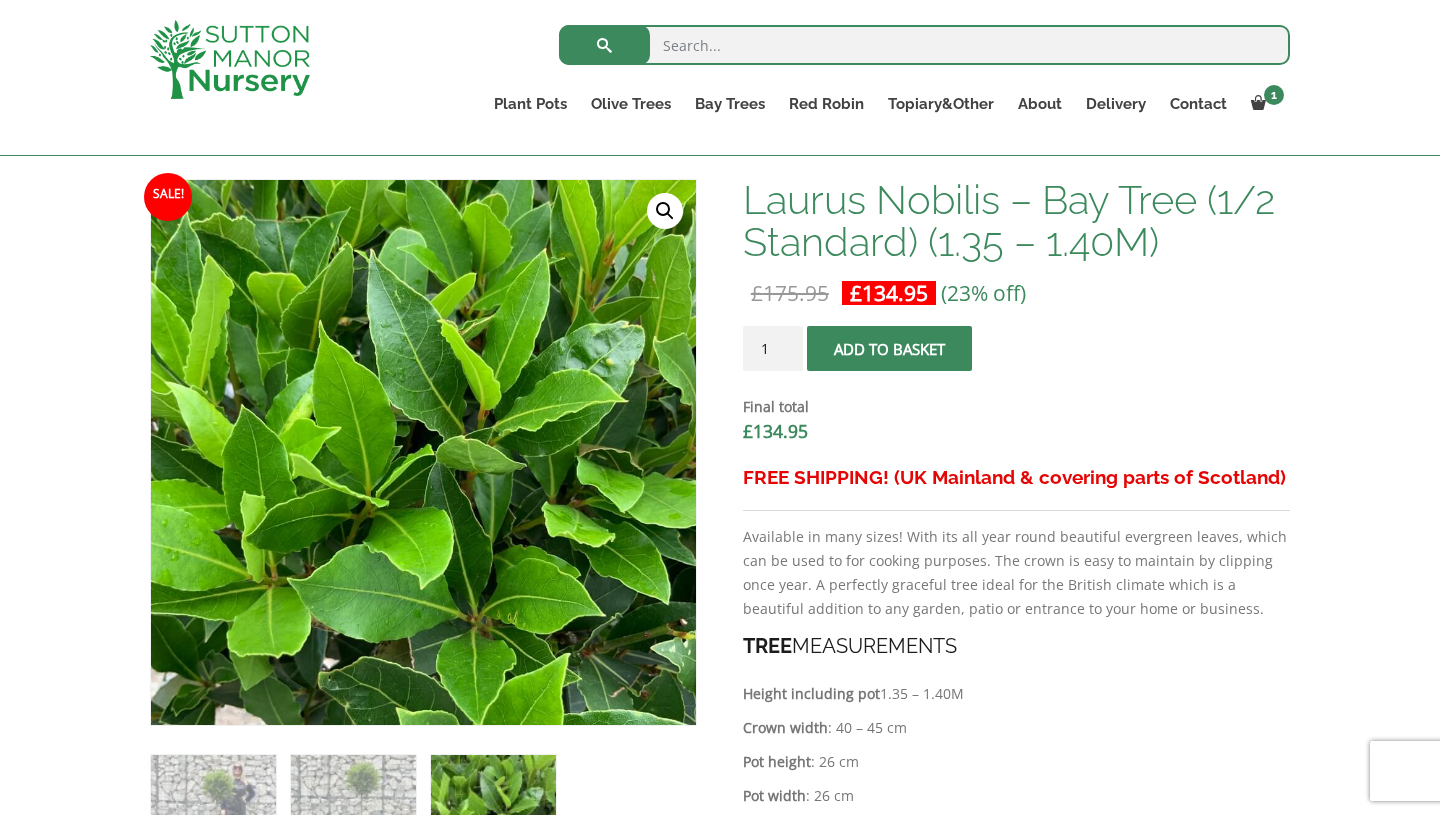 scroll, scrollTop: 600, scrollLeft: 0, axis: vertical 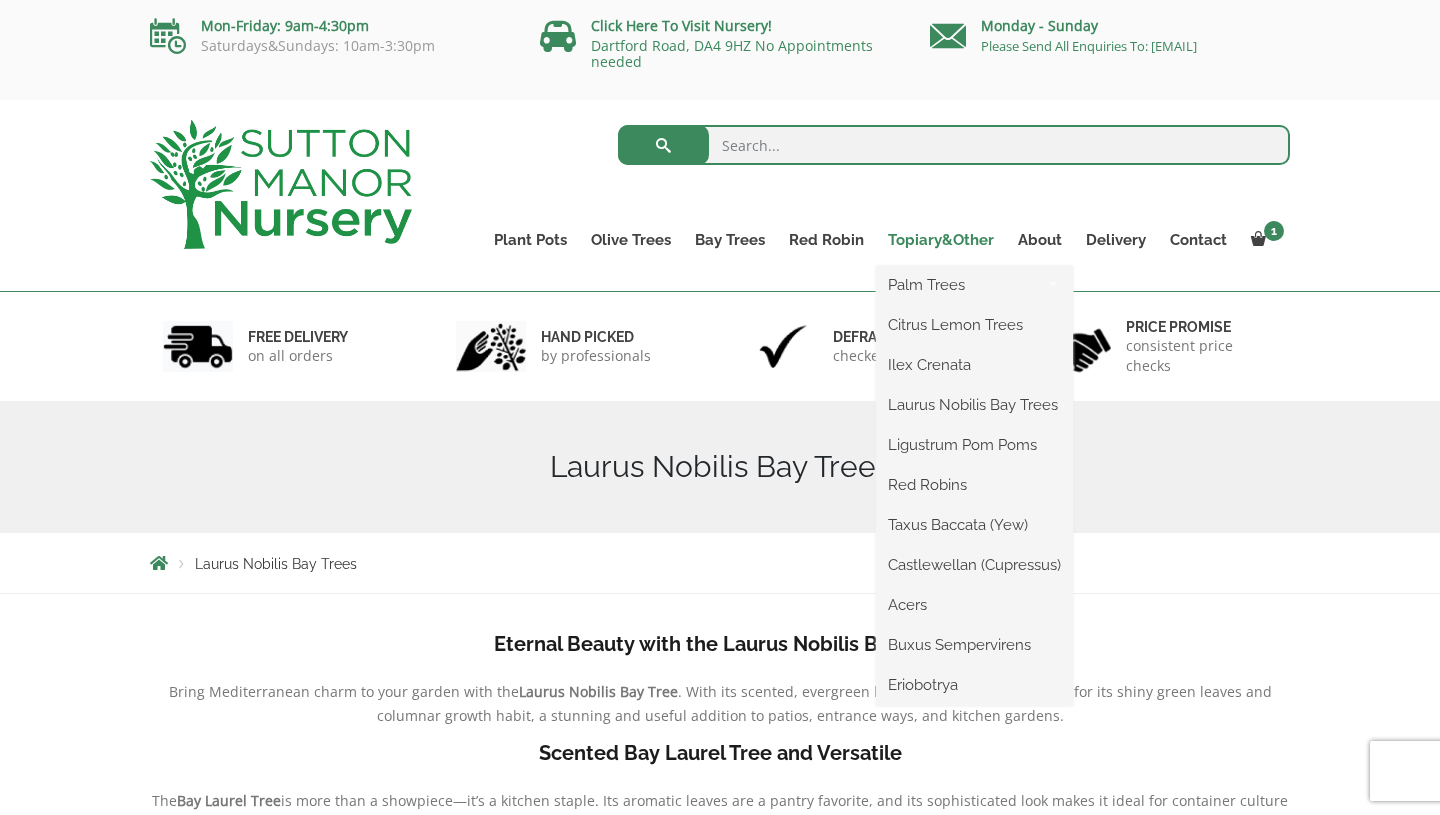 click on "Topiary&Other" at bounding box center [941, 240] 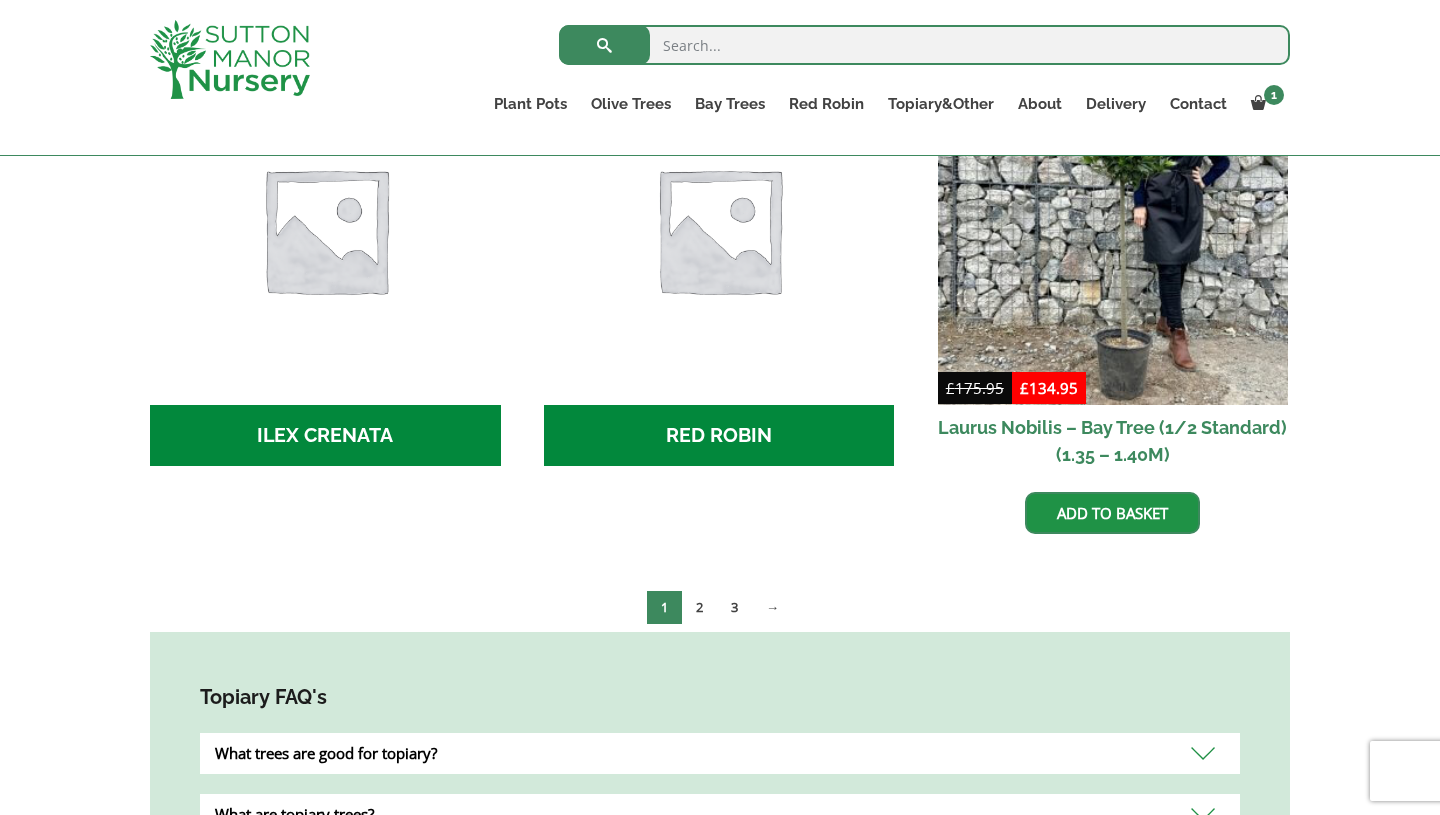 scroll, scrollTop: 855, scrollLeft: 0, axis: vertical 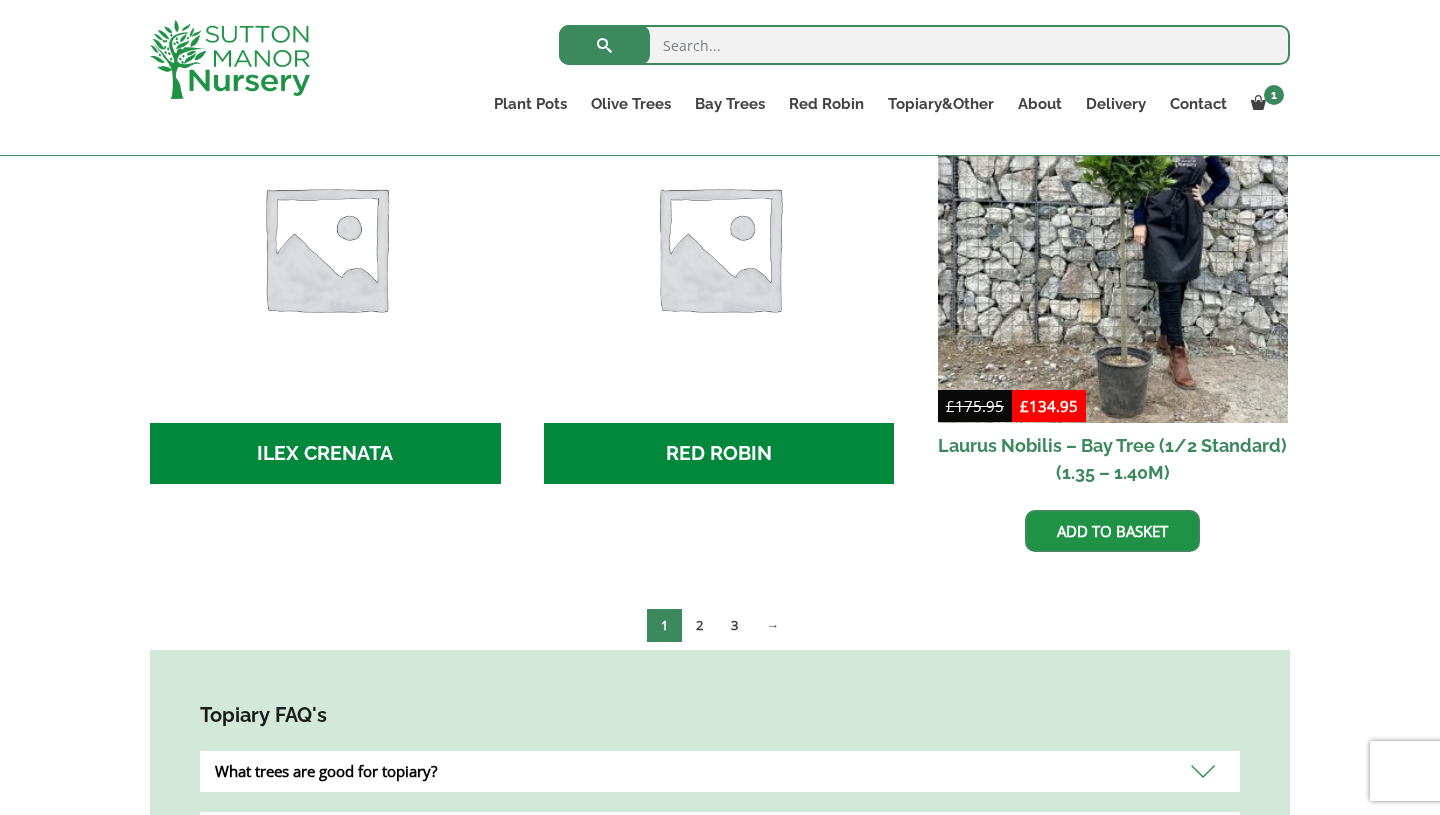 click on "RED ROBIN  (3)" at bounding box center (719, 454) 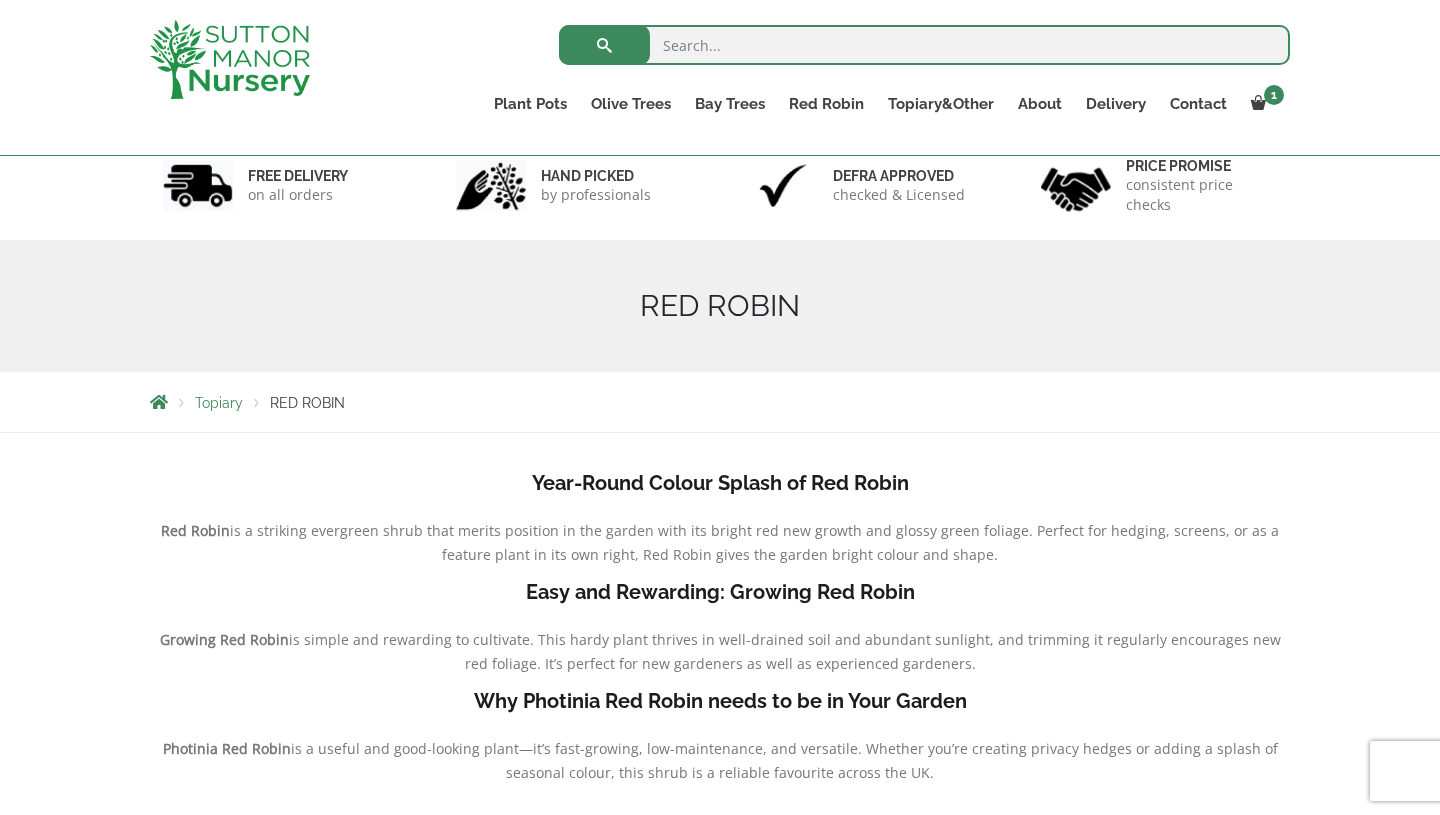 scroll, scrollTop: 100, scrollLeft: 0, axis: vertical 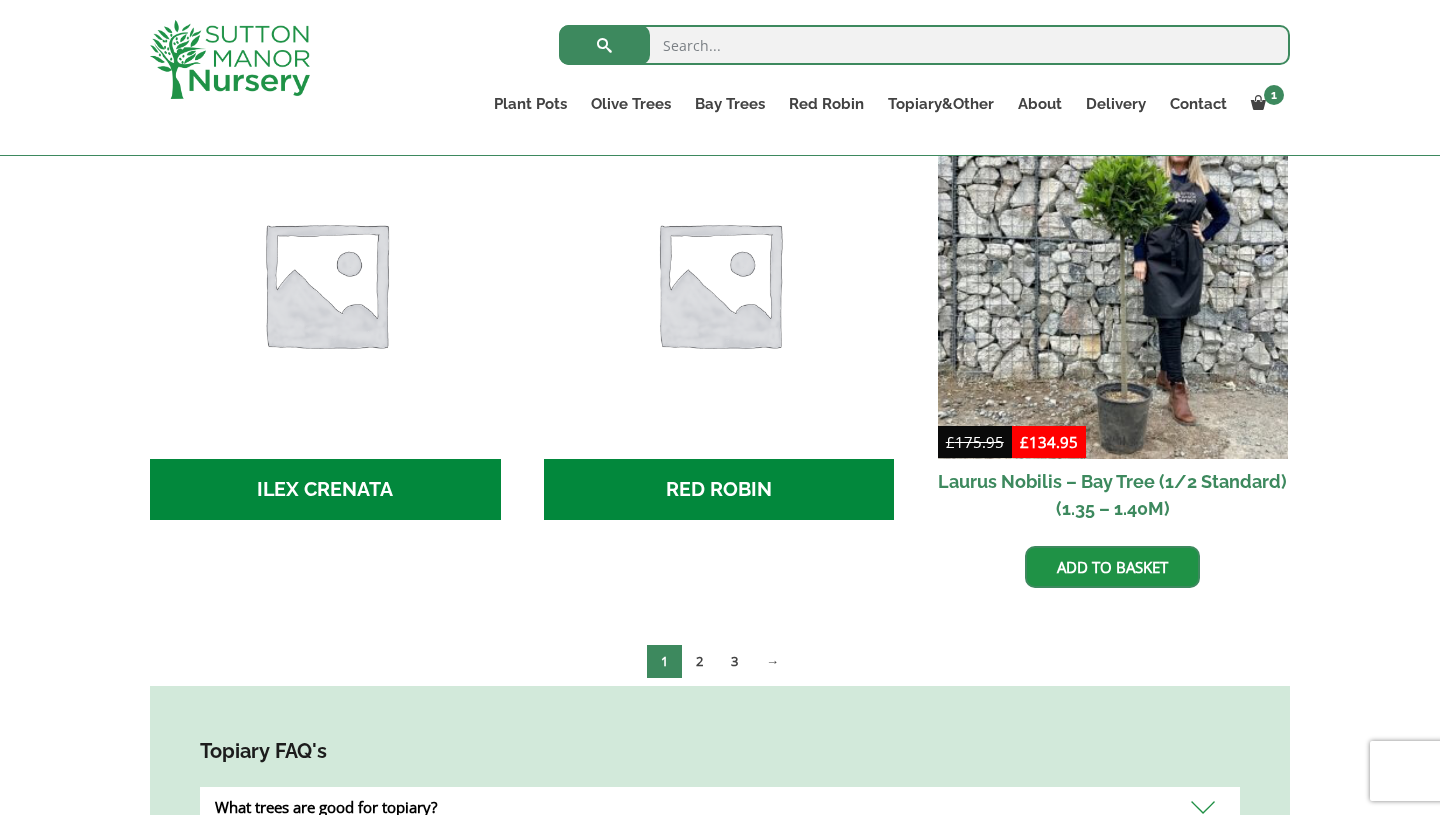 click on "ILEX CRENATA  (4)" at bounding box center [325, 490] 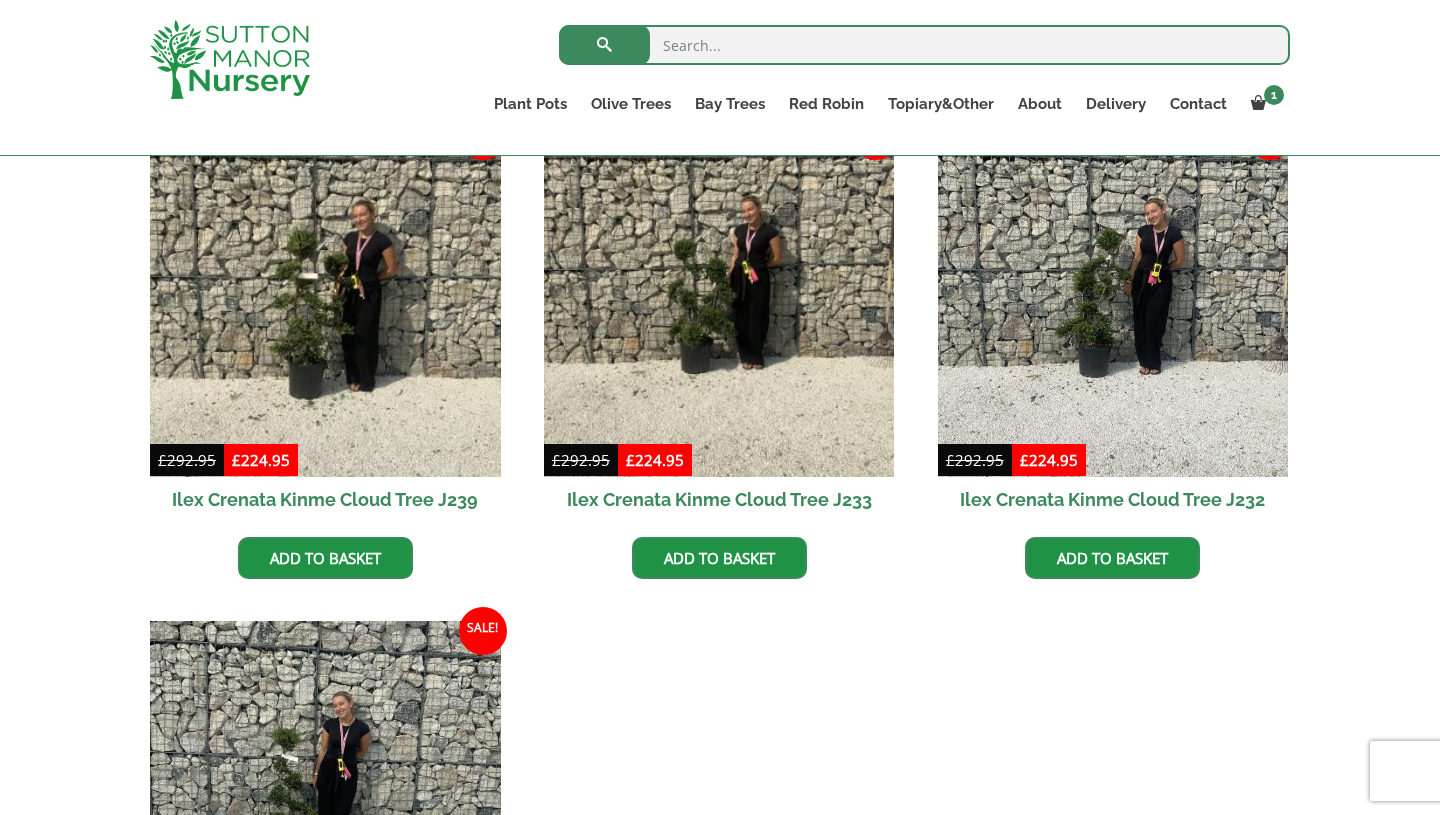 scroll, scrollTop: 899, scrollLeft: 0, axis: vertical 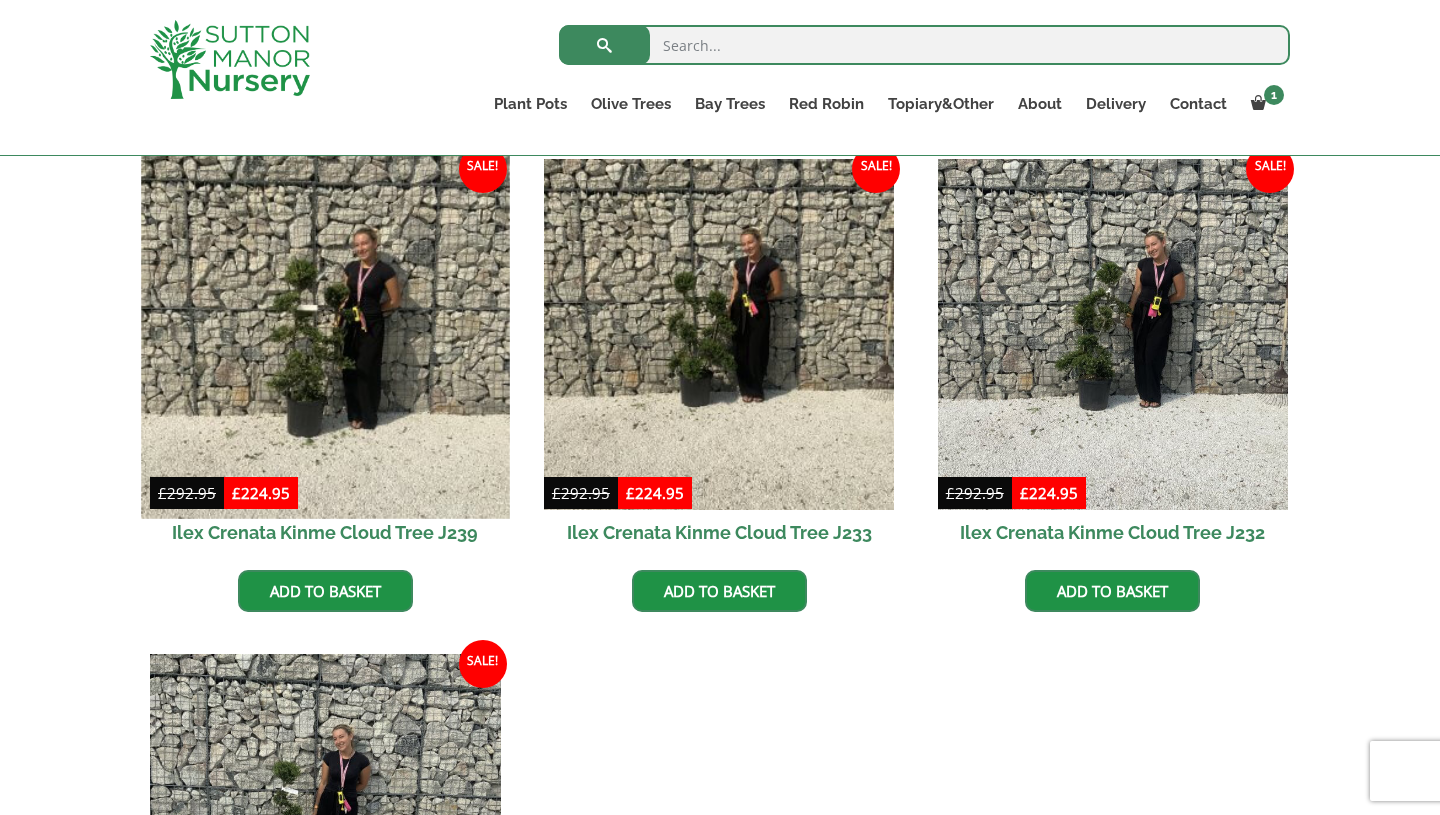click at bounding box center (325, 334) 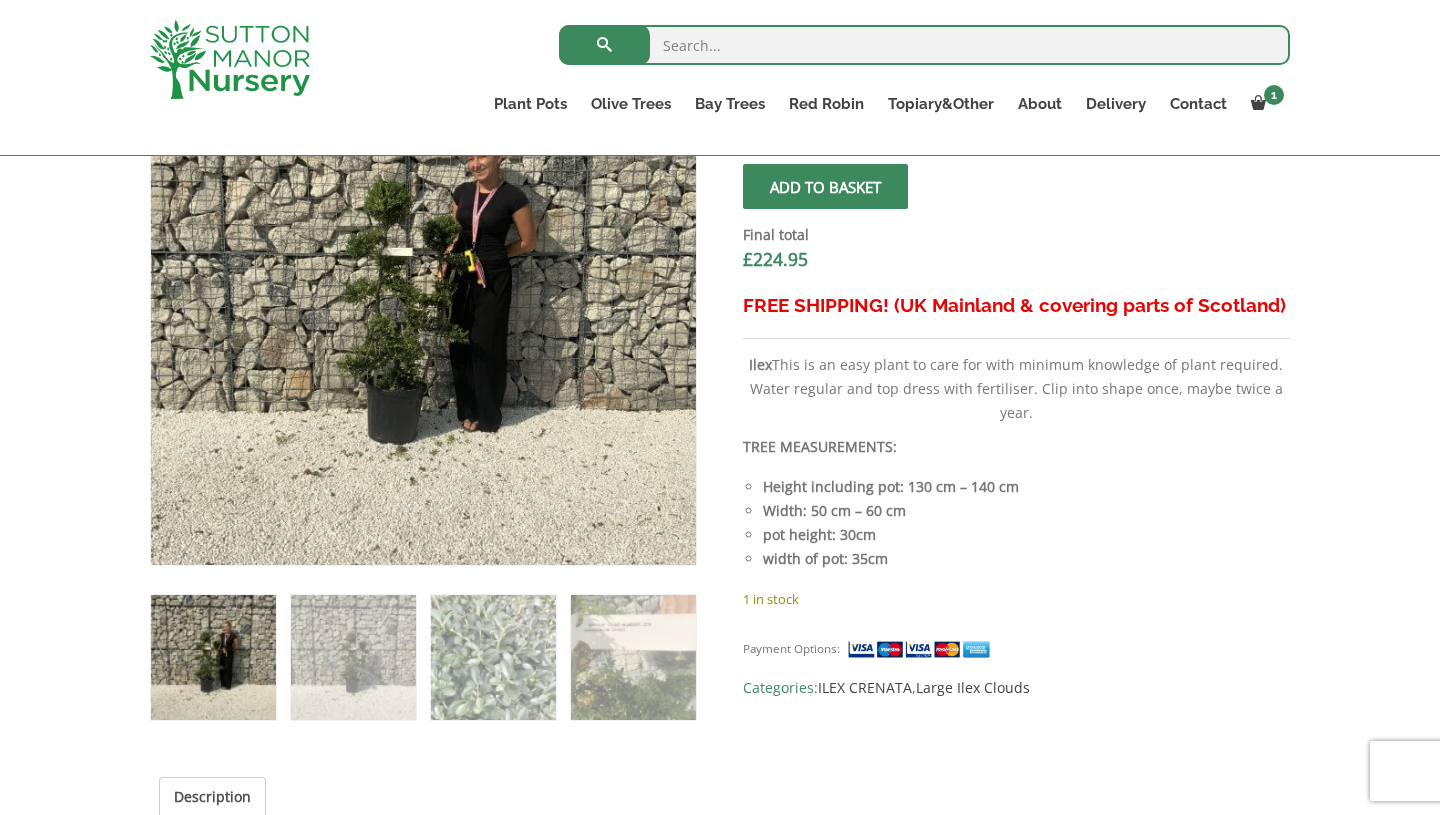 scroll, scrollTop: 752, scrollLeft: 0, axis: vertical 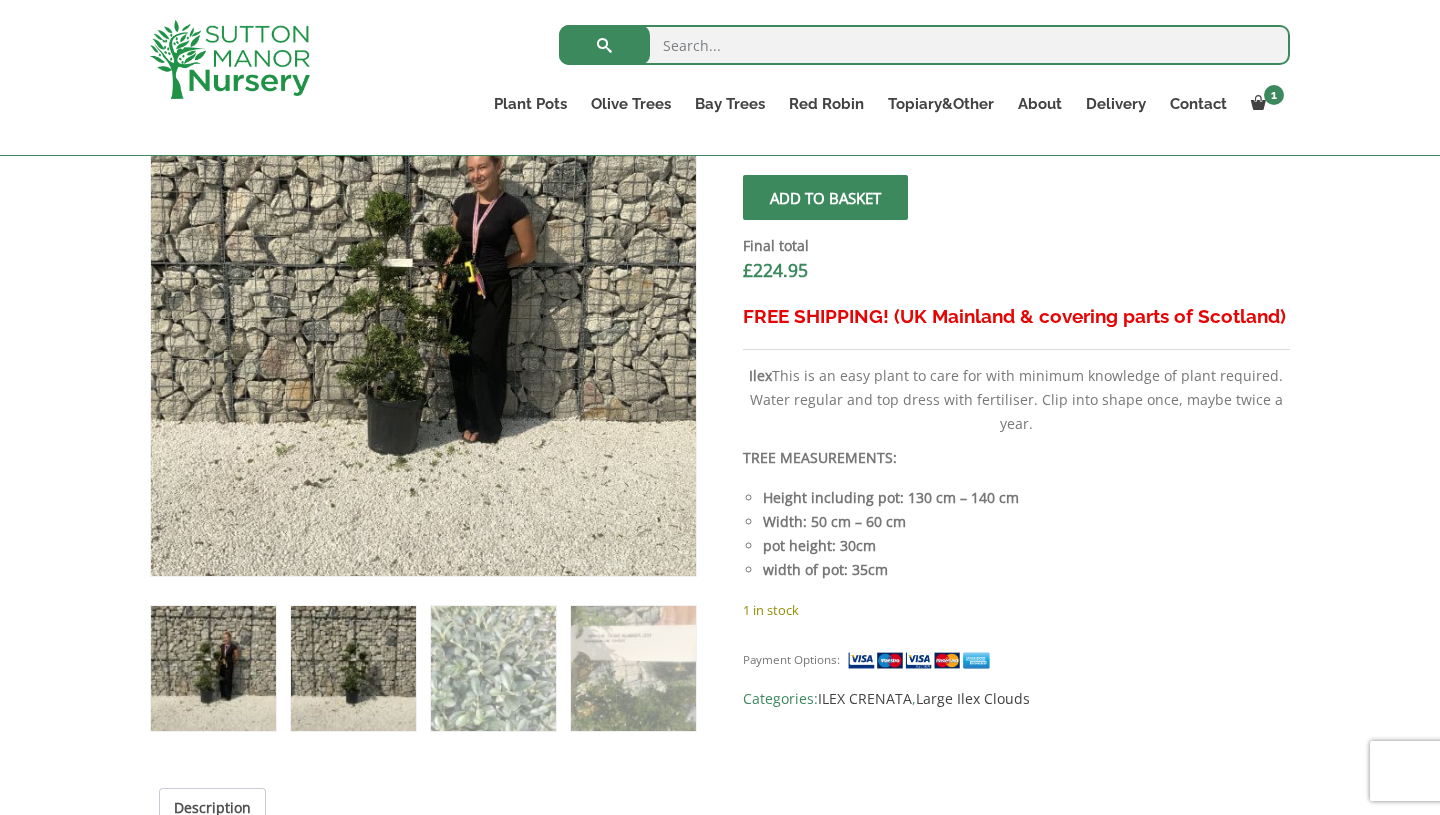 click at bounding box center (353, 668) 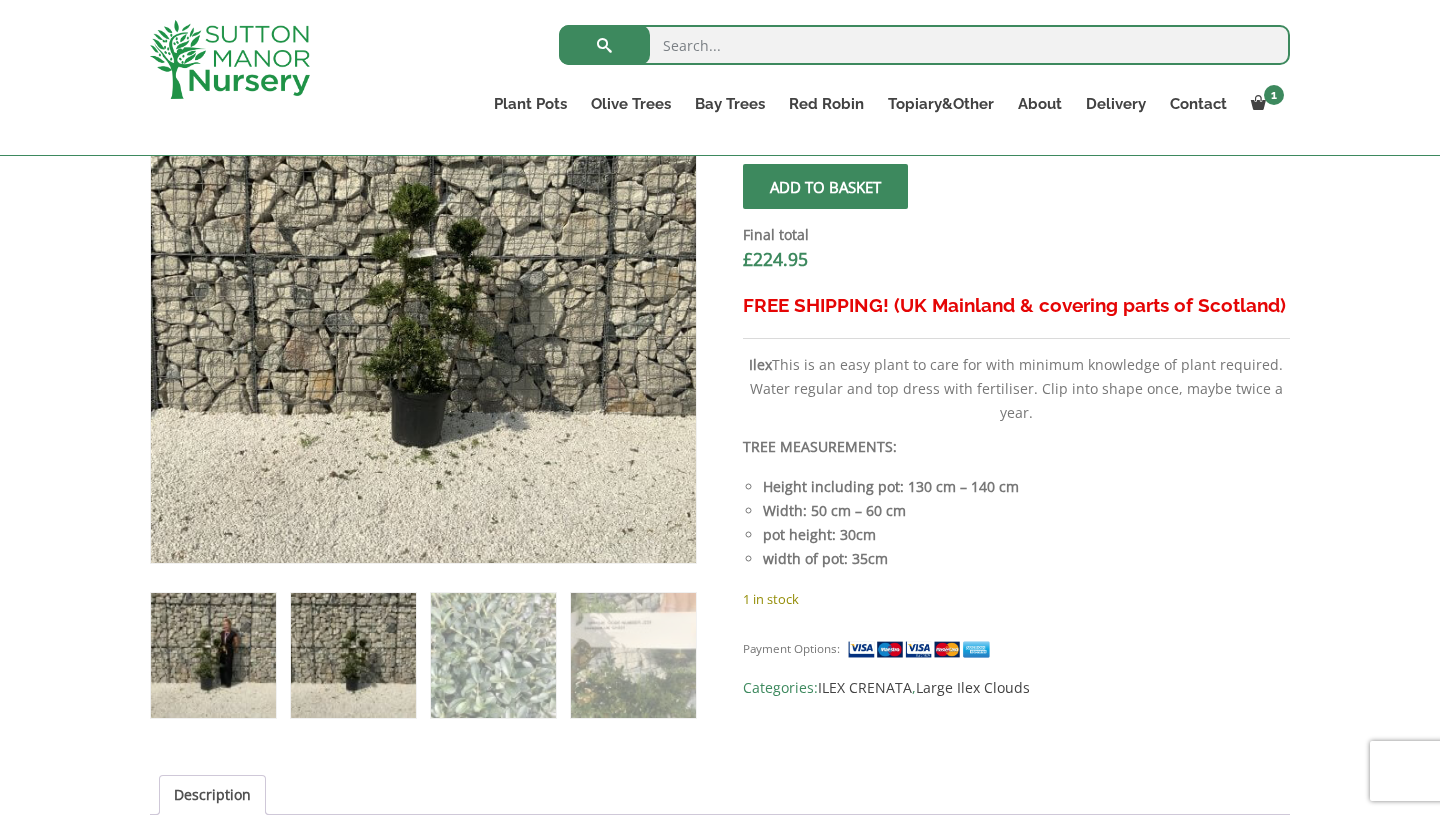 scroll, scrollTop: 765, scrollLeft: 0, axis: vertical 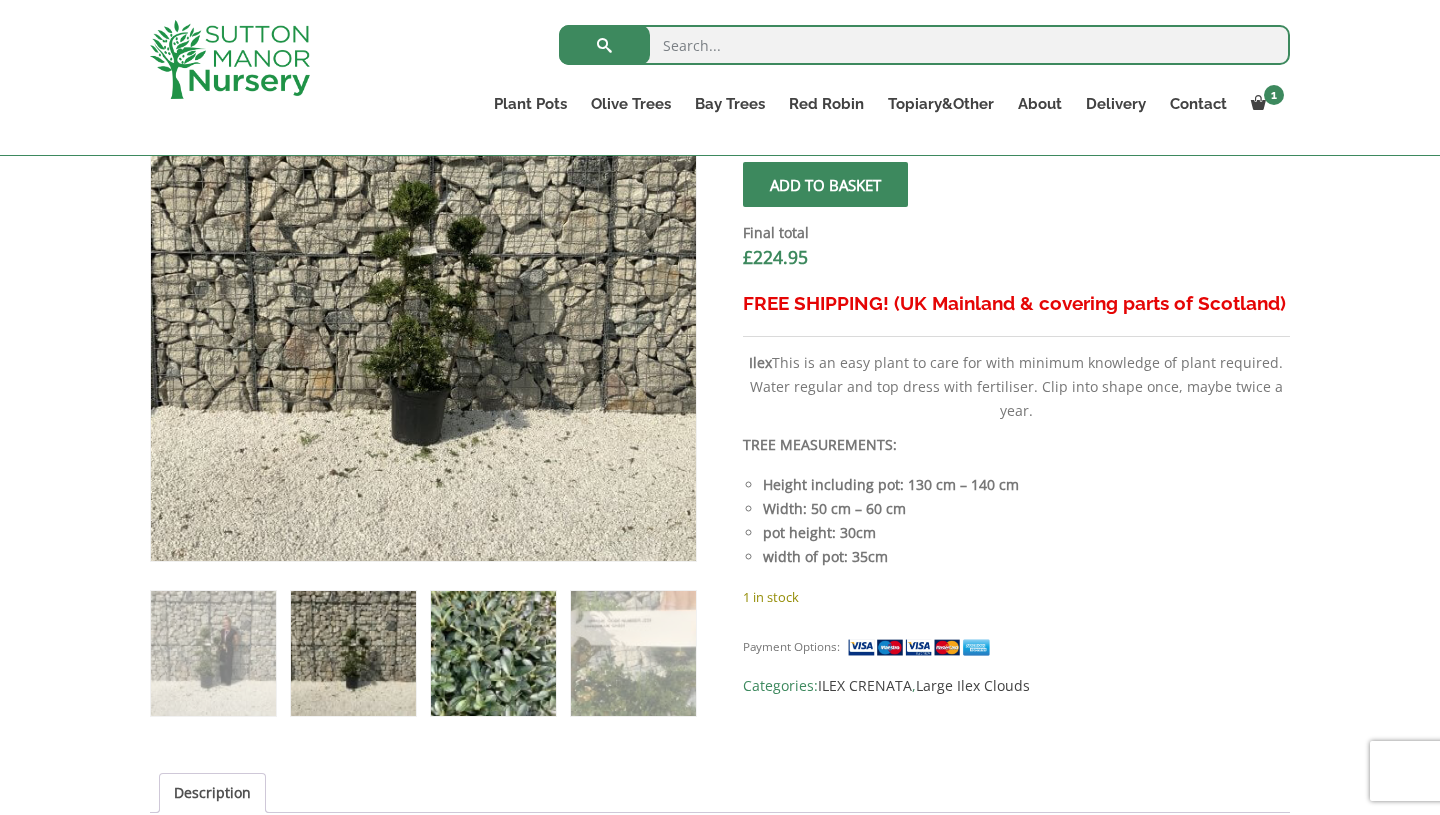 click at bounding box center (493, 653) 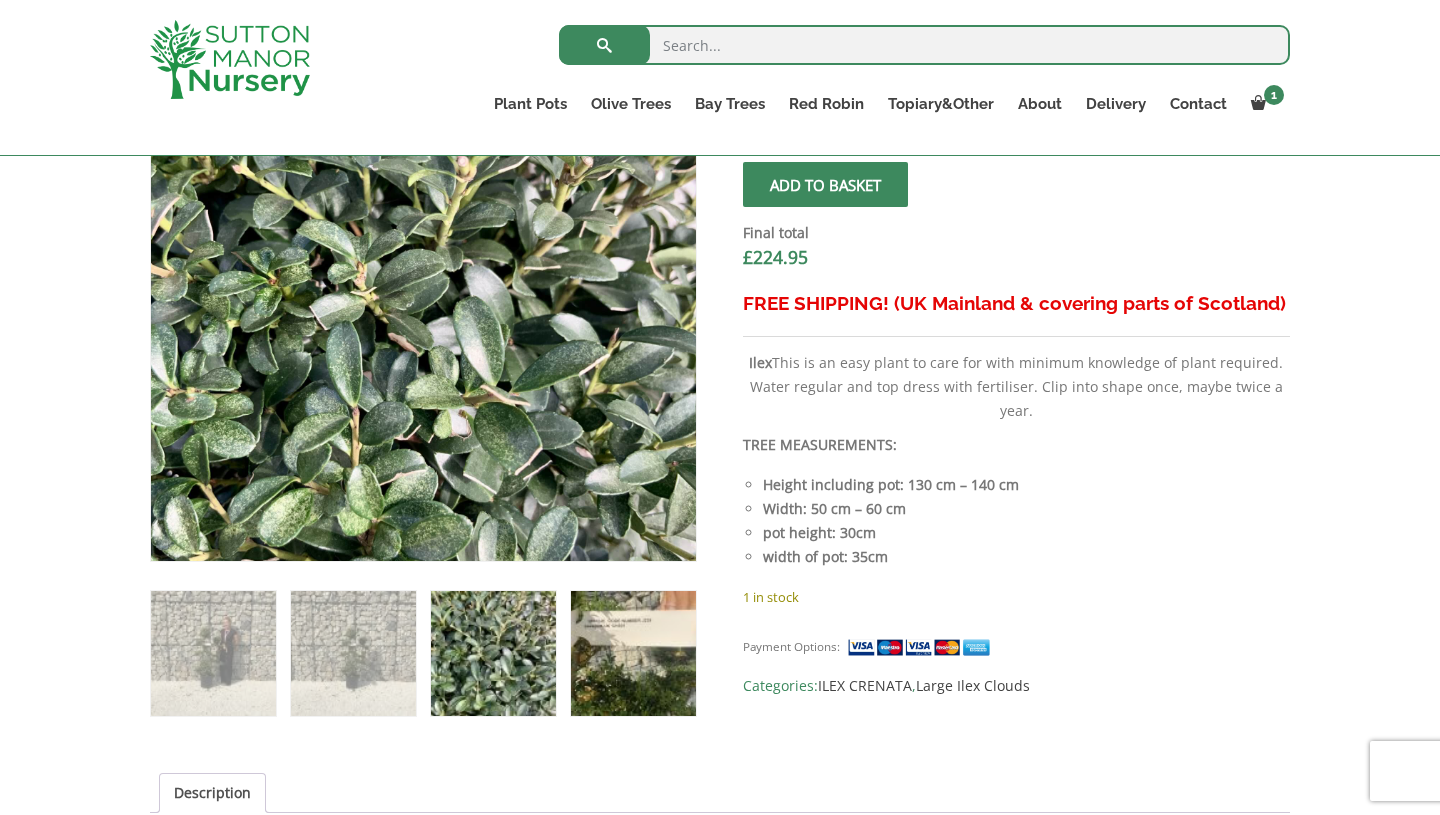 click at bounding box center [633, 653] 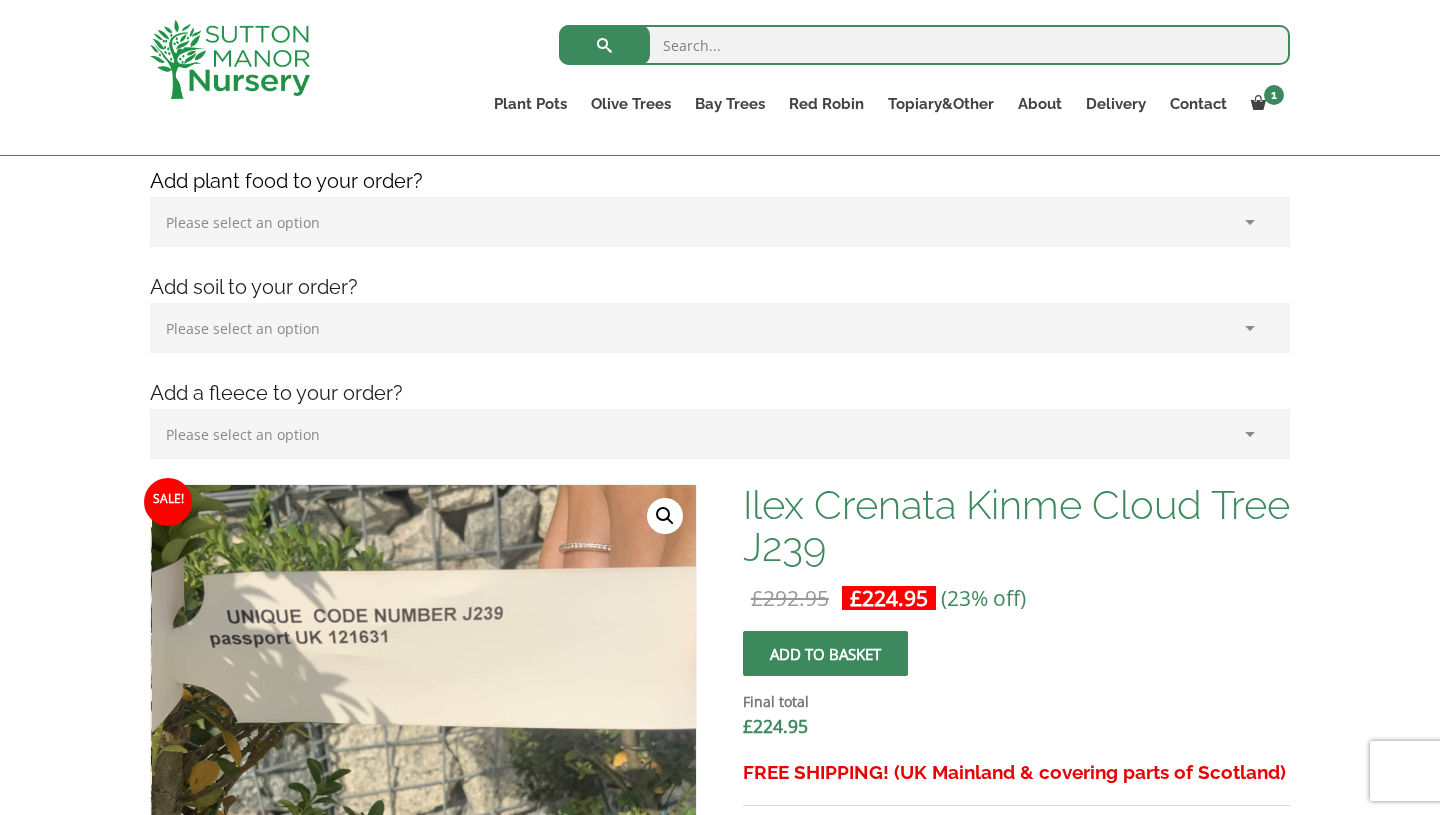 scroll, scrollTop: 256, scrollLeft: 0, axis: vertical 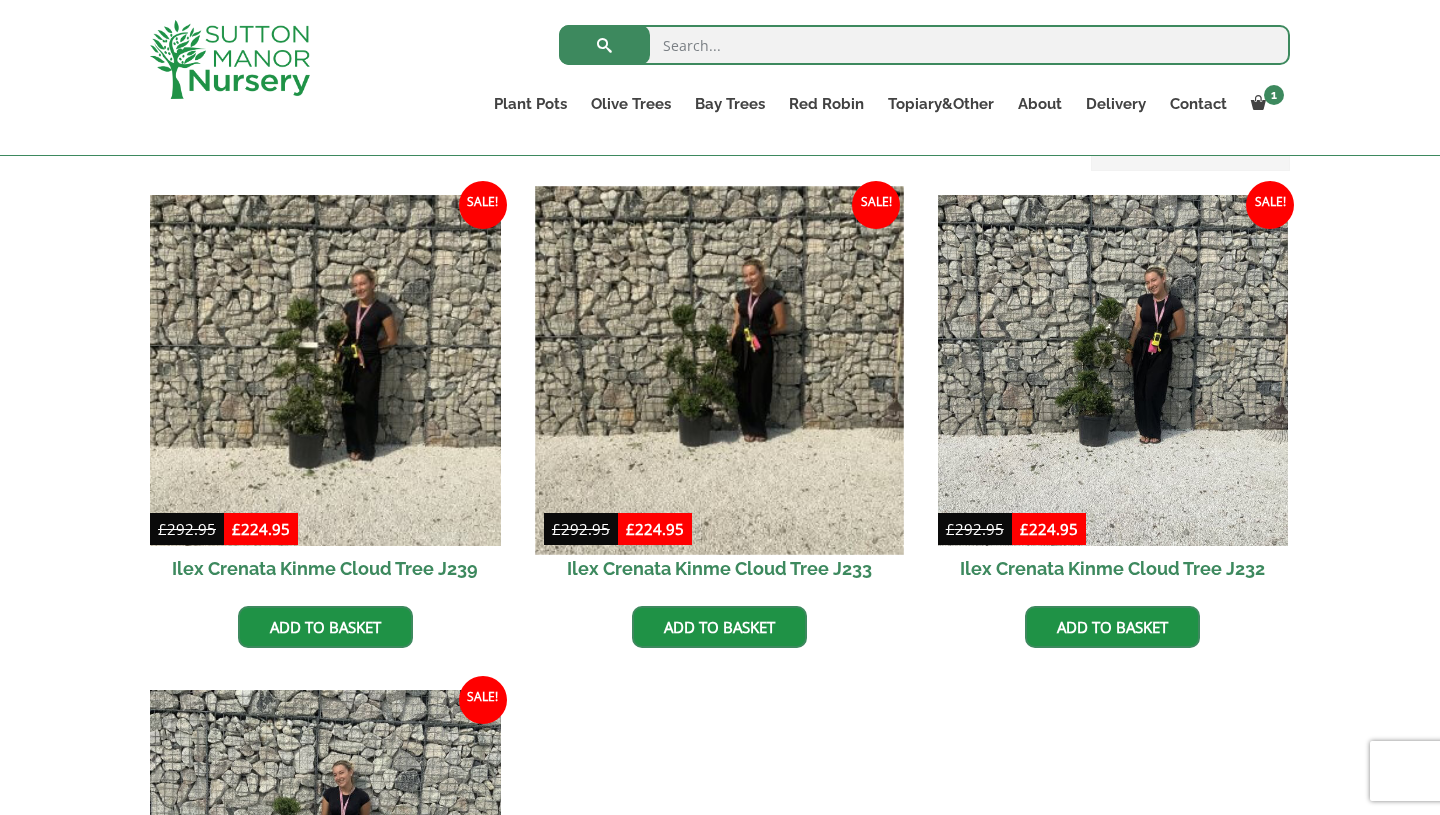 click at bounding box center (719, 370) 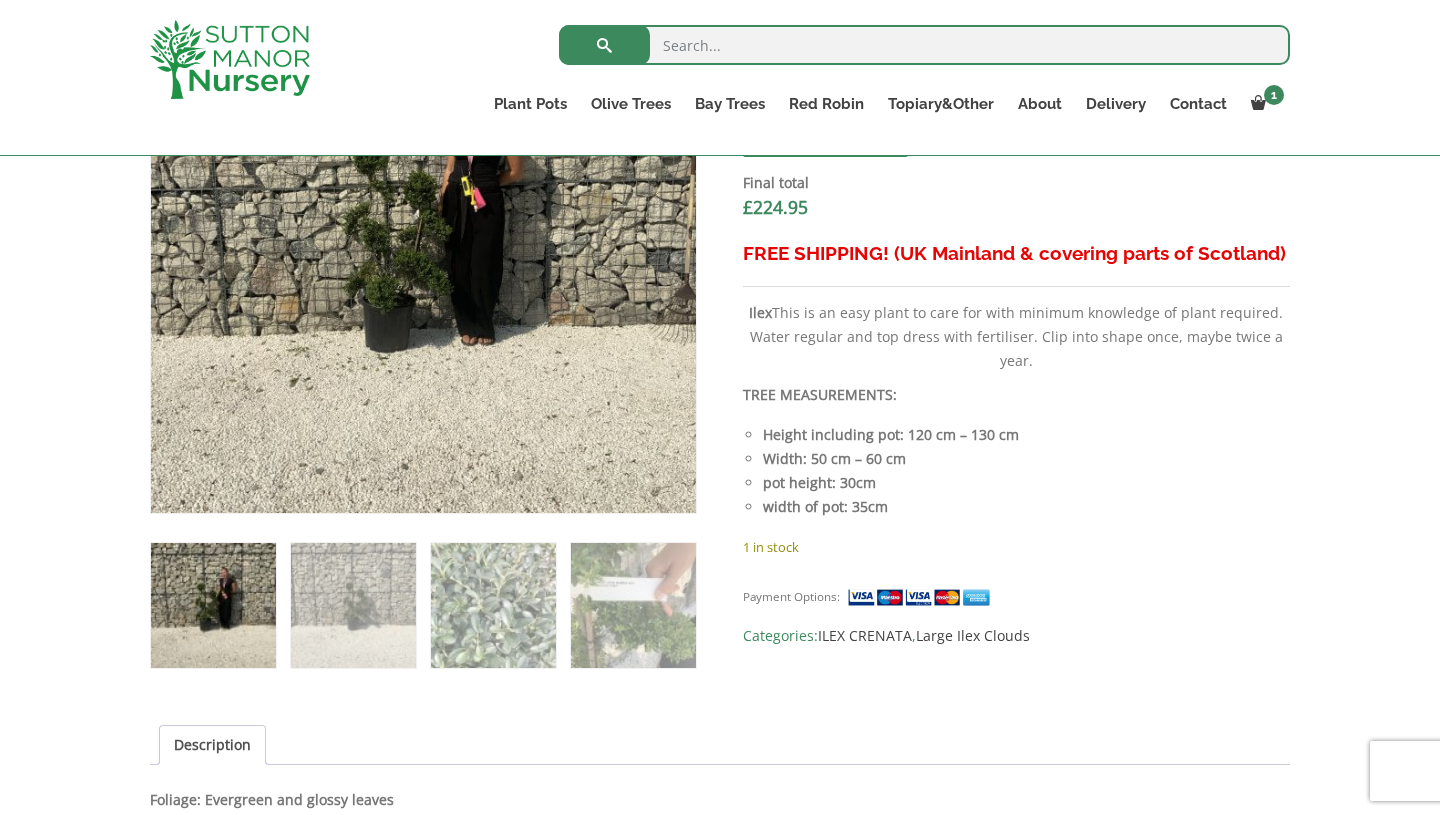 scroll, scrollTop: 834, scrollLeft: 0, axis: vertical 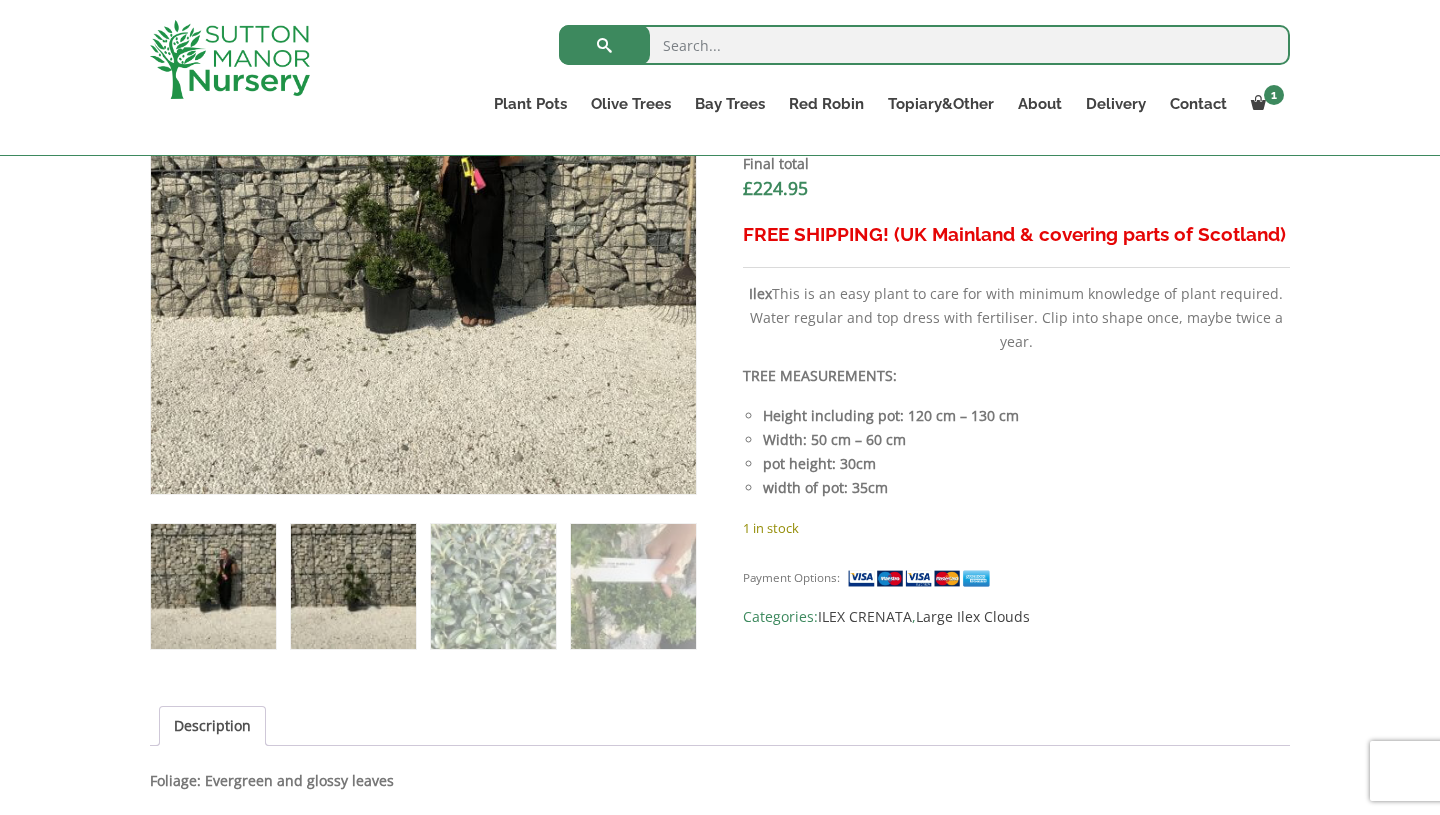 click at bounding box center [353, 586] 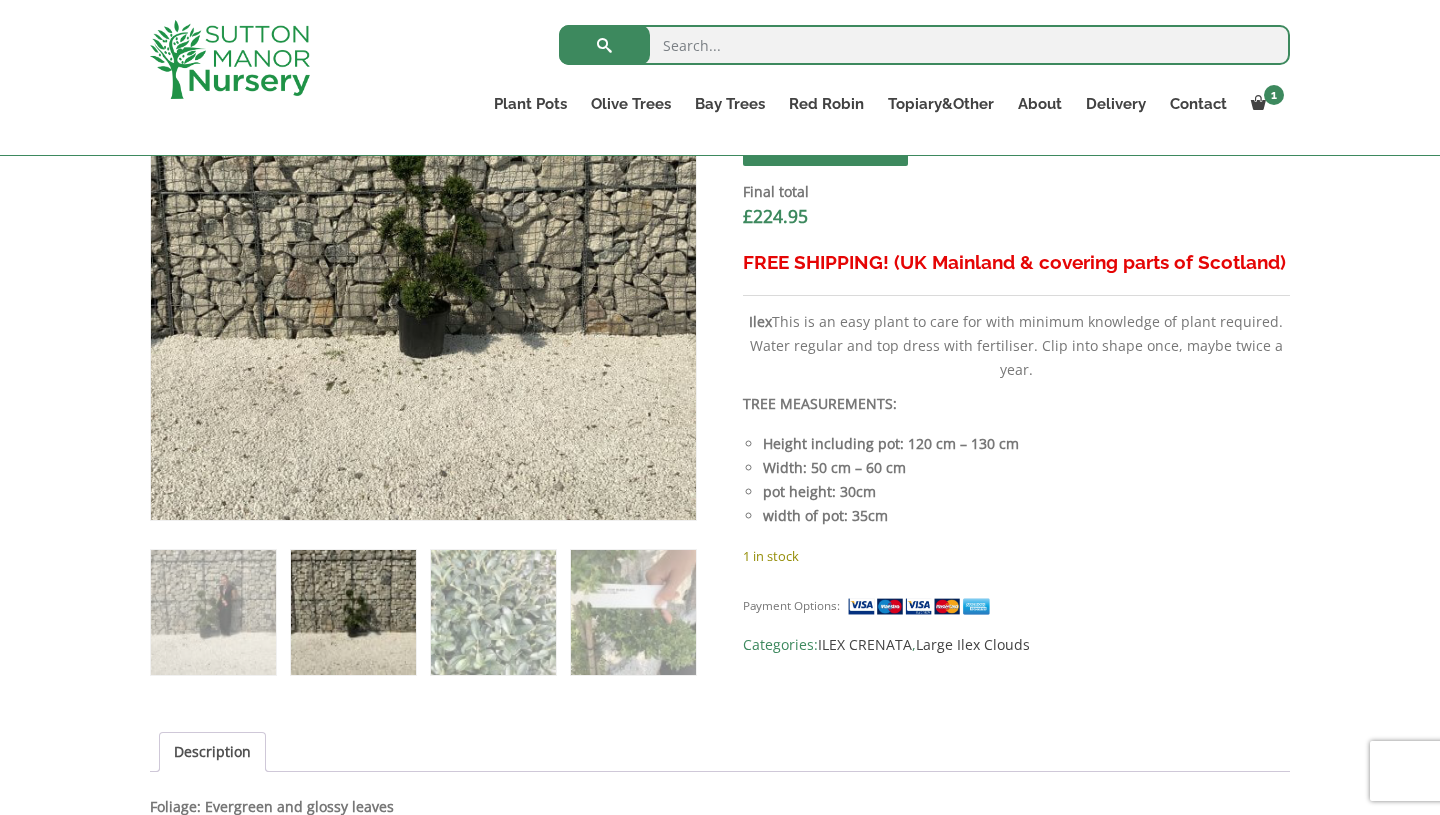 scroll, scrollTop: 801, scrollLeft: 0, axis: vertical 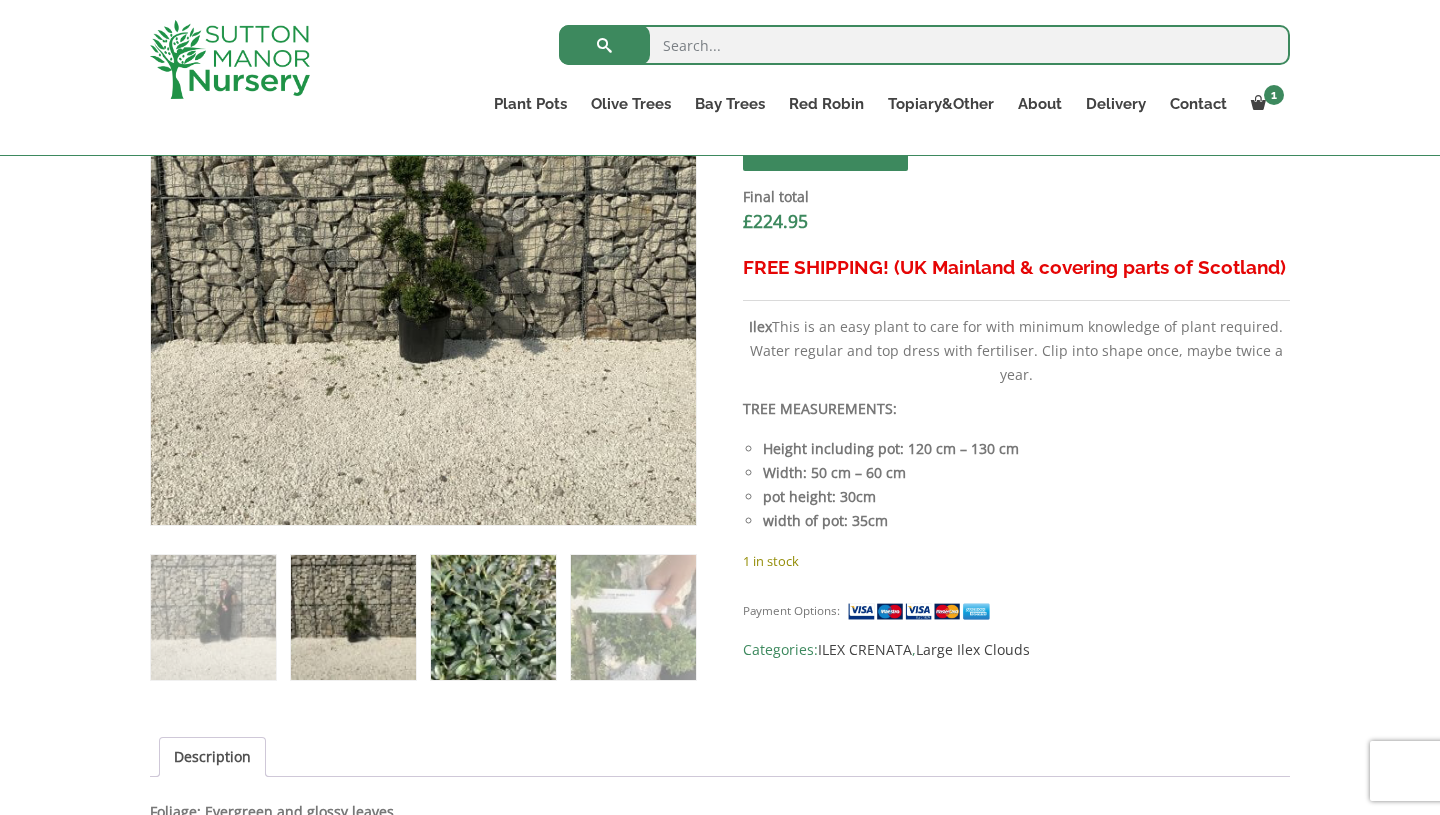 click at bounding box center [493, 617] 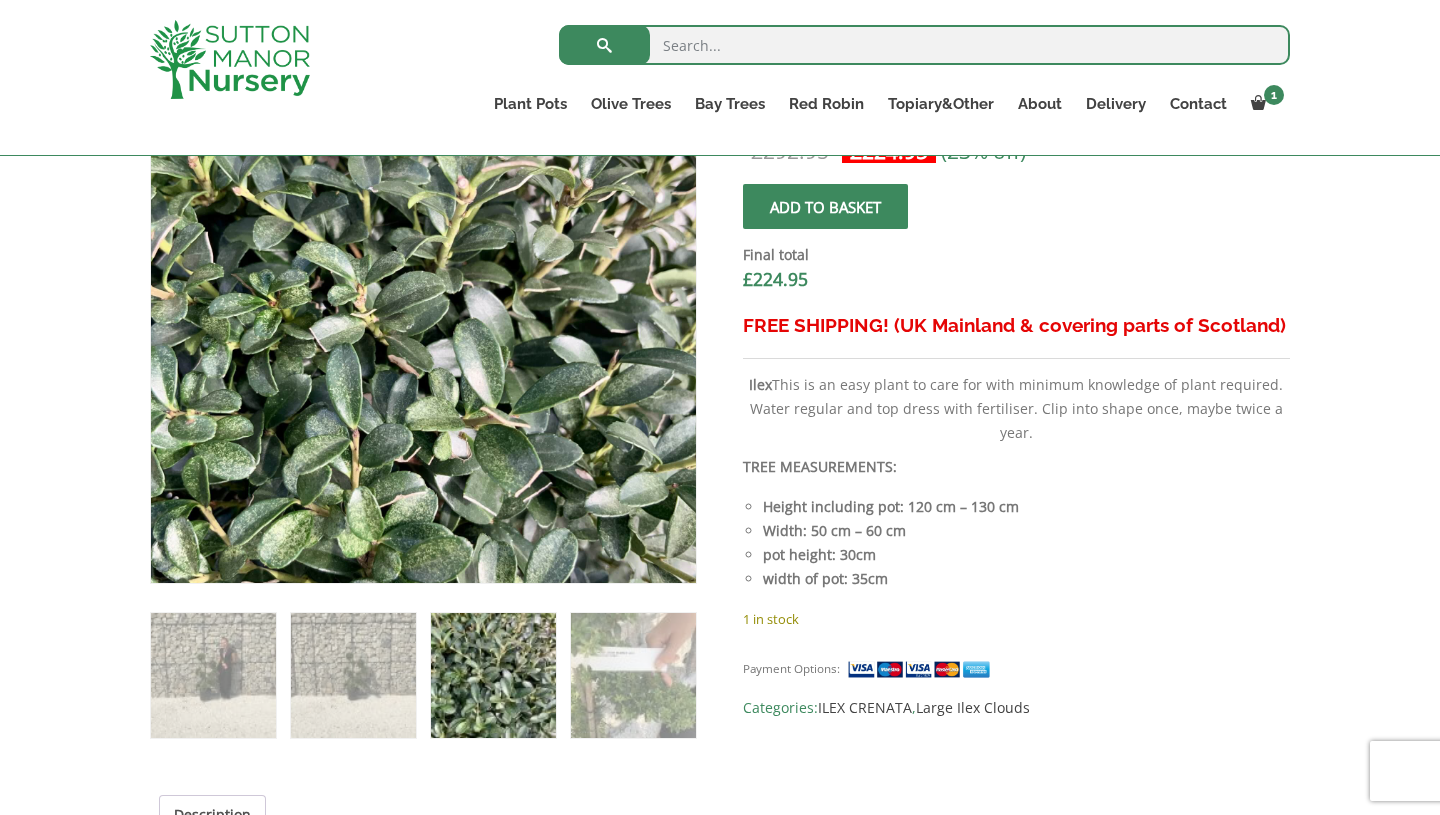 scroll, scrollTop: 740, scrollLeft: 0, axis: vertical 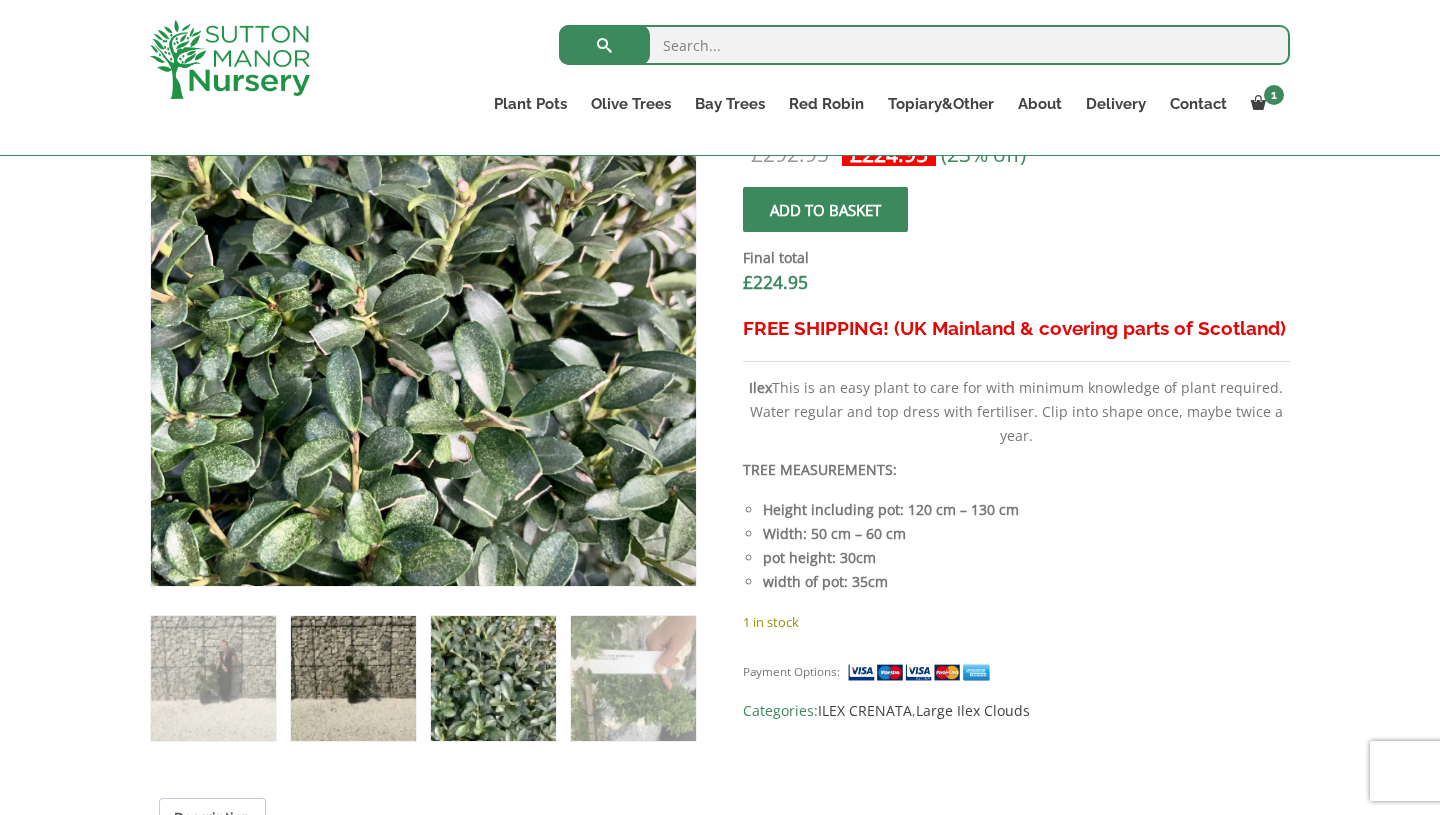 click at bounding box center (353, 678) 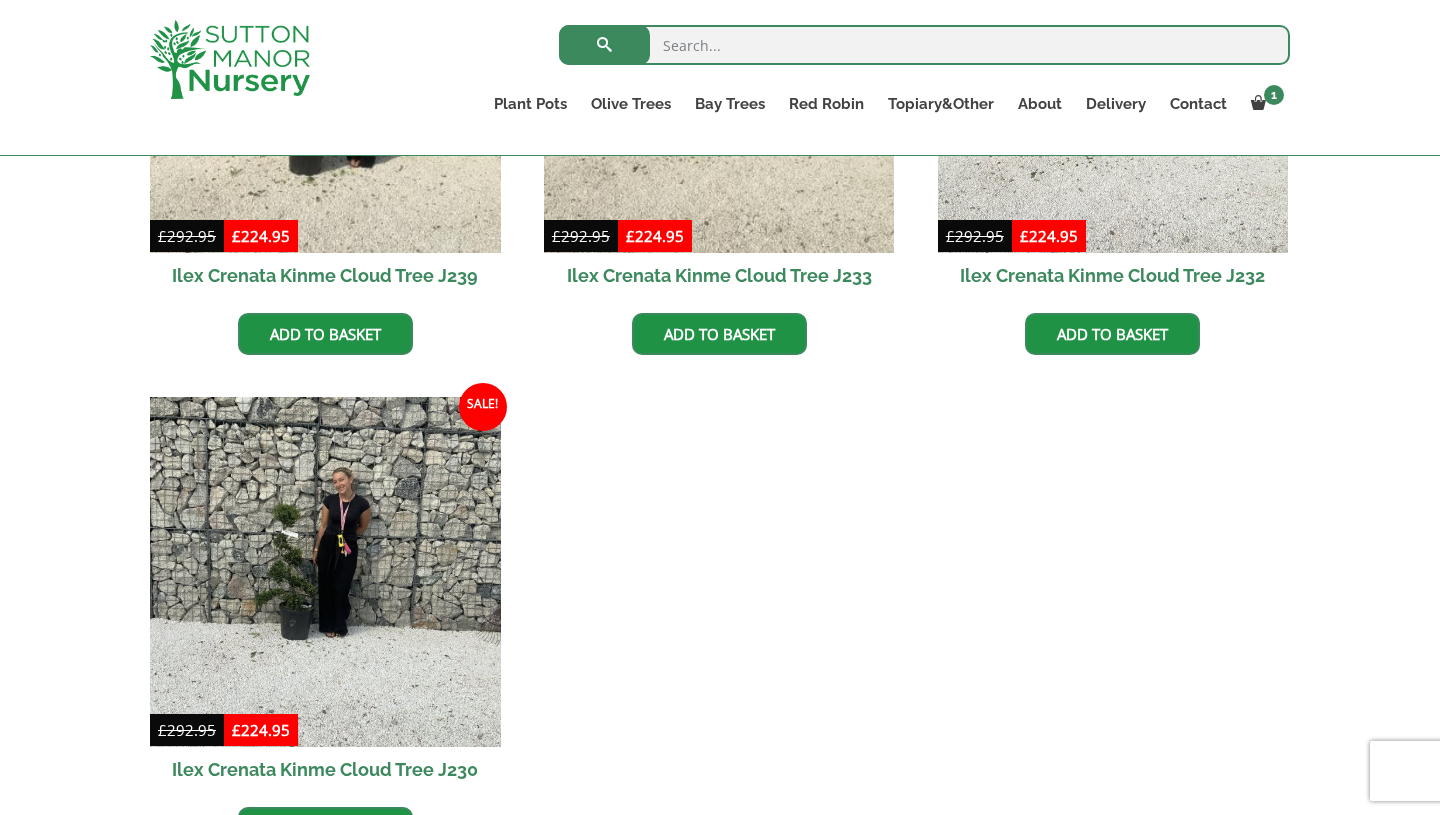scroll, scrollTop: 1170, scrollLeft: 0, axis: vertical 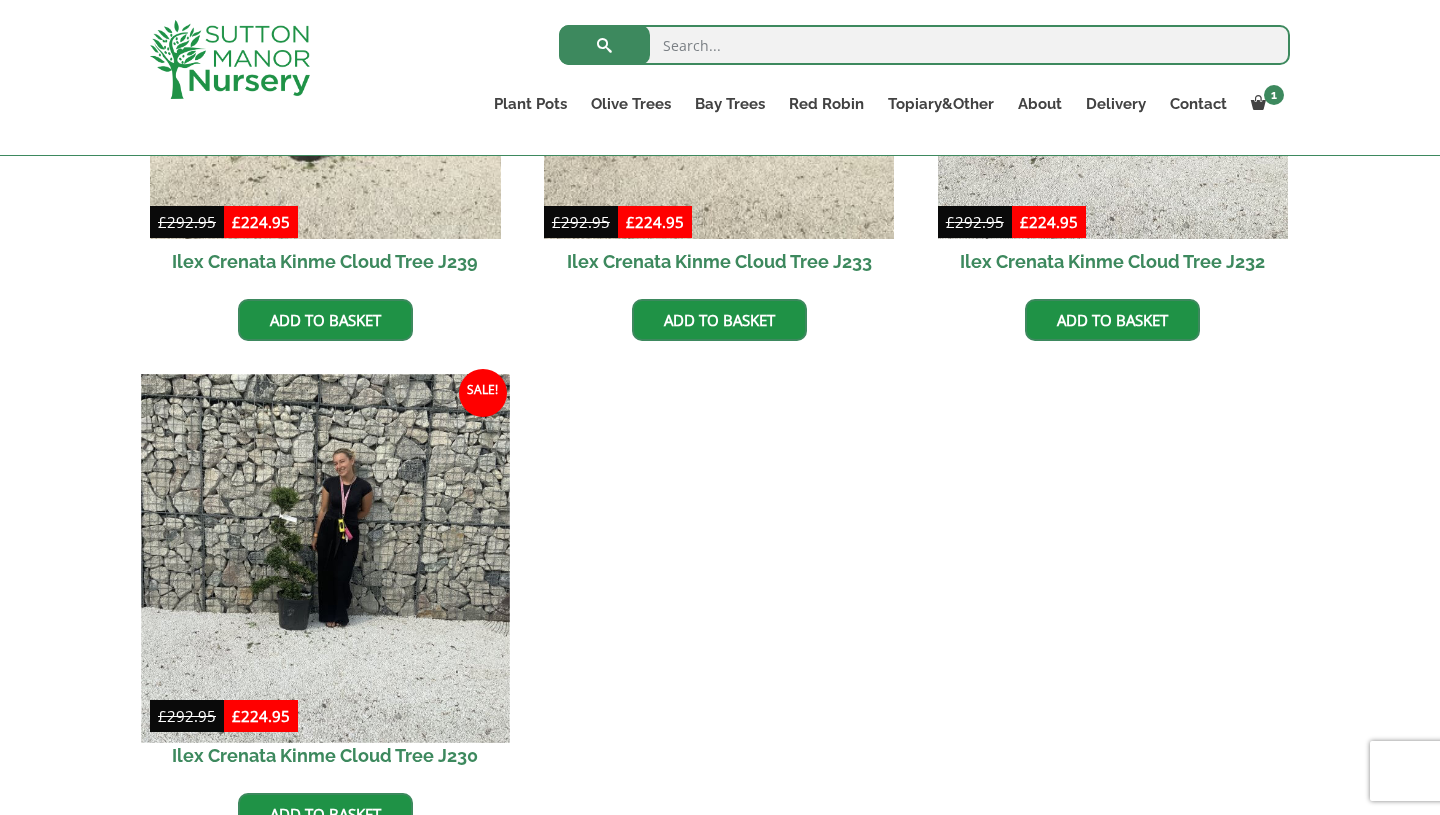 click at bounding box center [325, 558] 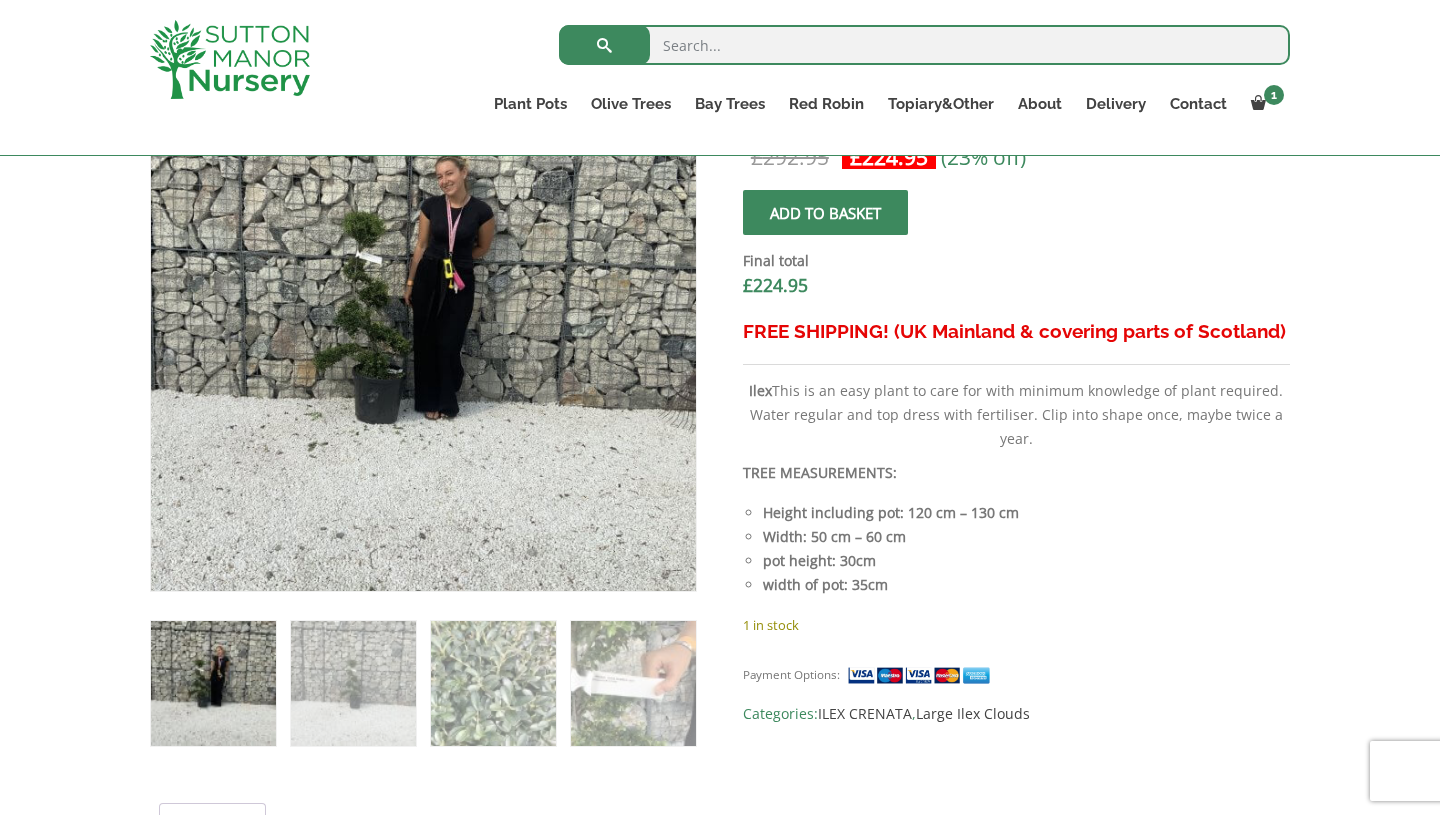 scroll, scrollTop: 748, scrollLeft: 0, axis: vertical 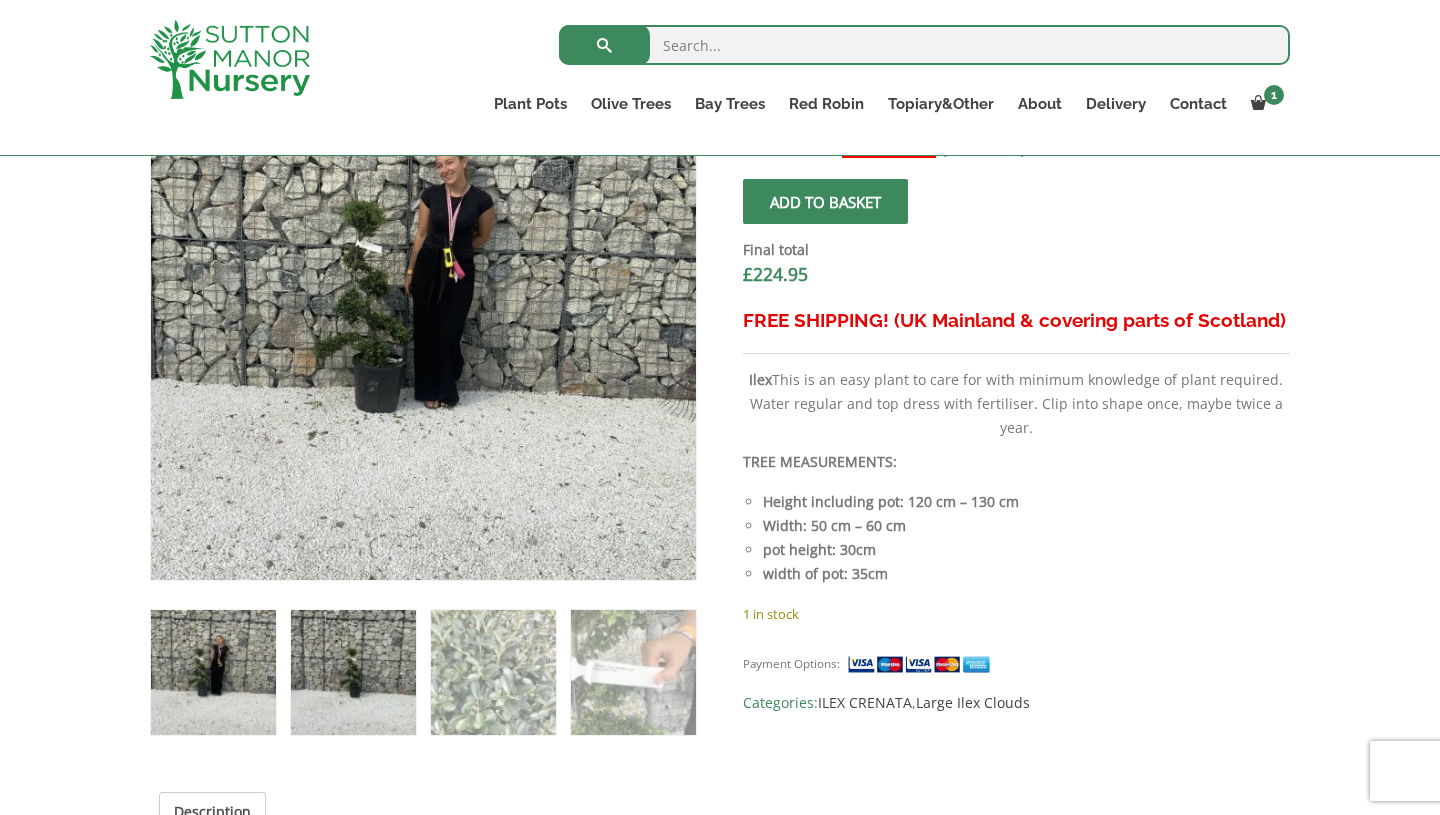 click at bounding box center [353, 672] 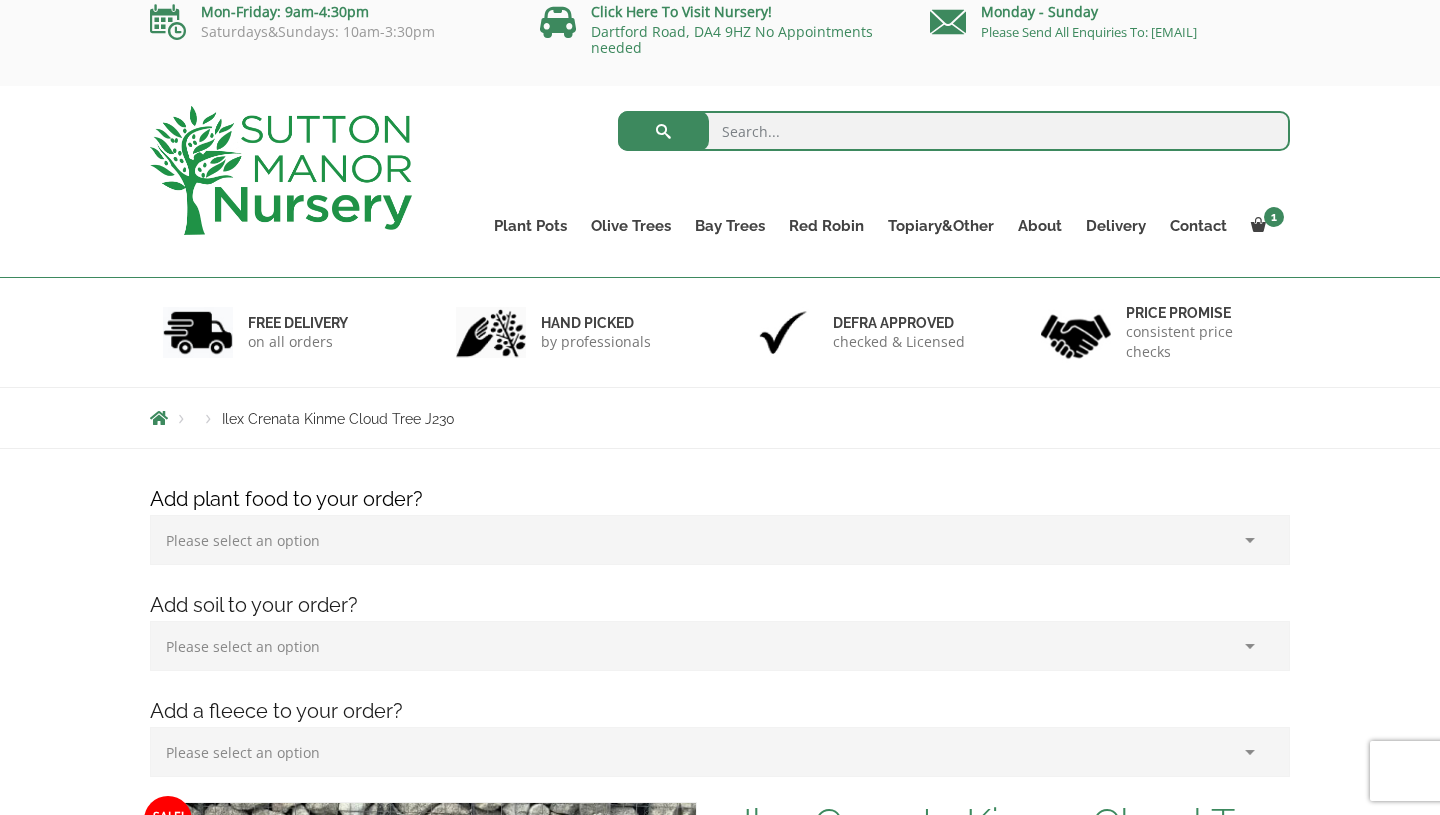 scroll, scrollTop: 0, scrollLeft: 0, axis: both 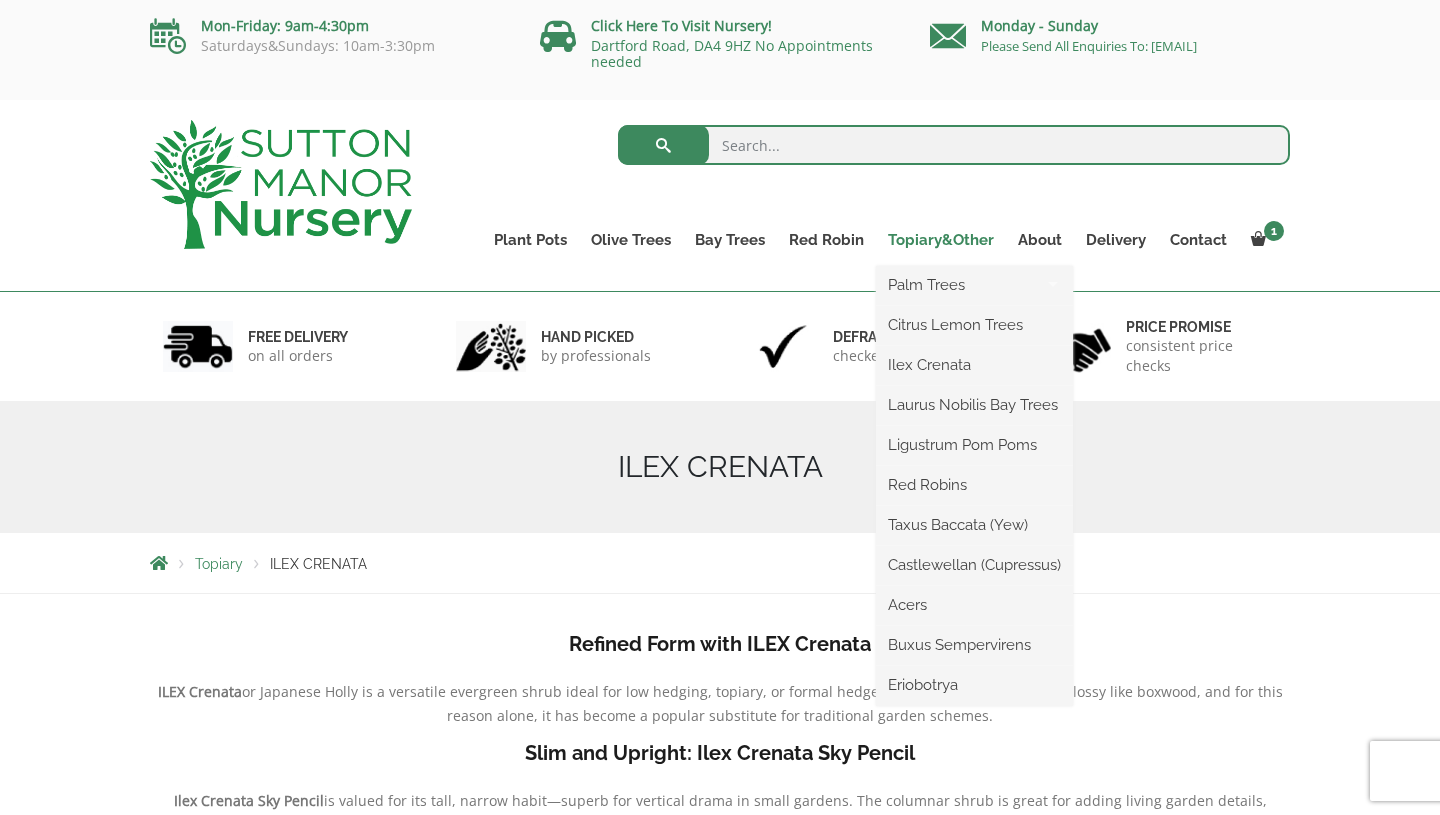 click on "Topiary&Other" at bounding box center [941, 240] 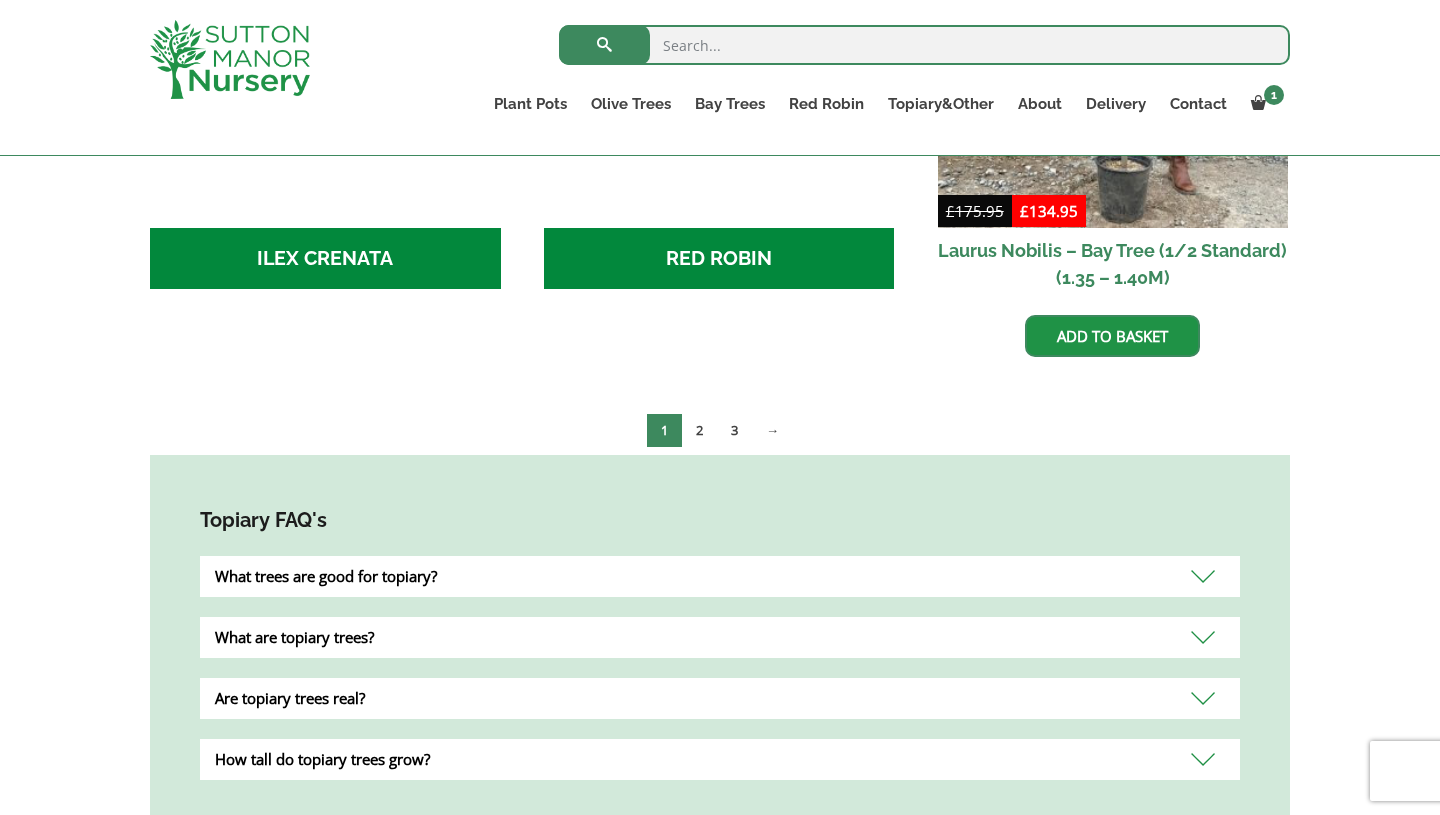 scroll, scrollTop: 1043, scrollLeft: 0, axis: vertical 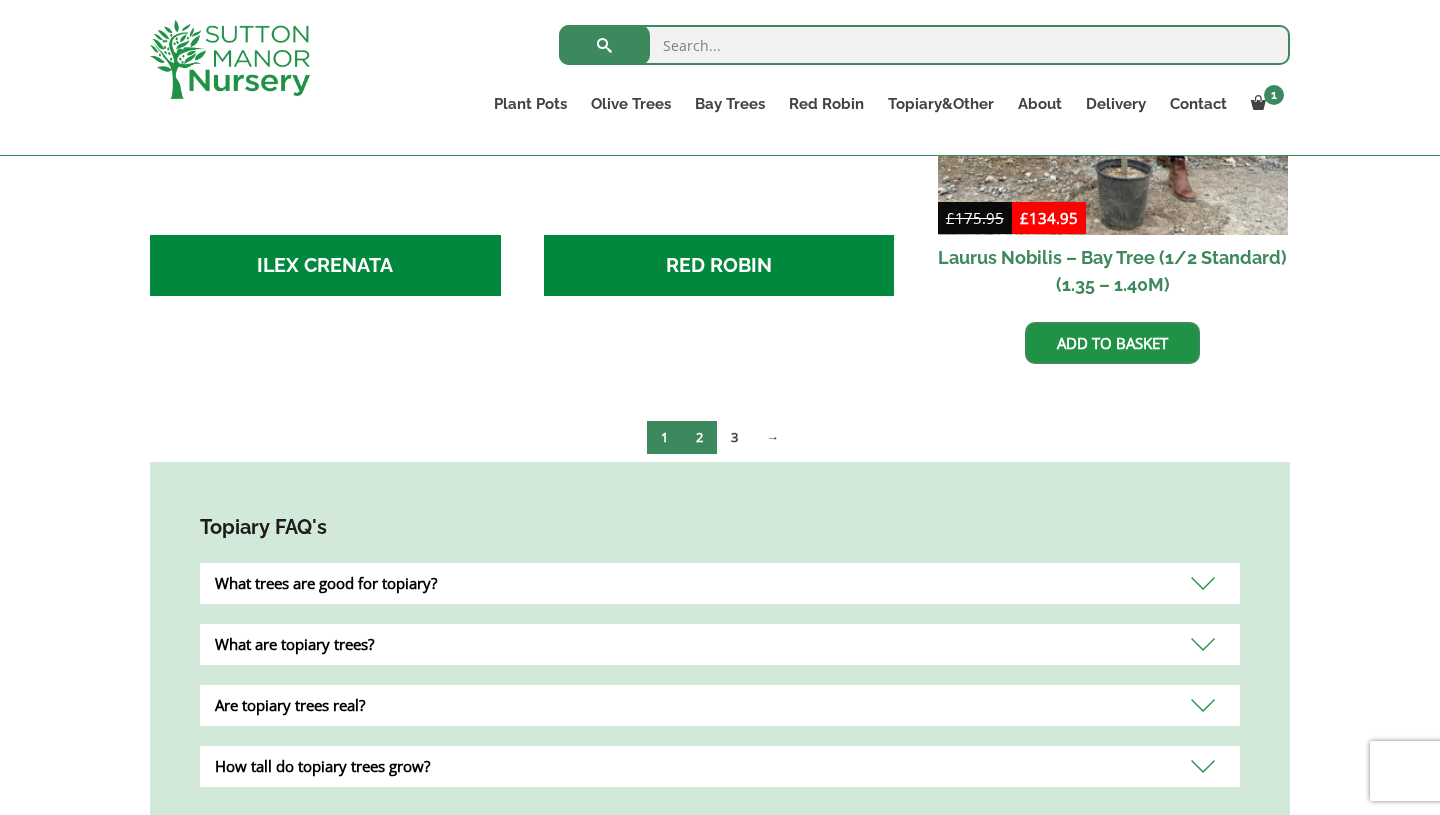 click on "2" at bounding box center [699, 437] 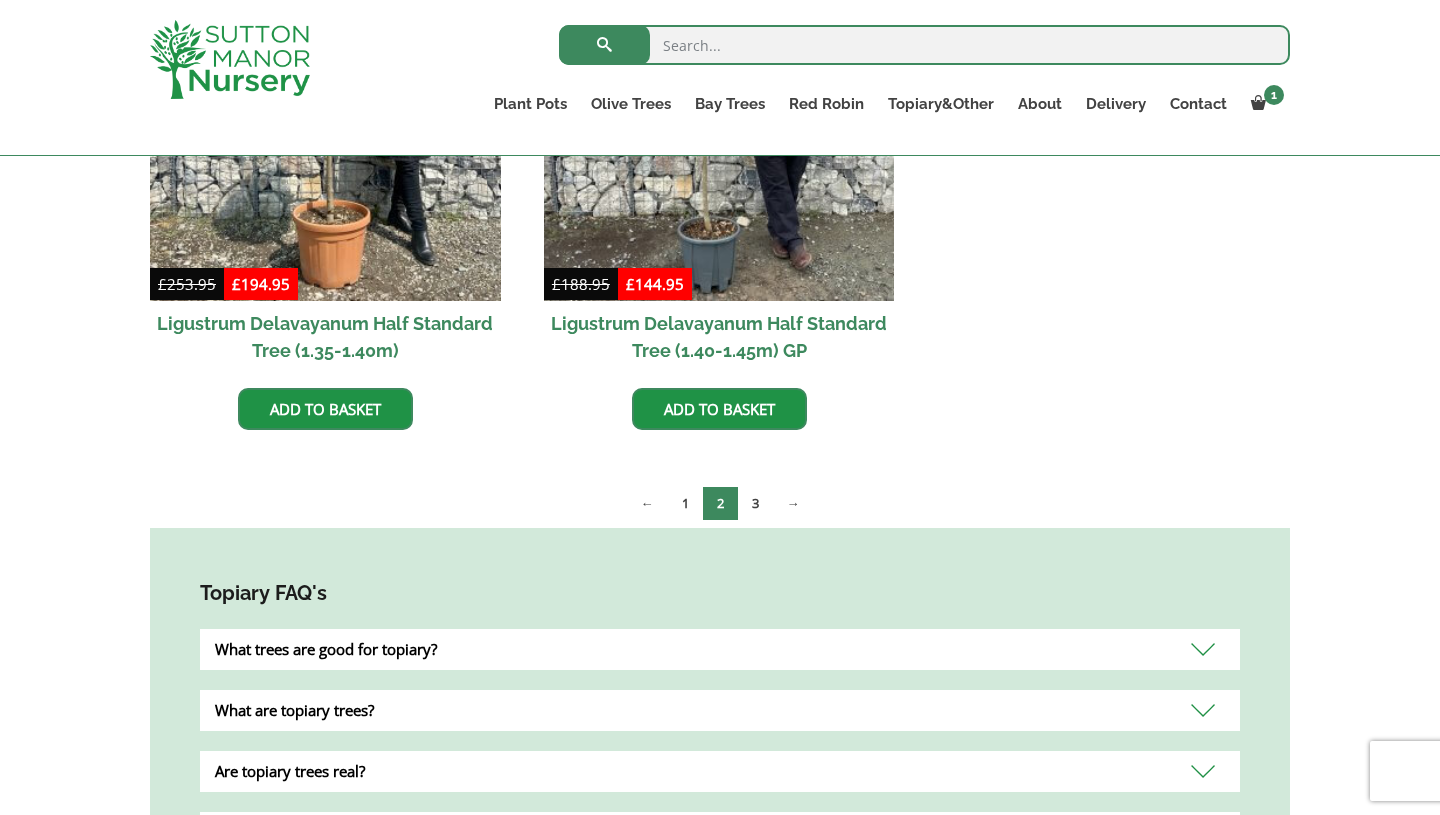 scroll, scrollTop: 749, scrollLeft: 0, axis: vertical 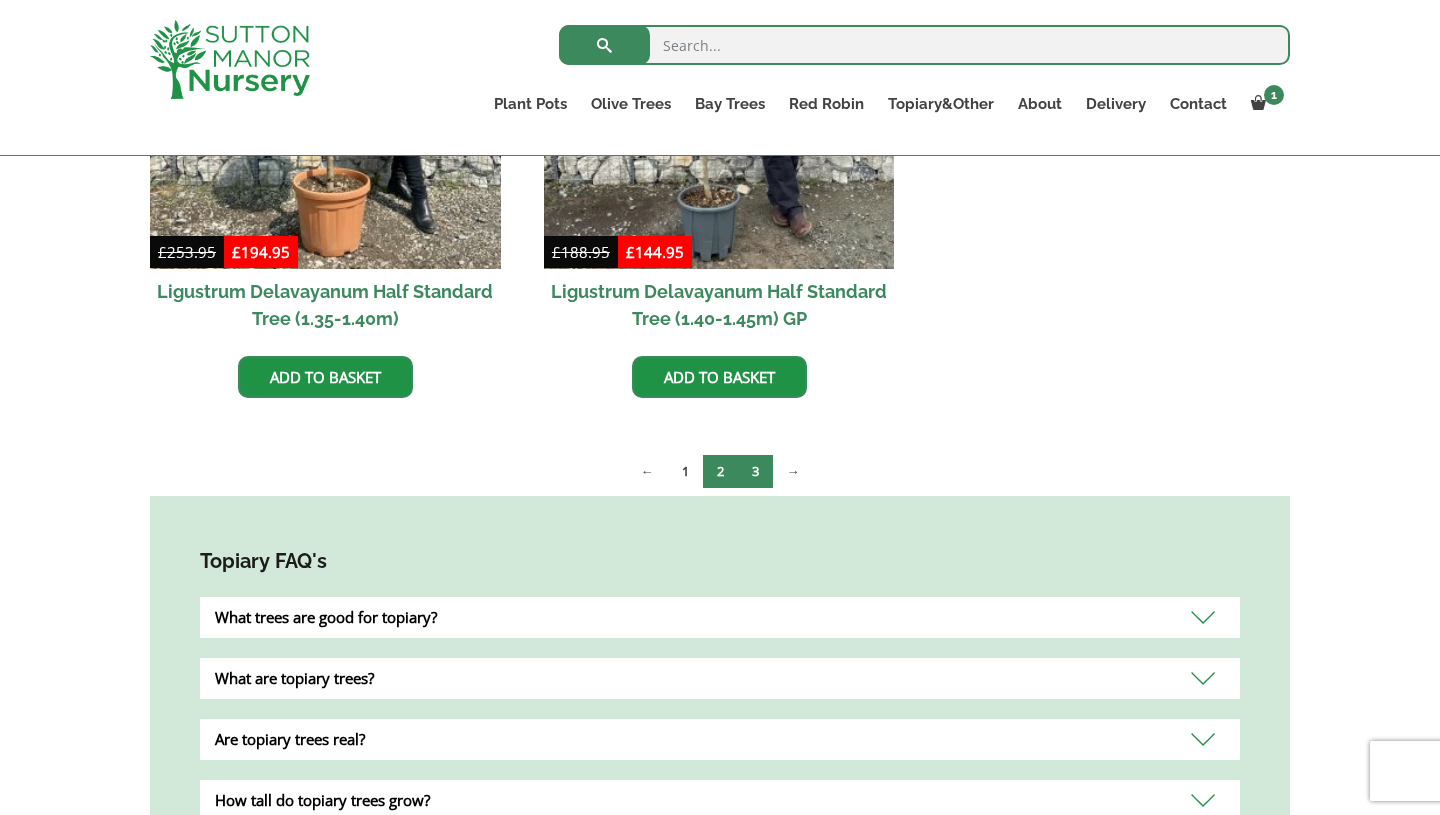 click on "3" at bounding box center (755, 471) 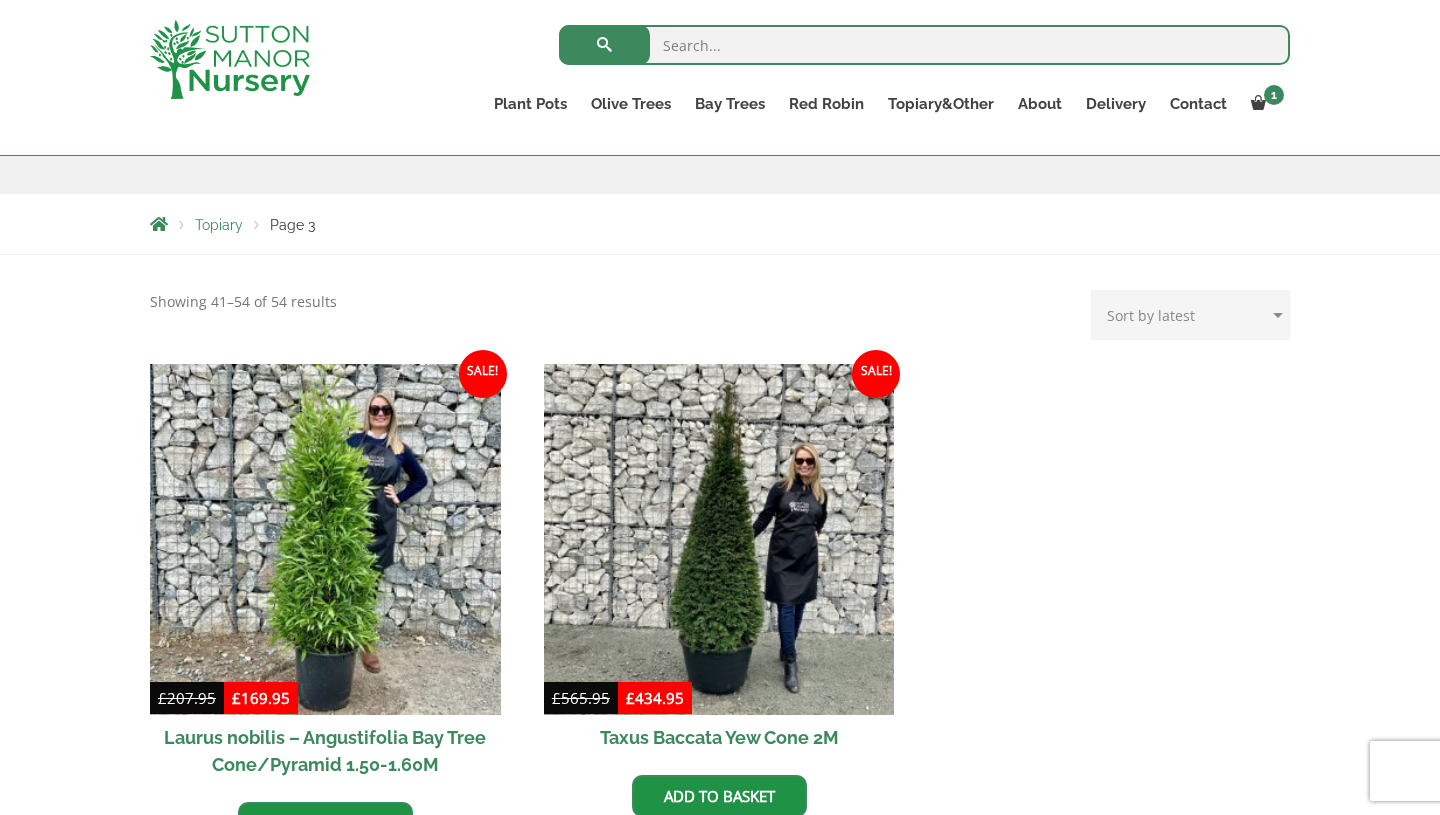 scroll, scrollTop: 0, scrollLeft: 0, axis: both 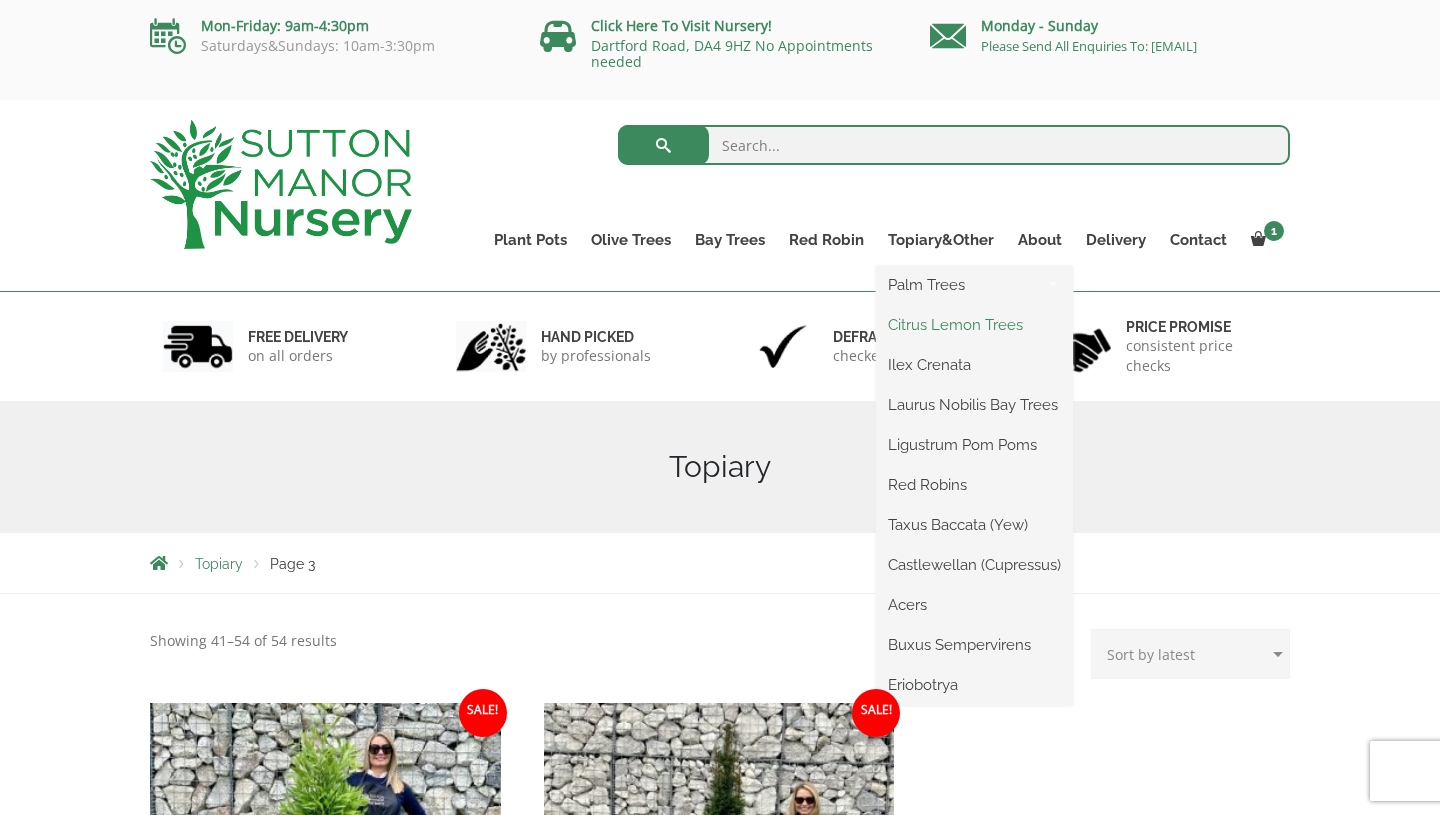 click on "Citrus Lemon Trees" at bounding box center (974, 325) 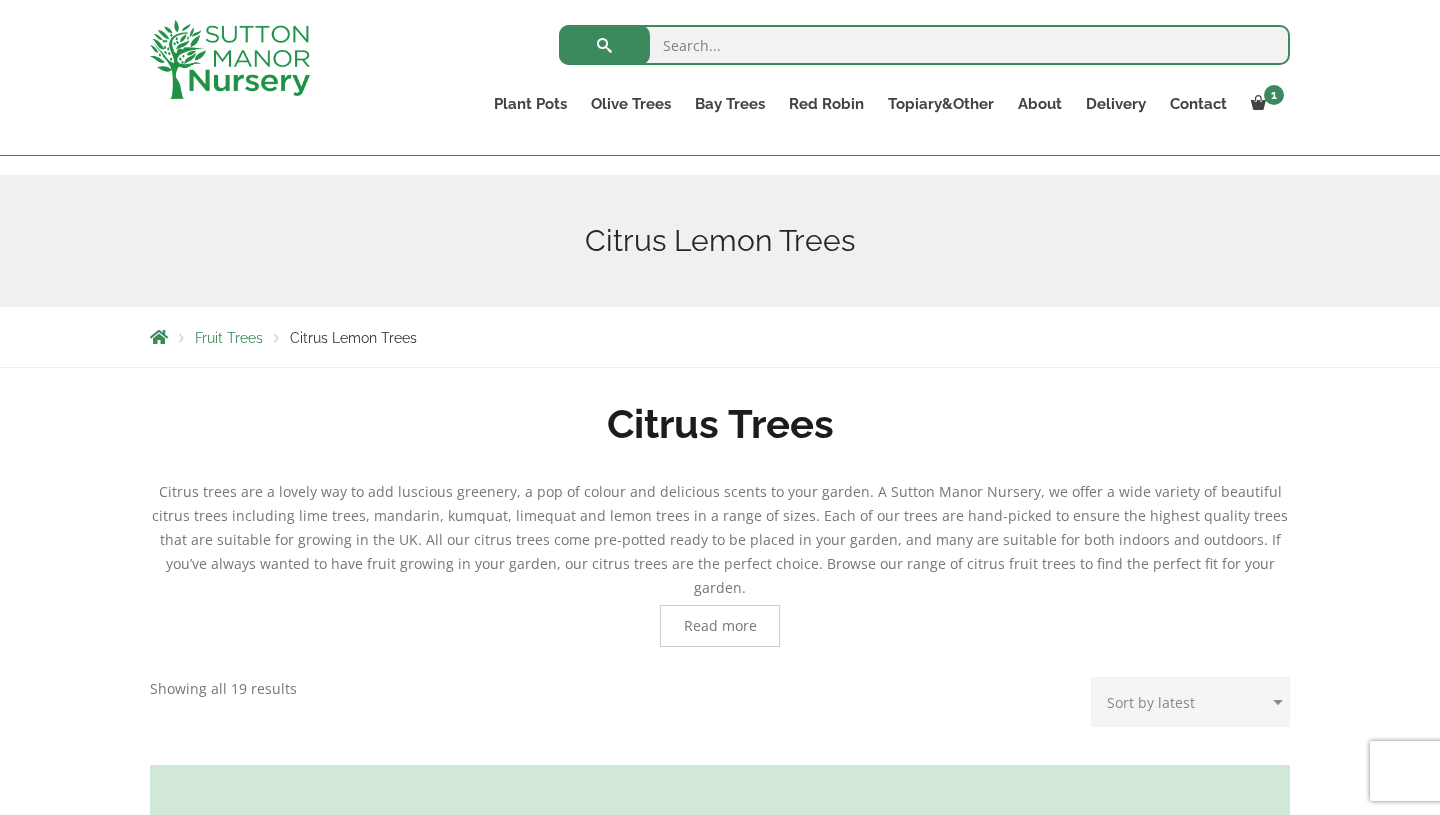 scroll, scrollTop: 0, scrollLeft: 0, axis: both 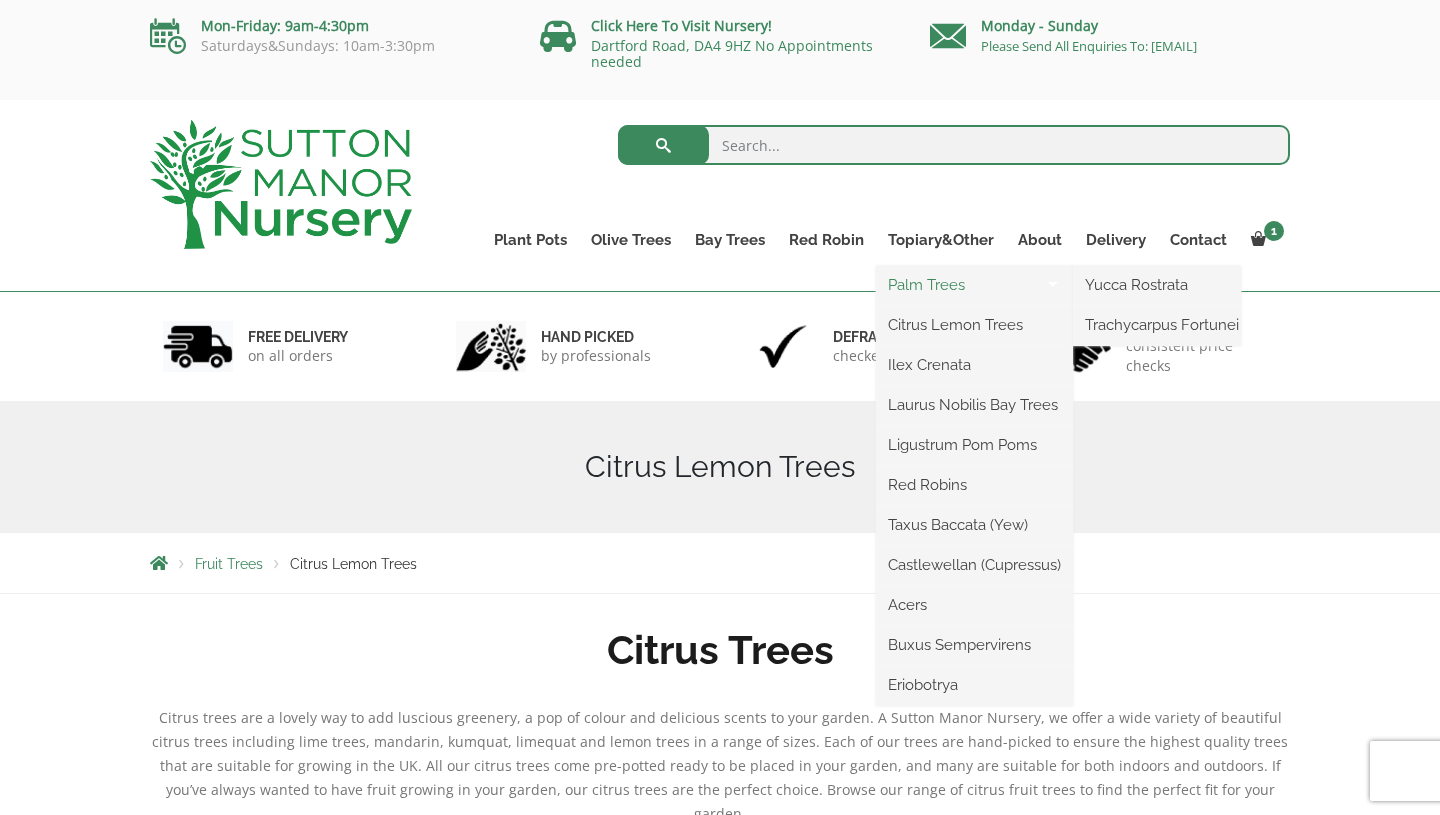click on "Palm Trees" at bounding box center [974, 285] 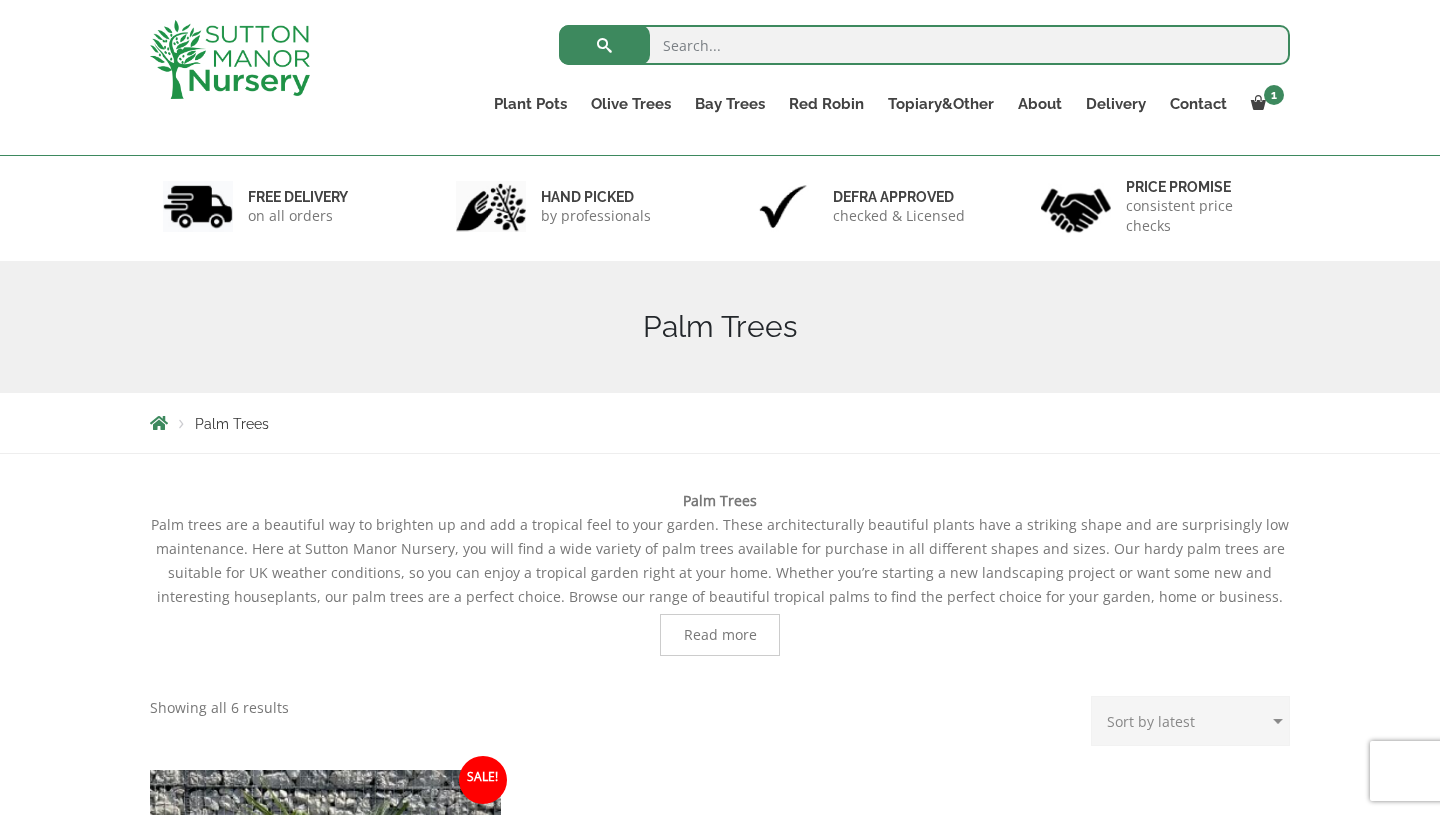 scroll, scrollTop: 0, scrollLeft: 0, axis: both 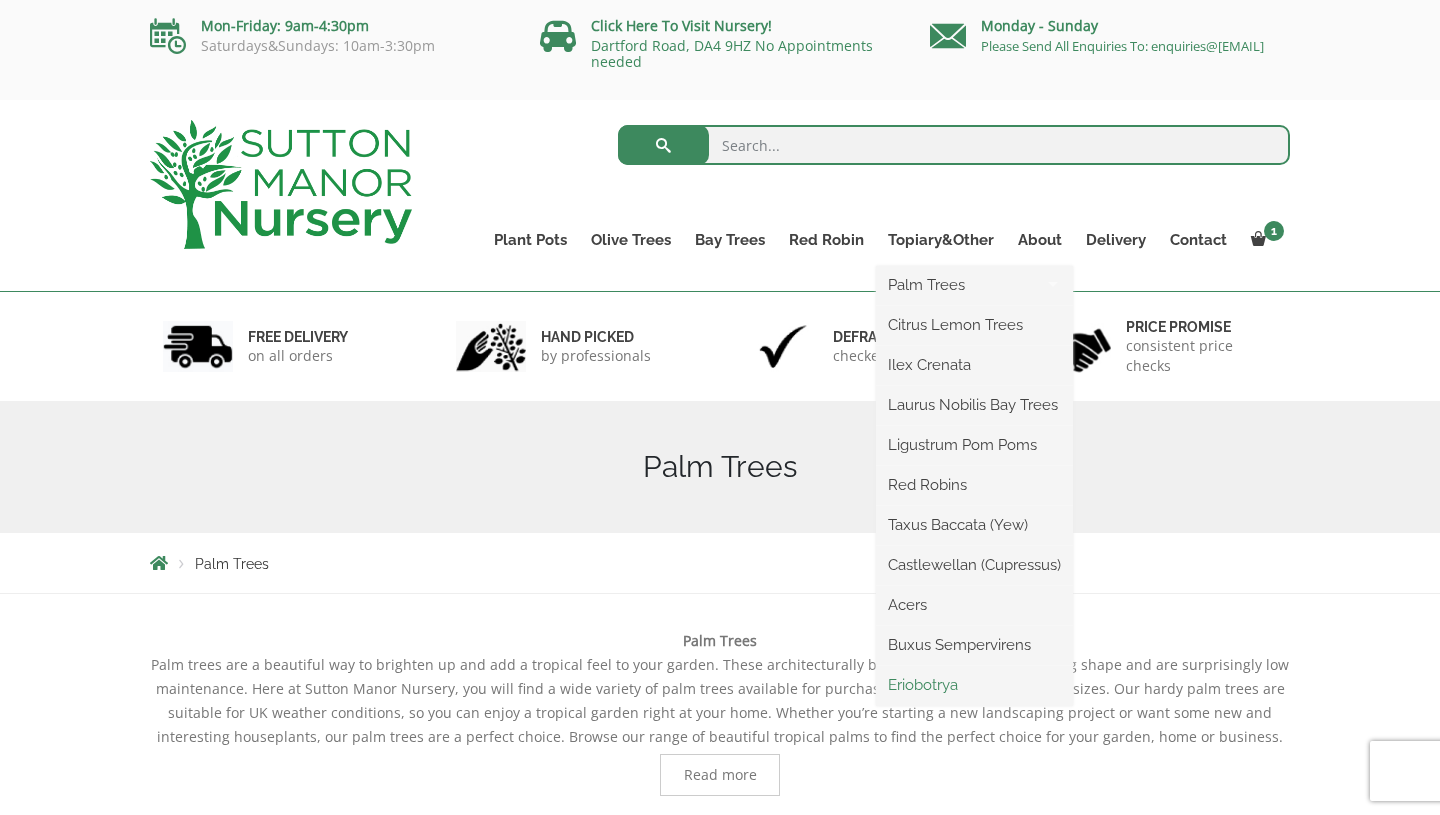 click on "Eriobotrya" at bounding box center [974, 685] 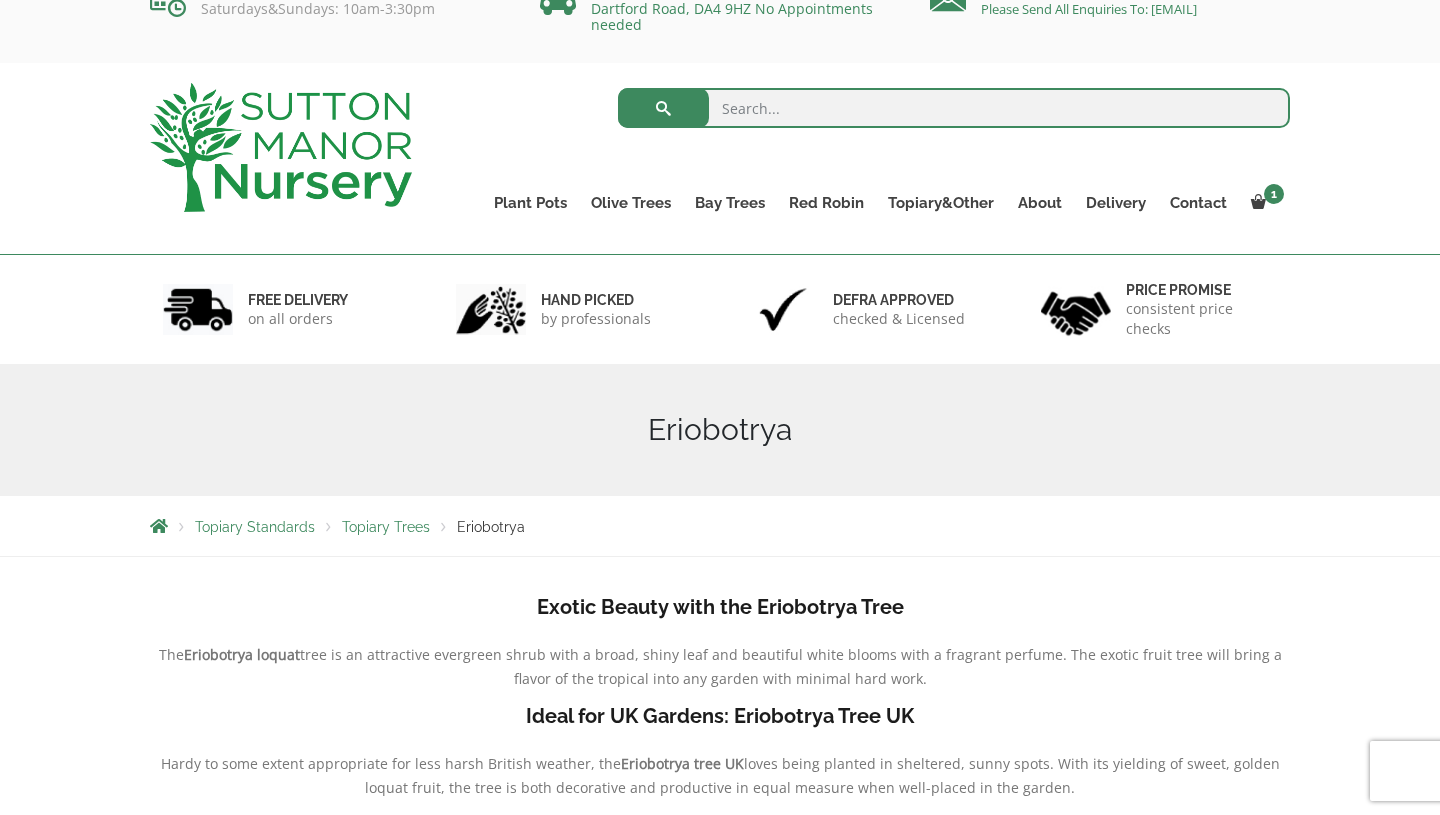 scroll, scrollTop: 0, scrollLeft: 0, axis: both 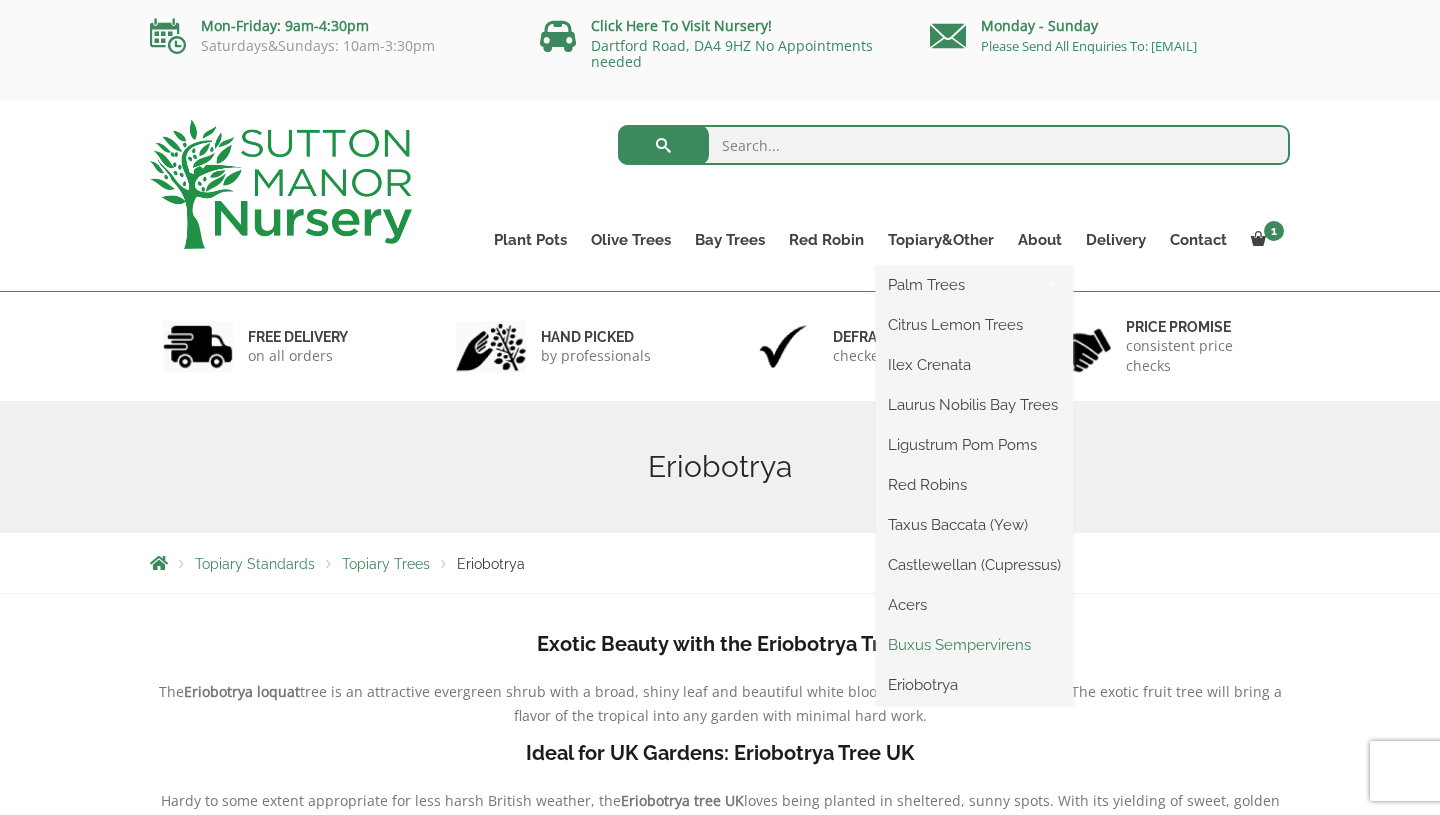click on "Buxus Sempervirens" at bounding box center (974, 645) 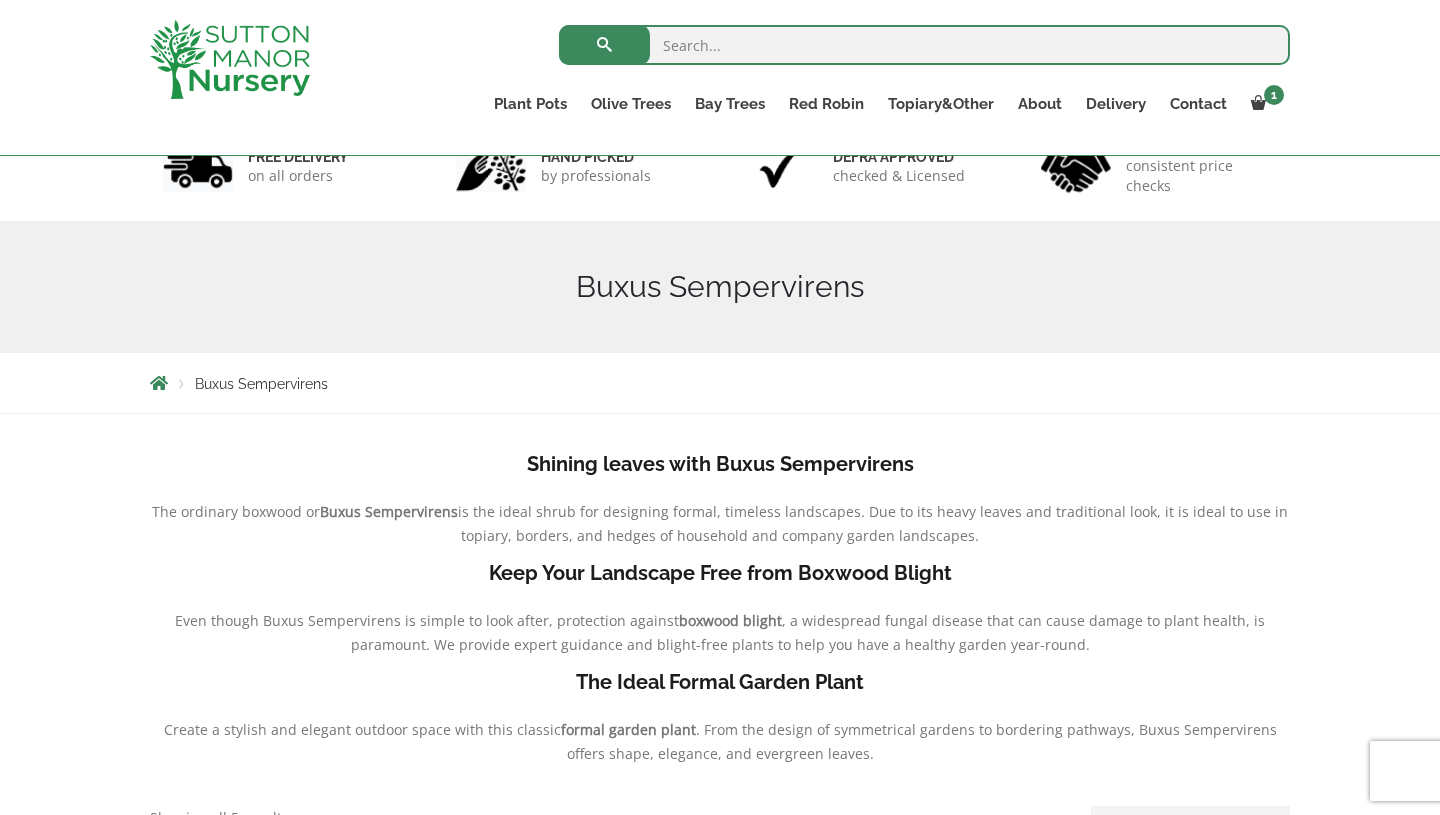 scroll, scrollTop: 0, scrollLeft: 0, axis: both 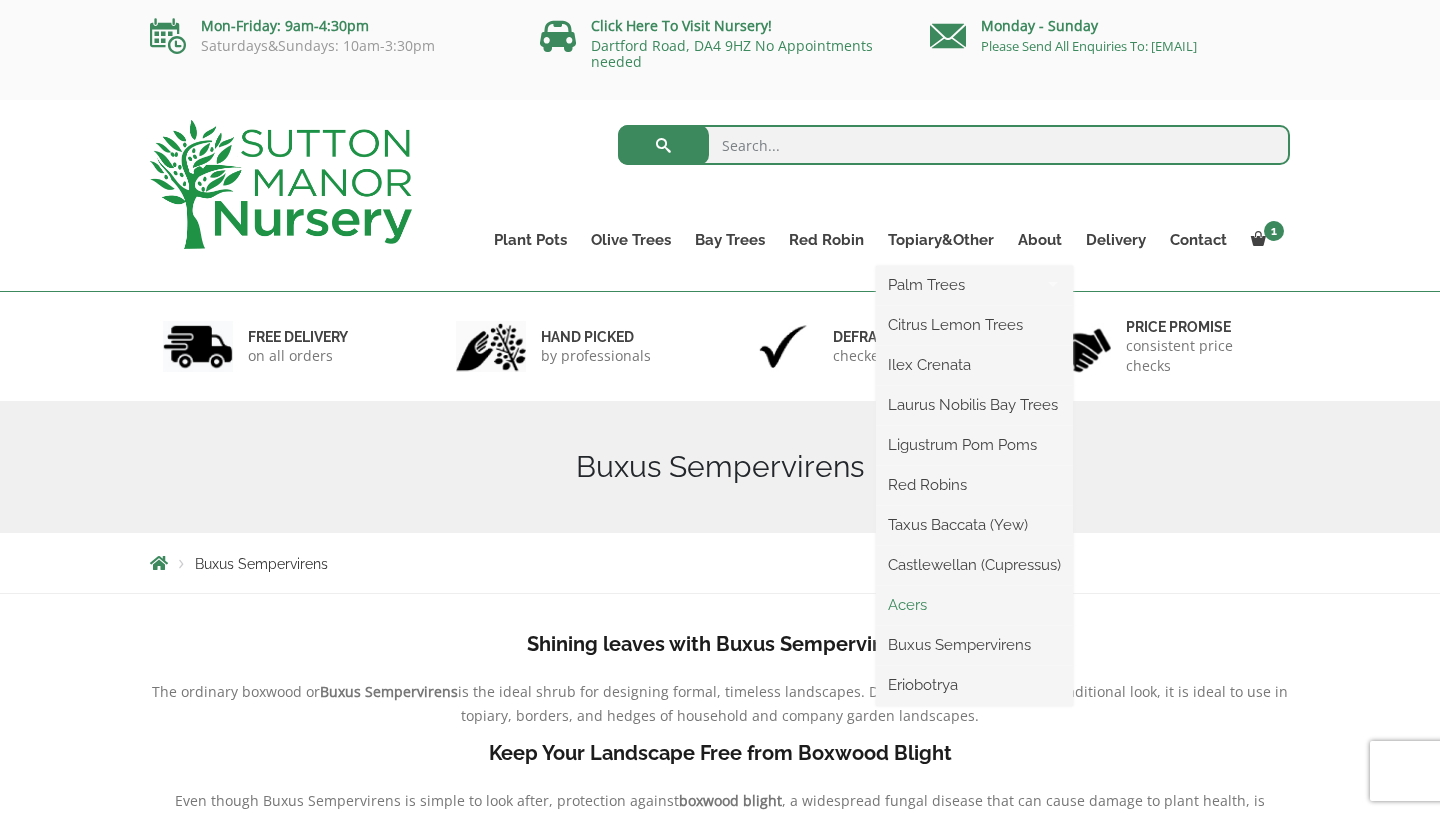 click on "Acers" at bounding box center [974, 605] 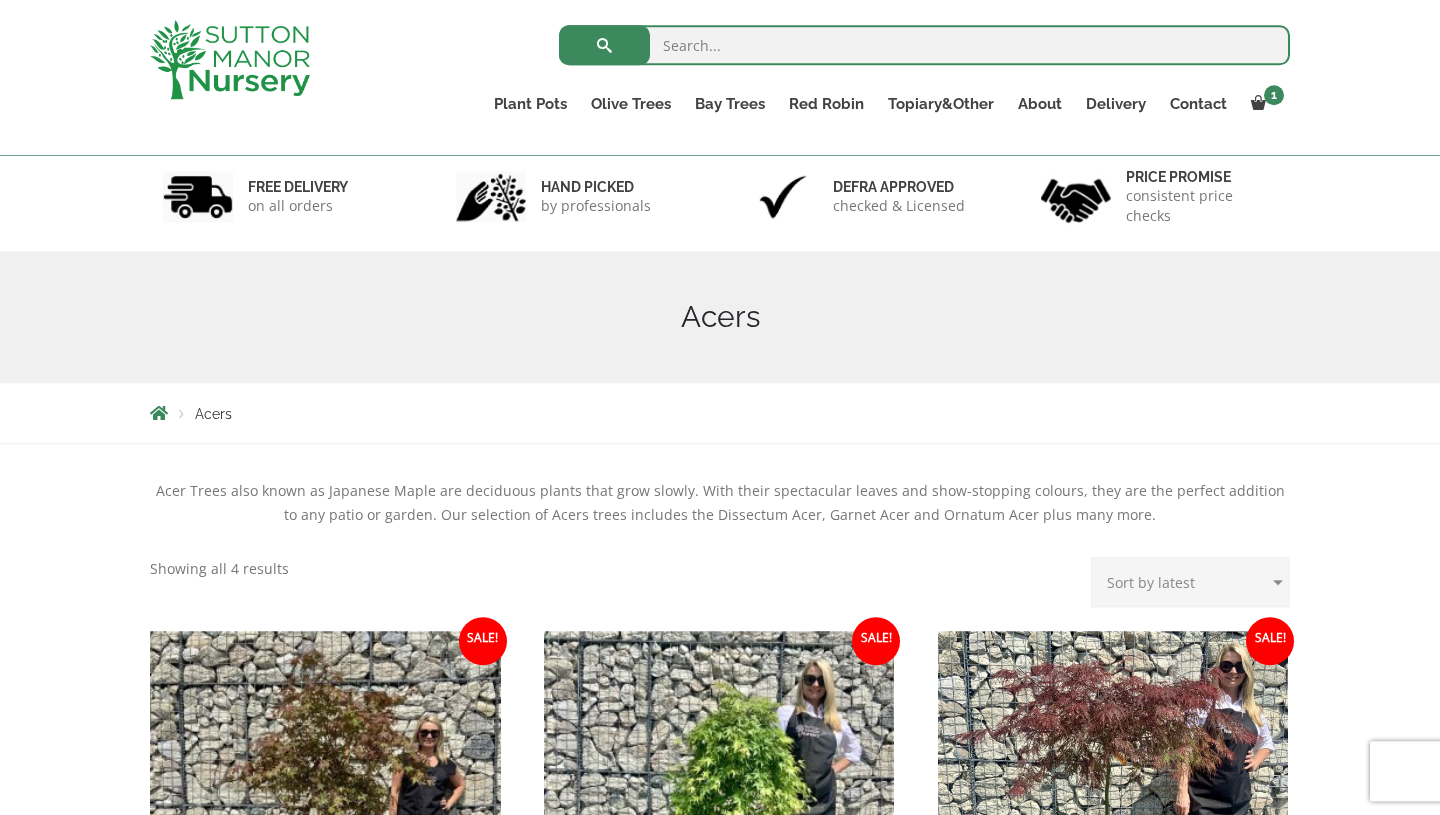 scroll, scrollTop: 0, scrollLeft: 0, axis: both 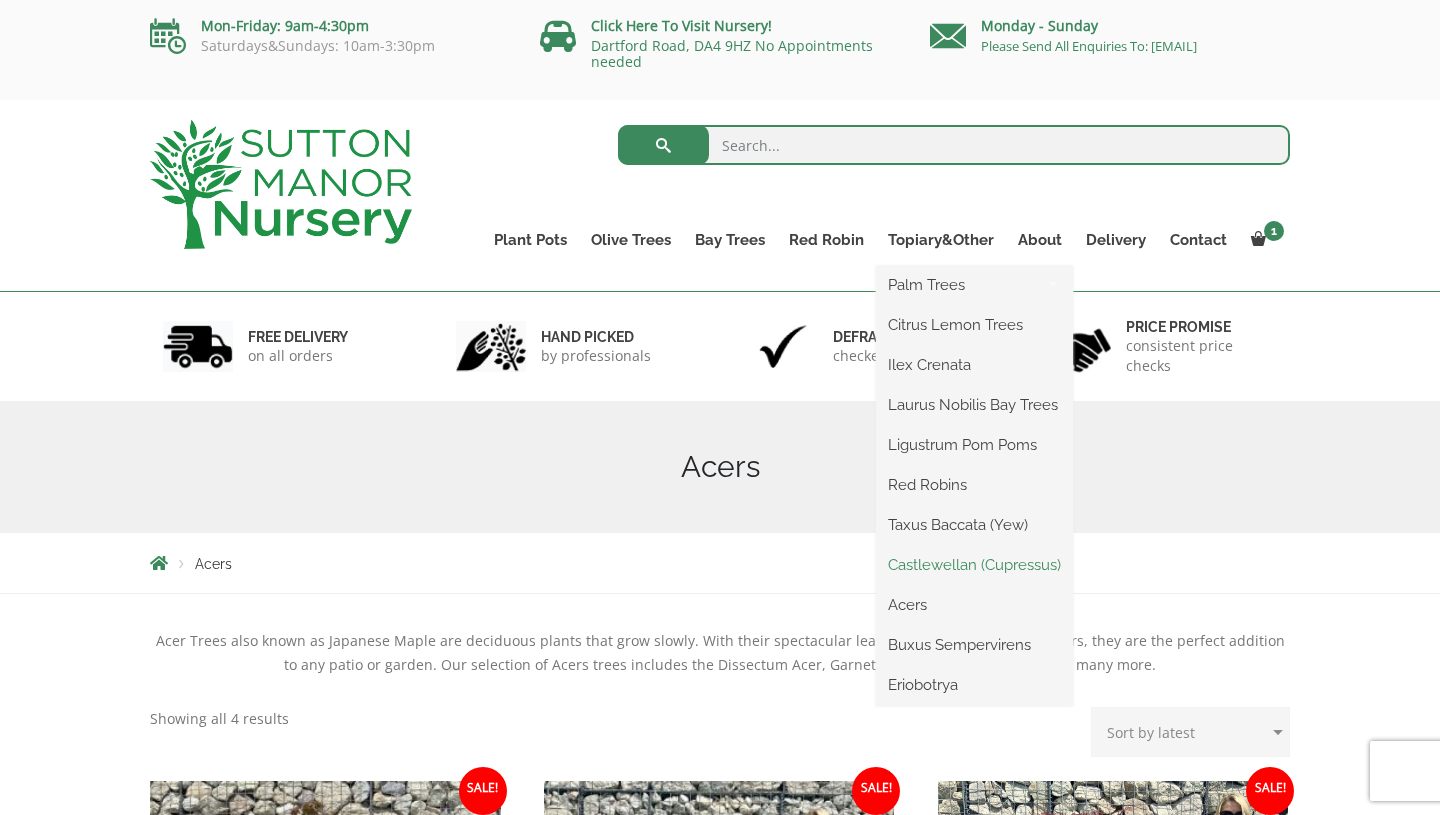 click on "Castlewellan (Cupressus)" at bounding box center (974, 565) 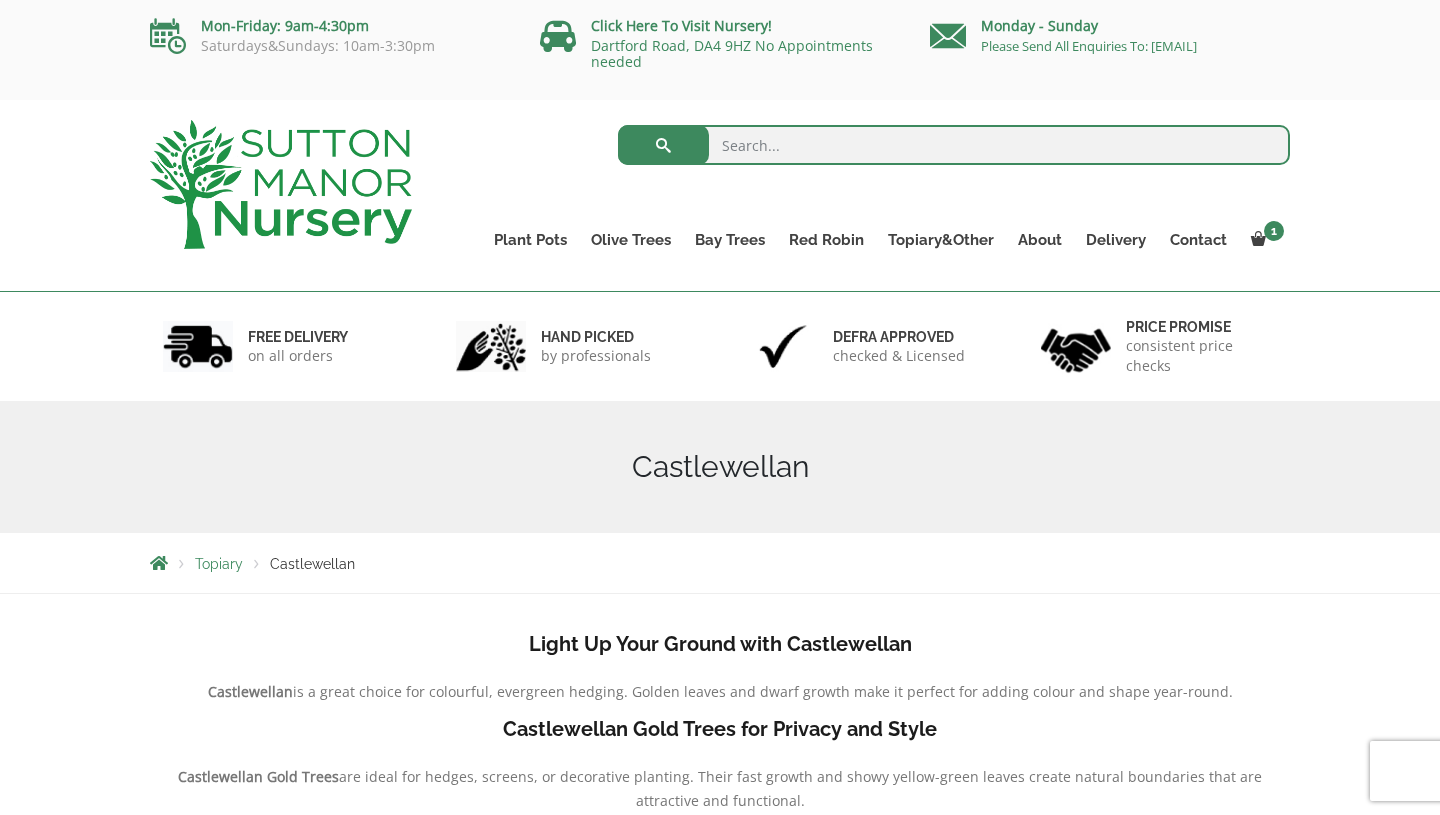 scroll, scrollTop: 0, scrollLeft: 0, axis: both 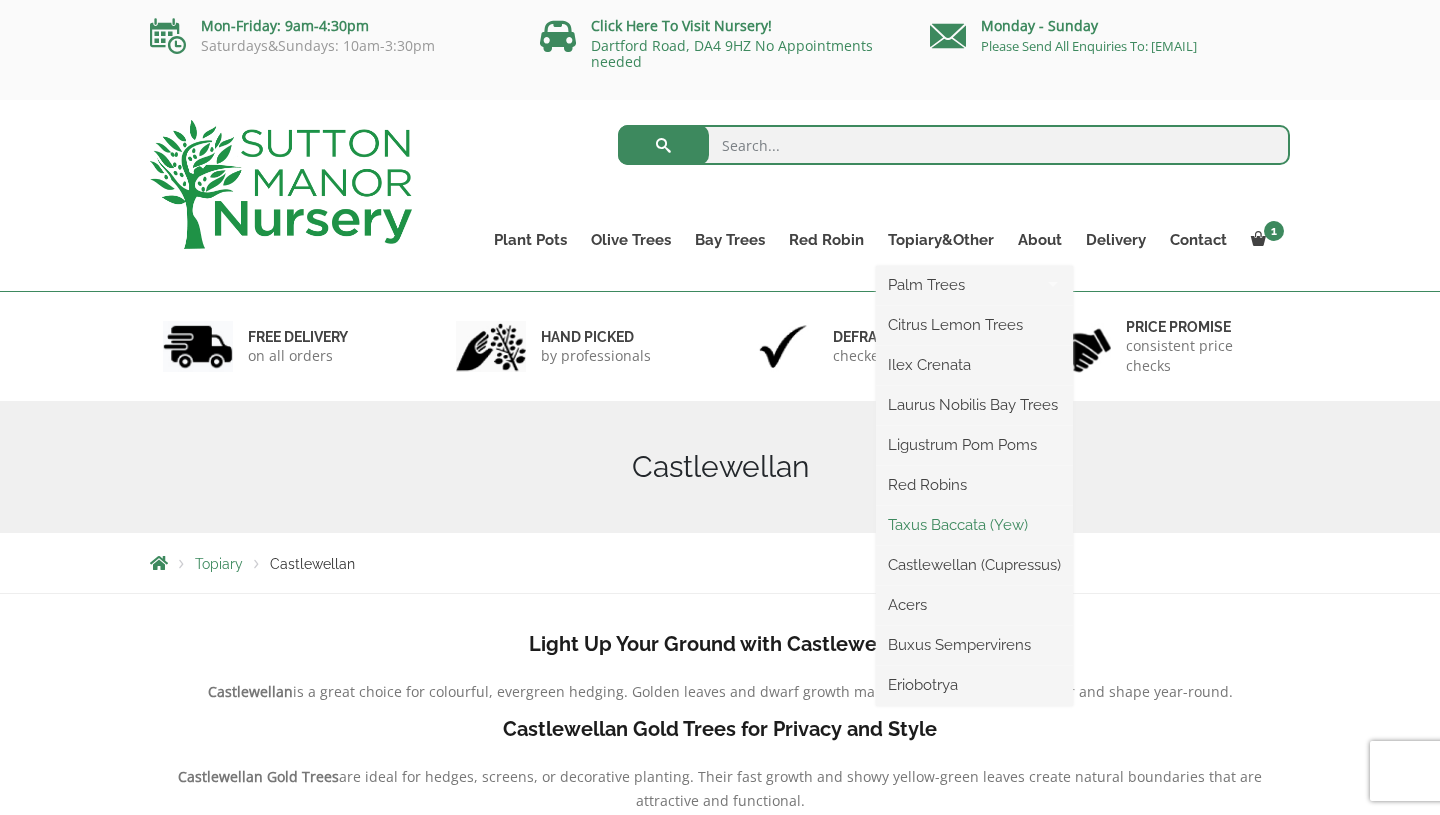 click on "Taxus Baccata (Yew)" at bounding box center (974, 525) 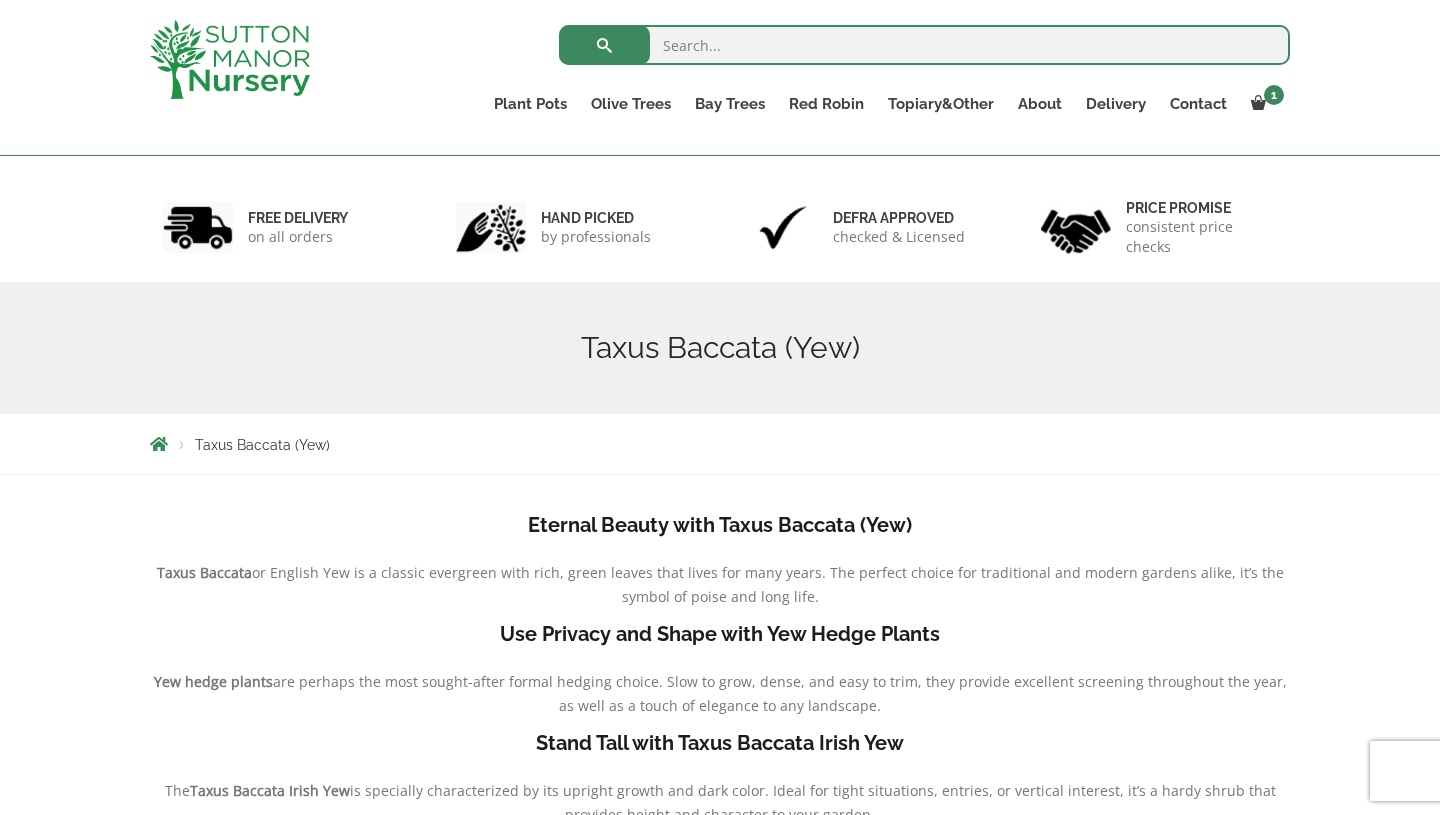 scroll, scrollTop: 14, scrollLeft: 0, axis: vertical 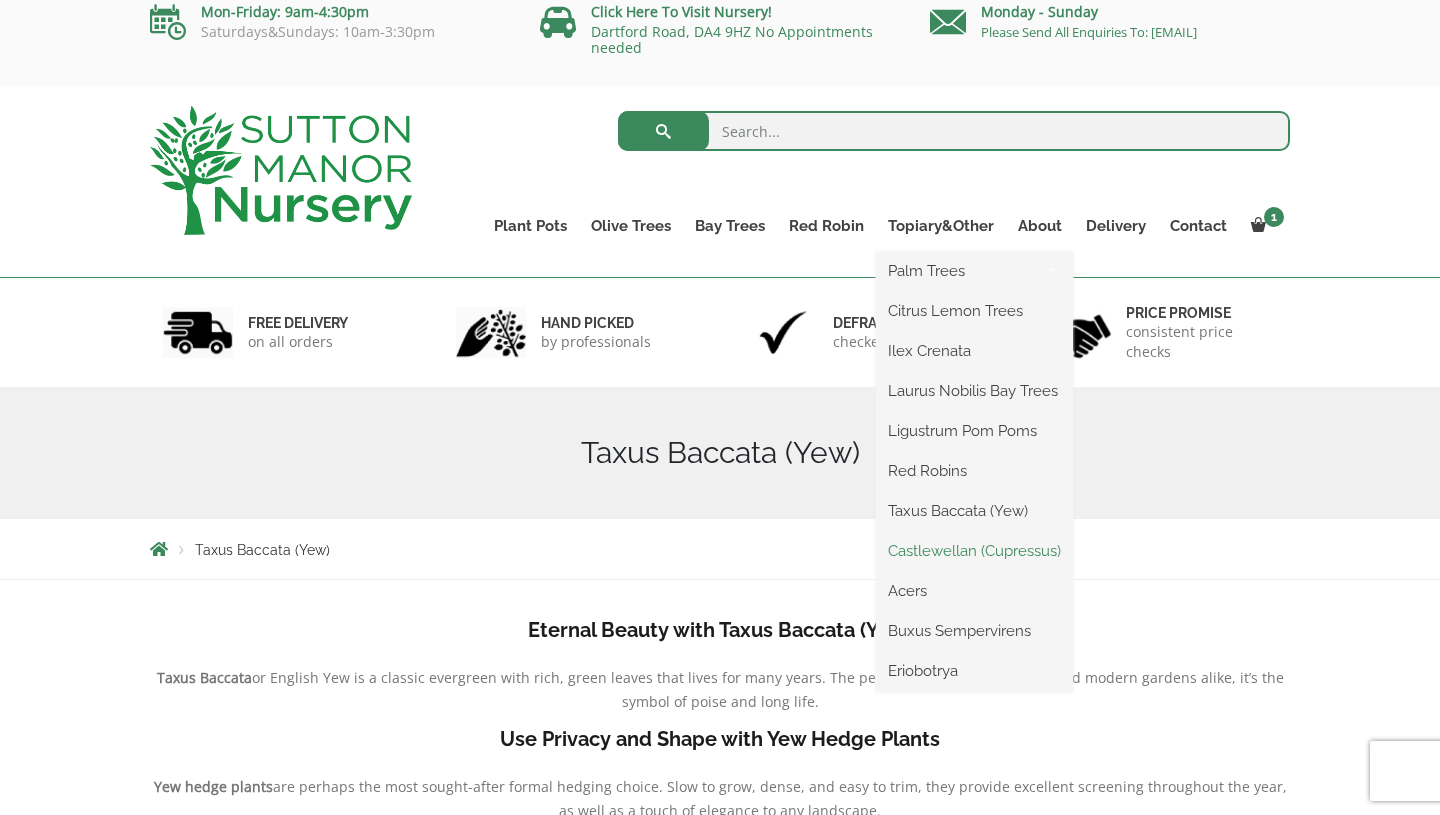 click on "Castlewellan (Cupressus)" at bounding box center (974, 551) 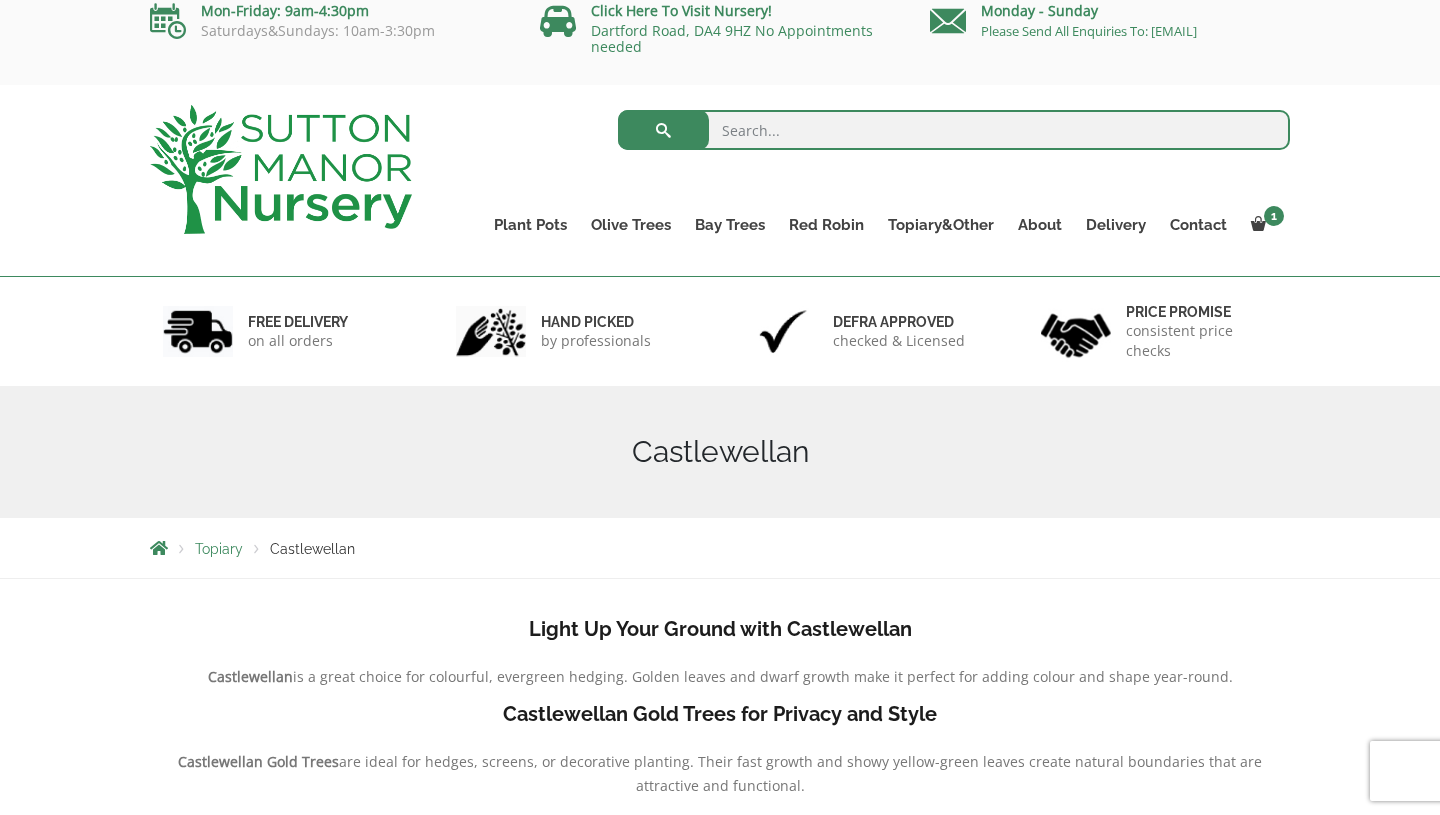 scroll, scrollTop: 0, scrollLeft: 0, axis: both 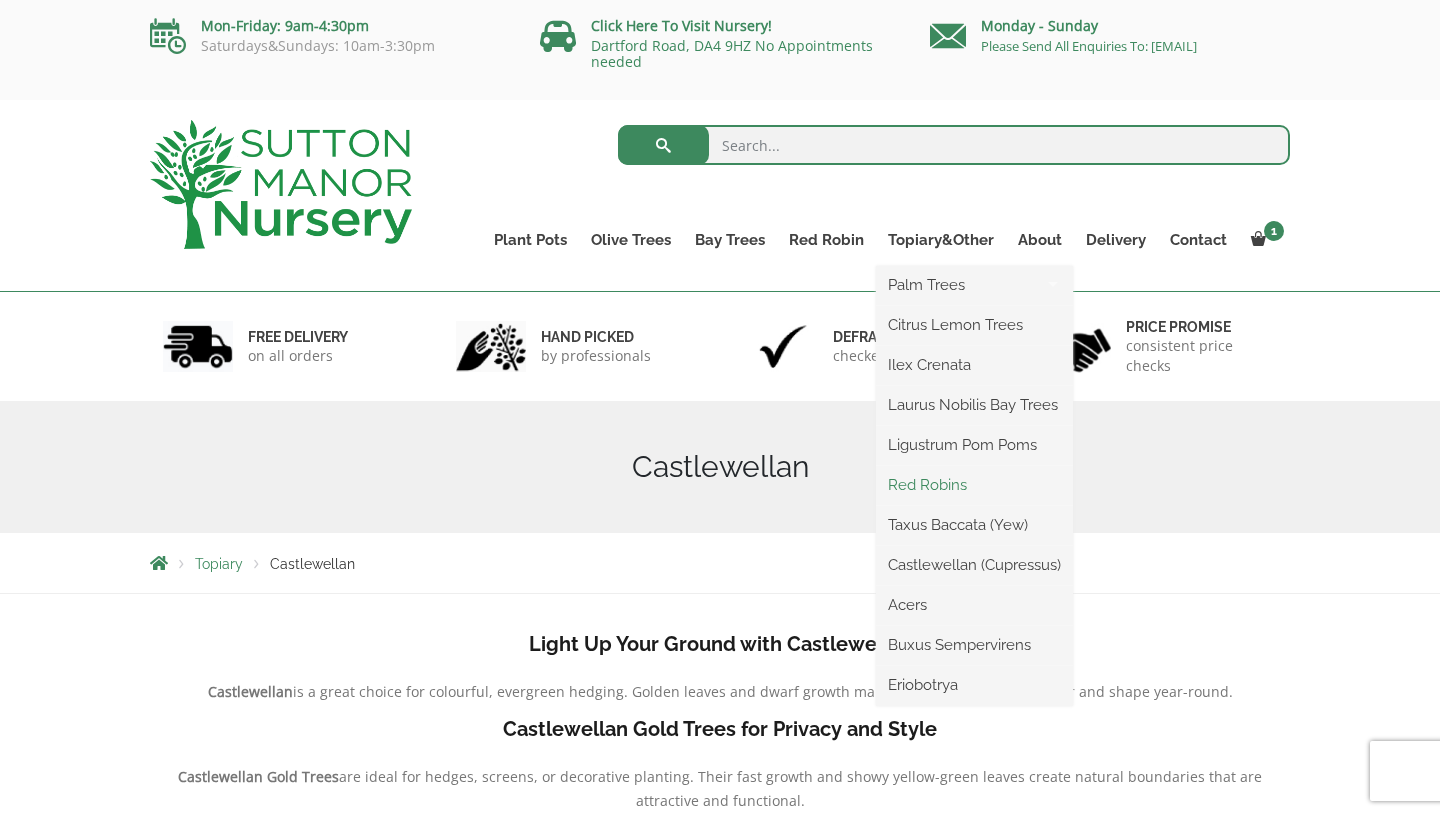 click on "Red Robins" at bounding box center [974, 485] 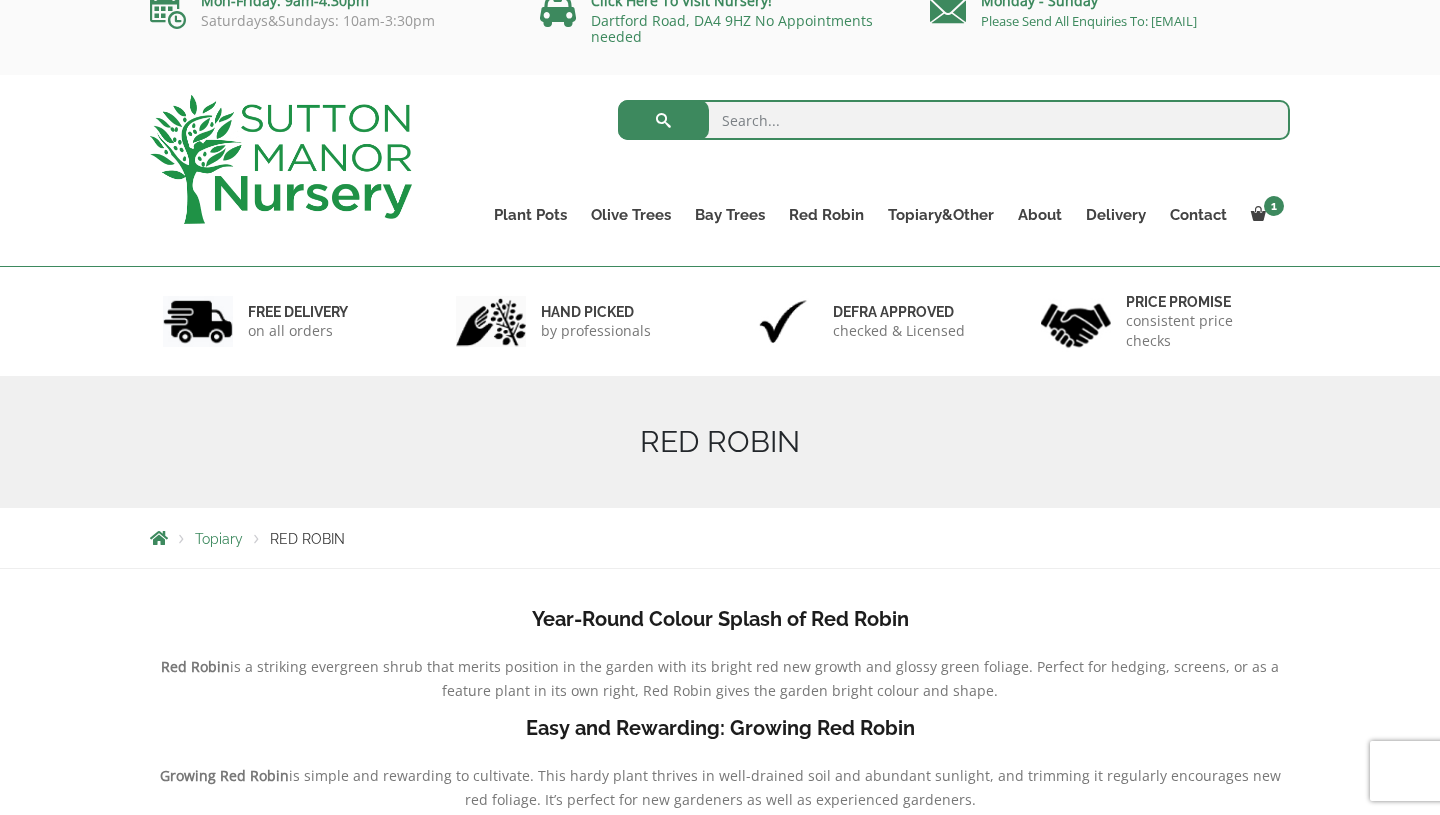 scroll, scrollTop: 0, scrollLeft: 0, axis: both 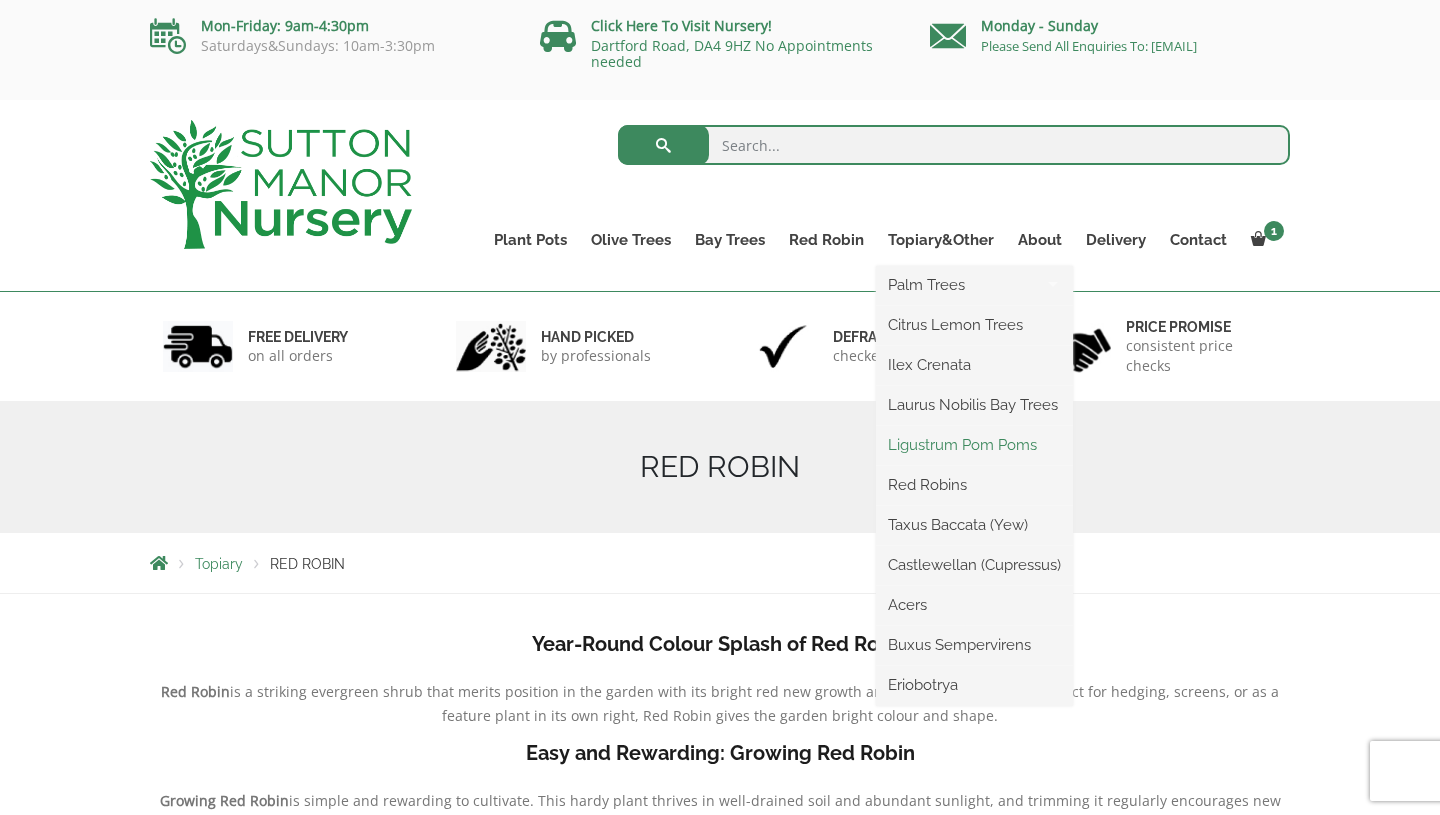click on "Ligustrum Pom Poms" at bounding box center (974, 445) 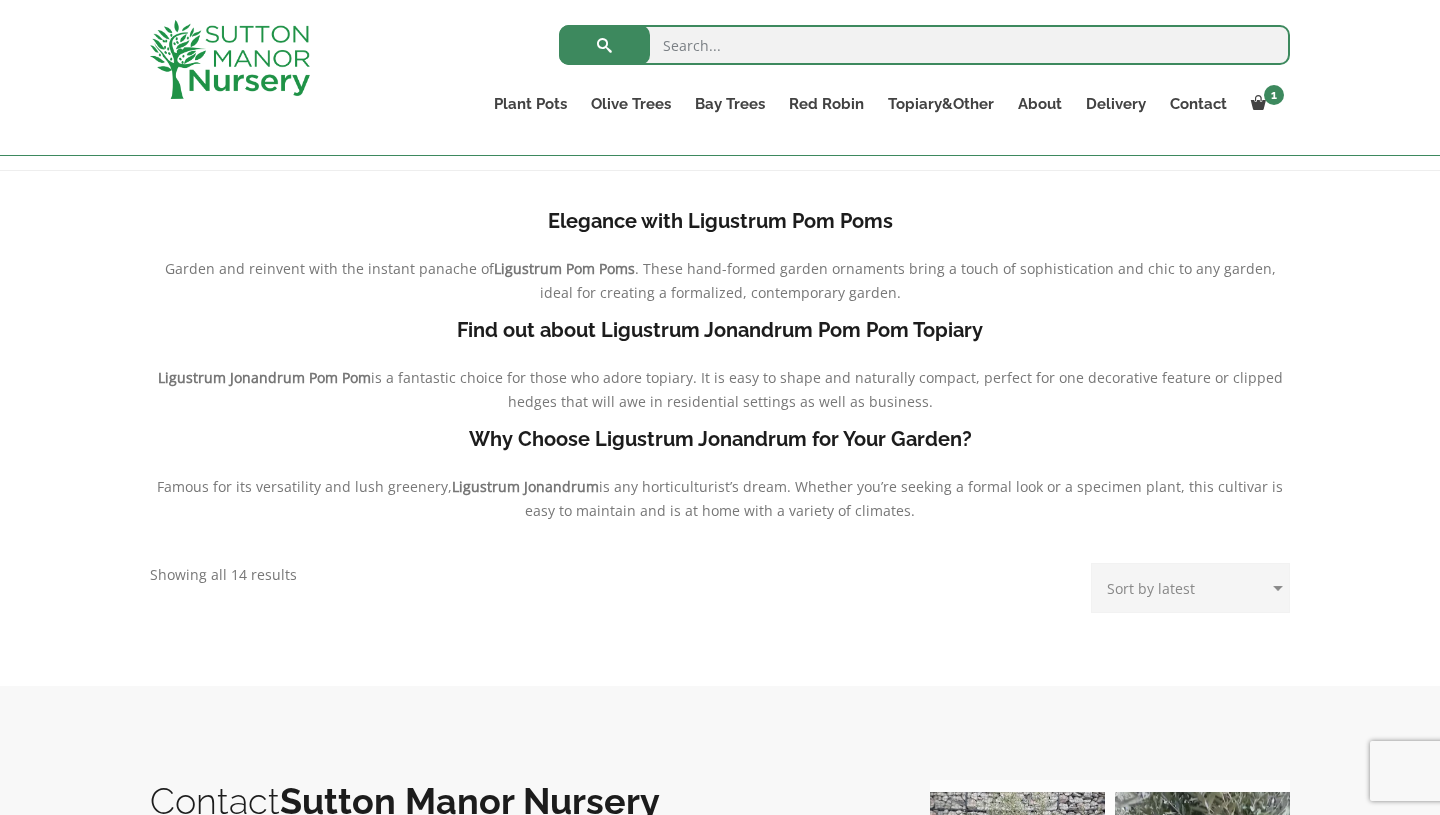 scroll, scrollTop: 0, scrollLeft: 0, axis: both 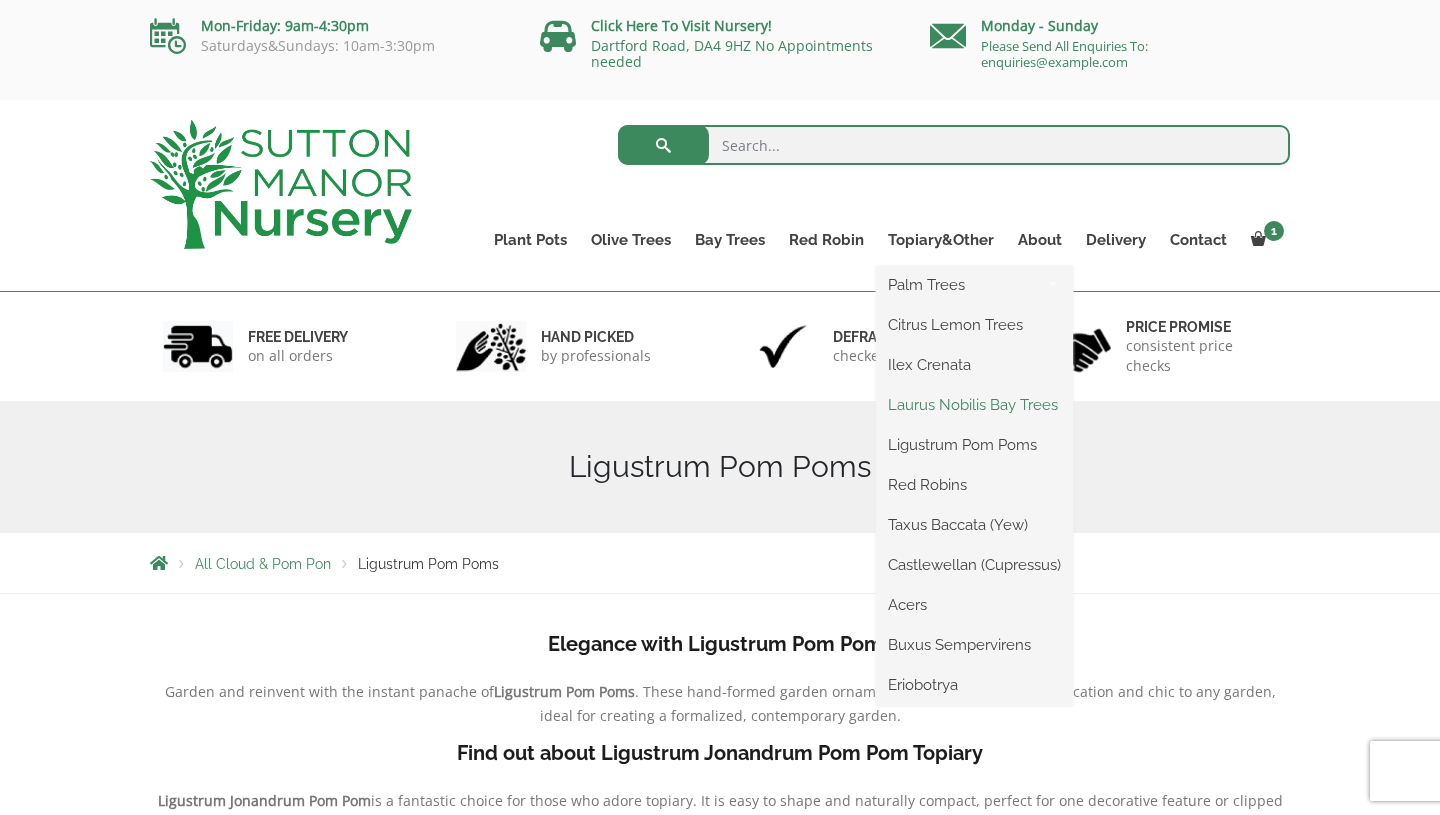 click on "Laurus Nobilis Bay Trees" at bounding box center (974, 405) 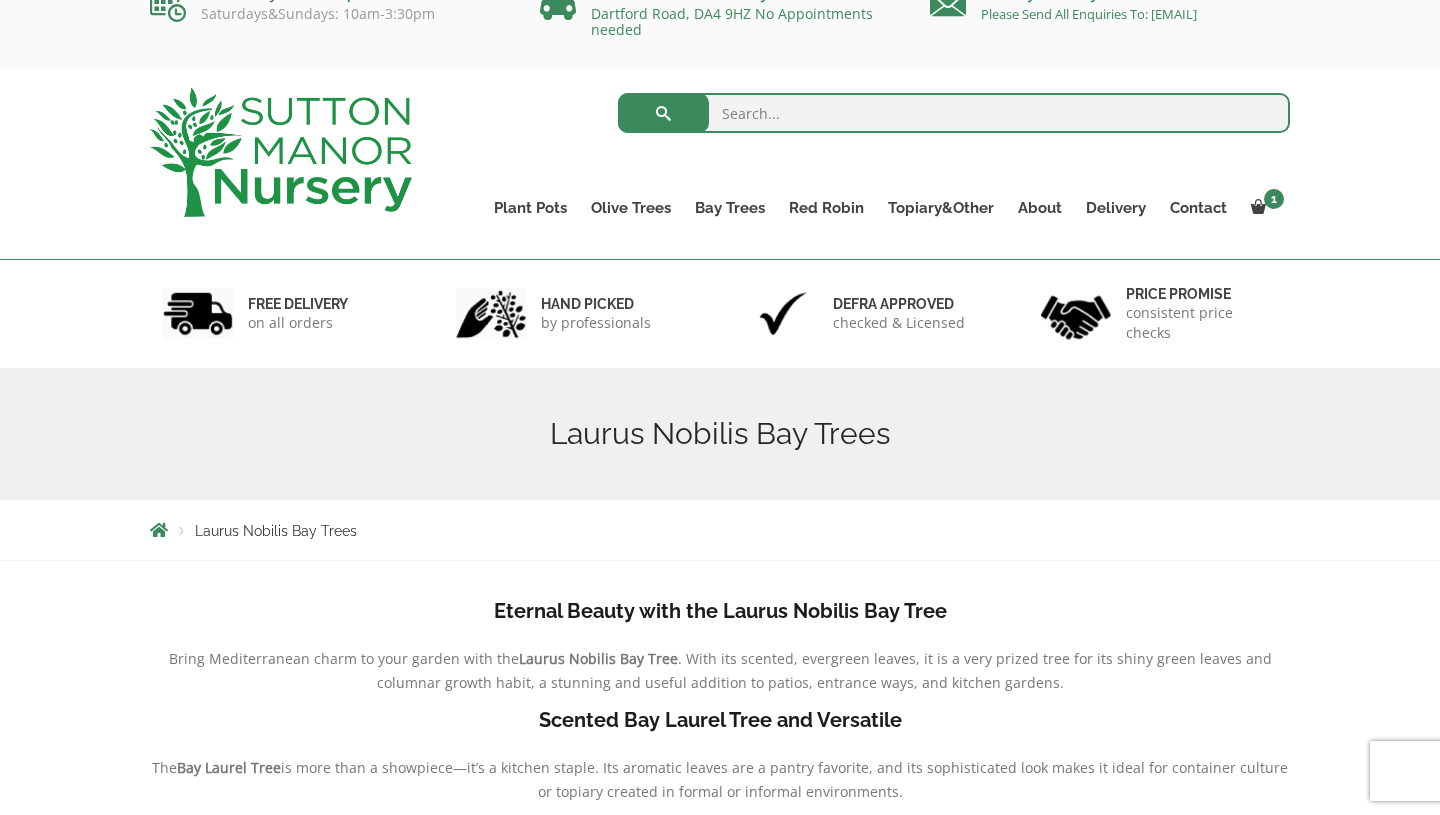 scroll, scrollTop: 0, scrollLeft: 0, axis: both 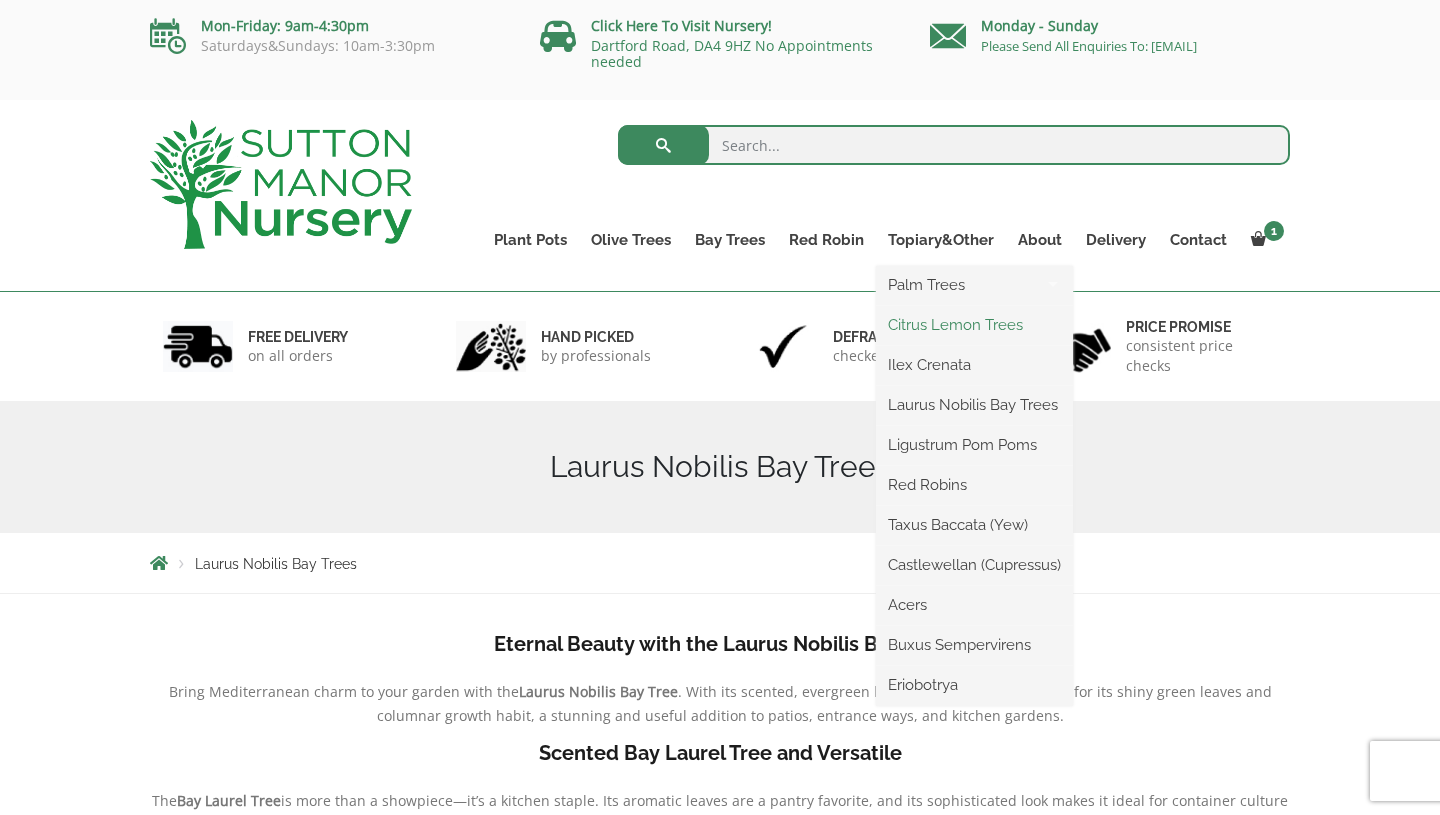 click on "Citrus Lemon Trees" at bounding box center (974, 325) 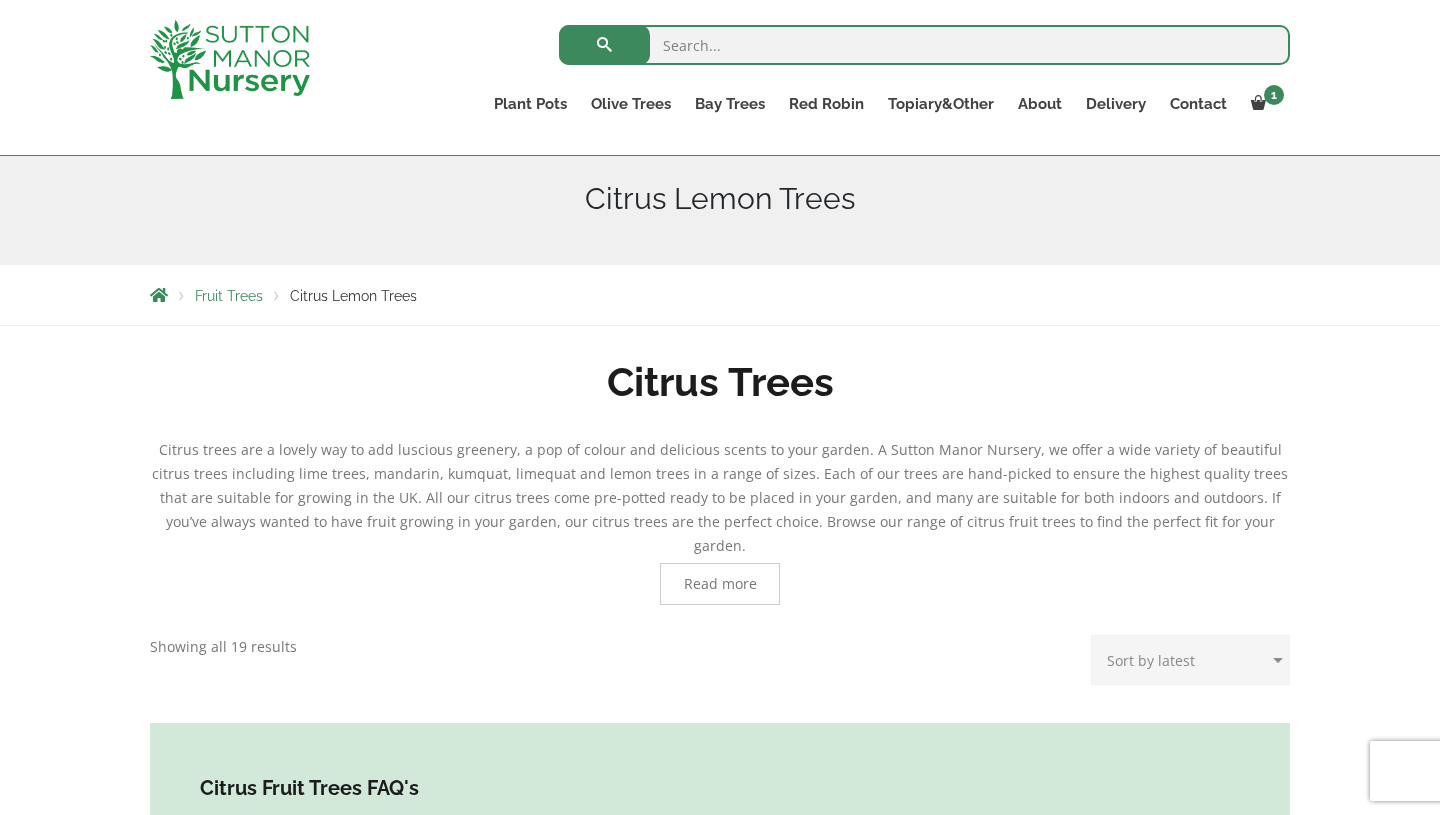 scroll, scrollTop: 0, scrollLeft: 0, axis: both 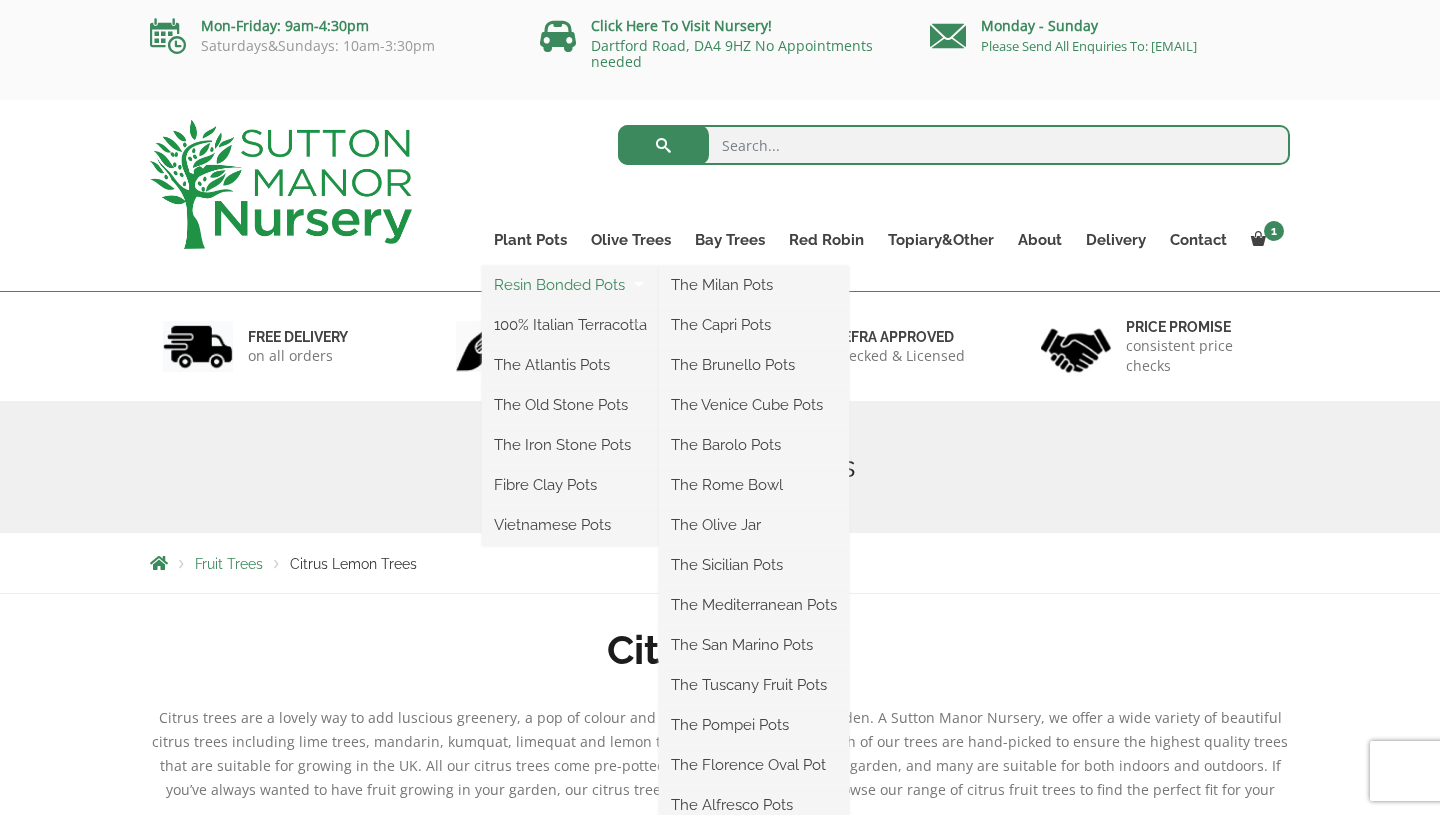 click on "Resin Bonded Pots" at bounding box center (570, 285) 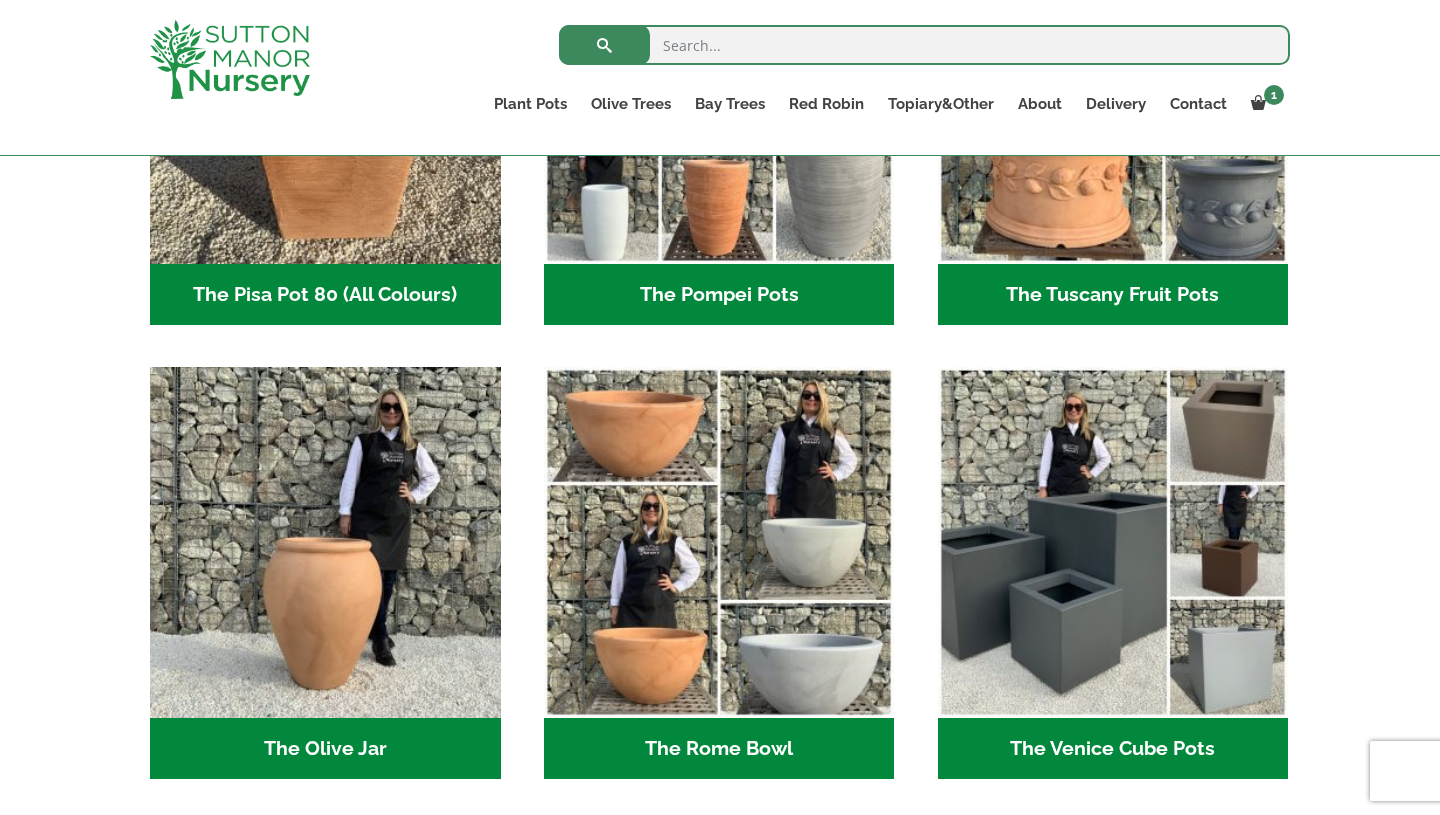 scroll, scrollTop: 1722, scrollLeft: 0, axis: vertical 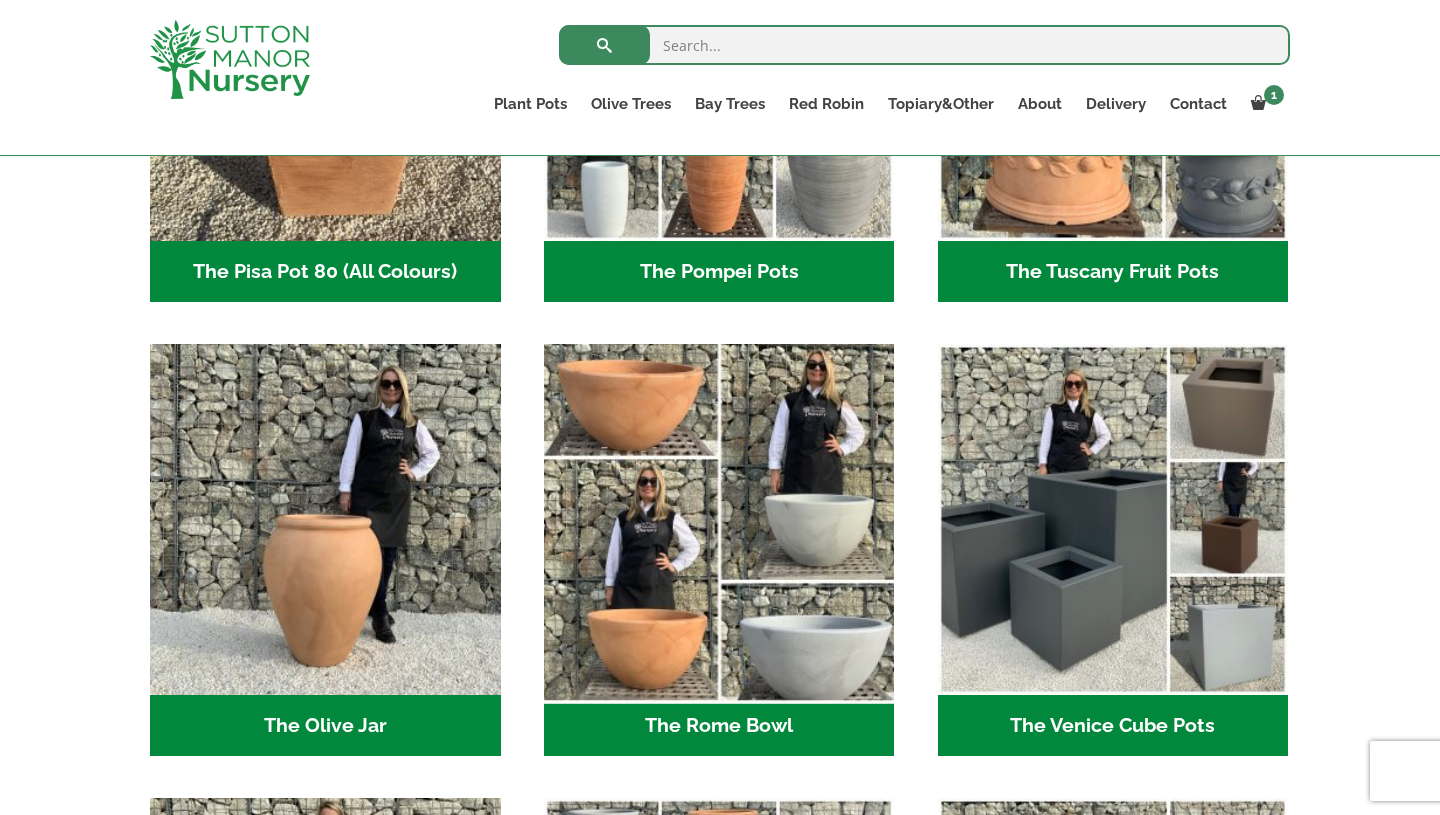 click at bounding box center (719, 520) 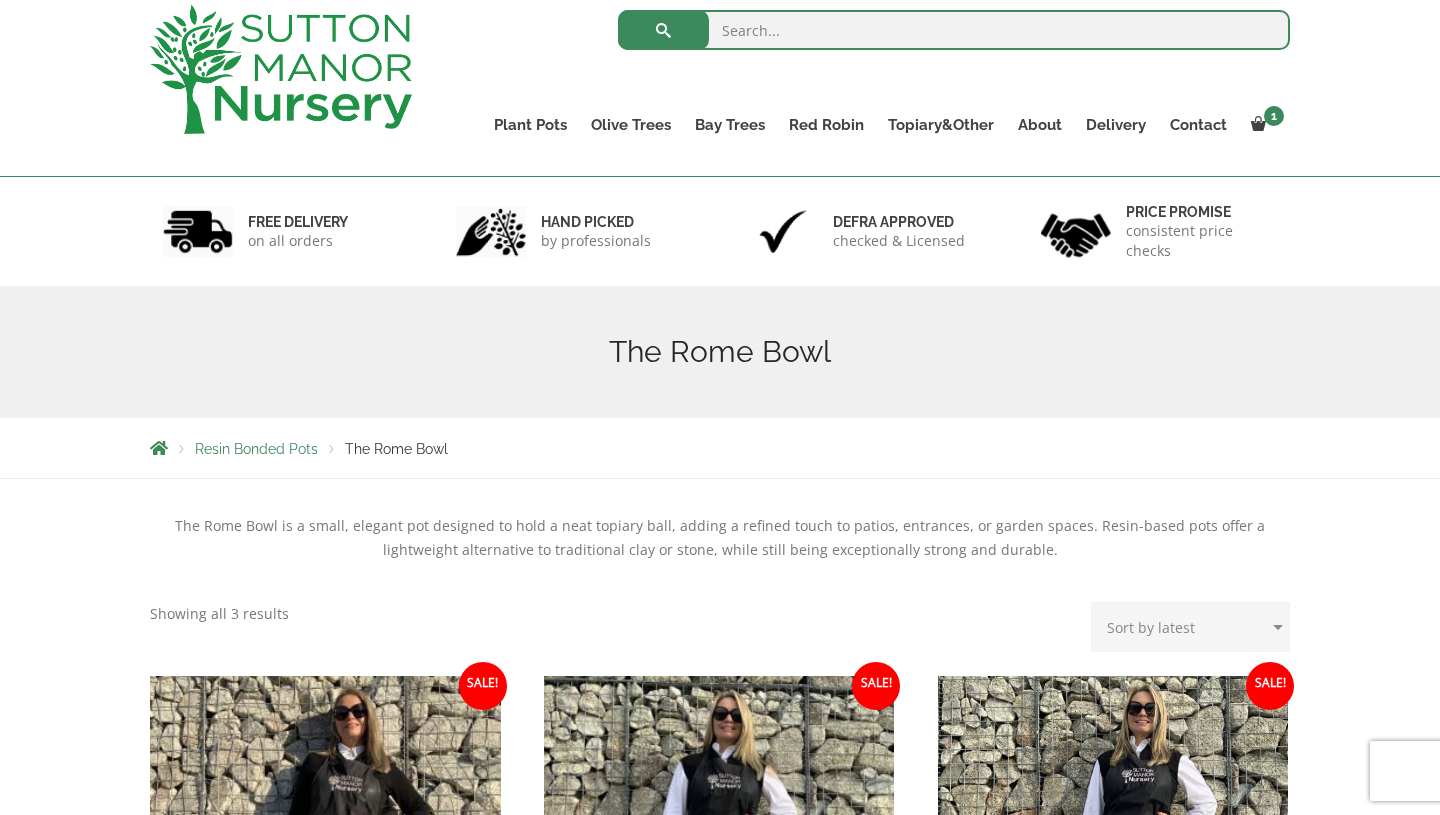 scroll, scrollTop: 13, scrollLeft: 0, axis: vertical 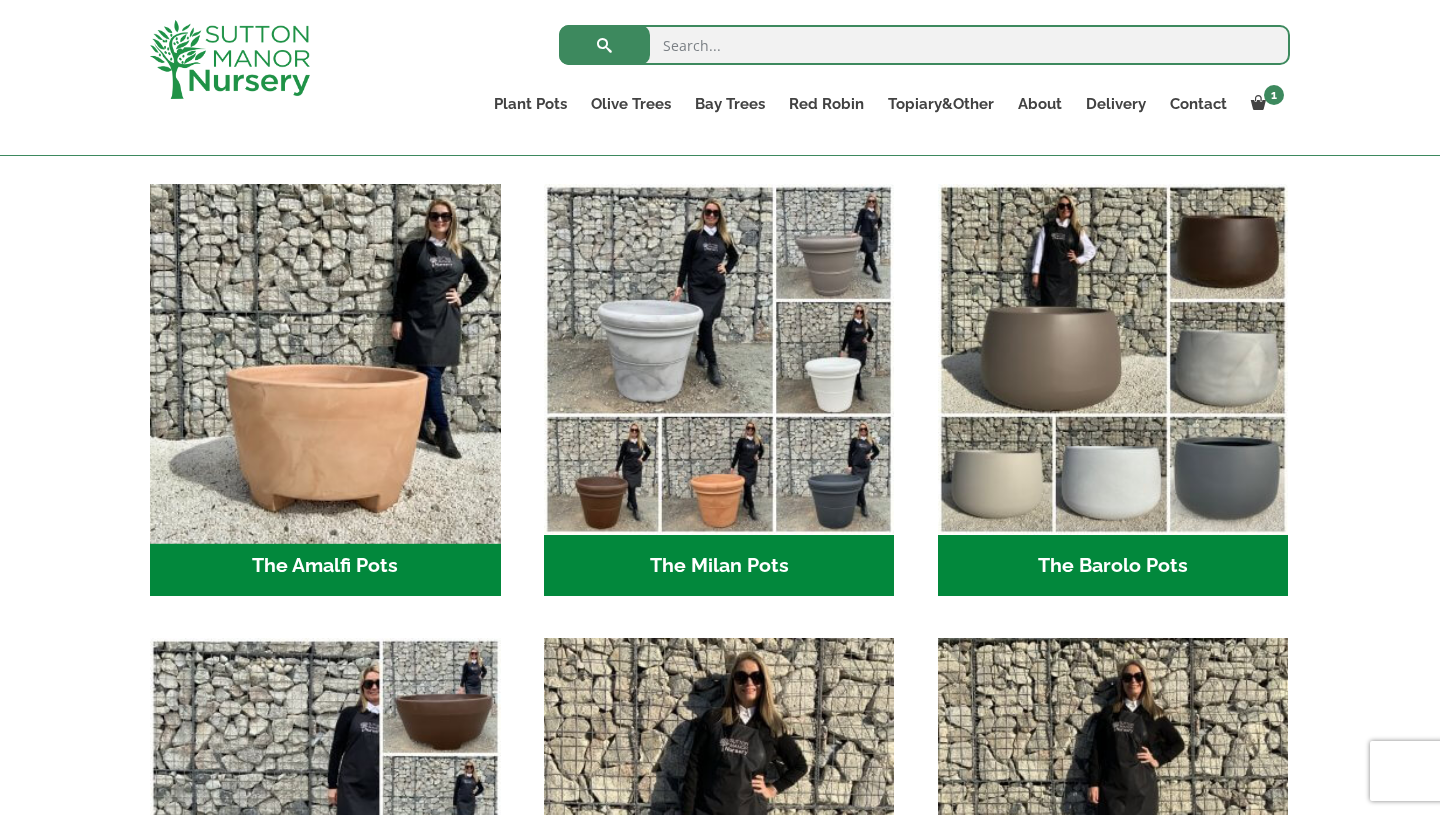 click at bounding box center [325, 359] 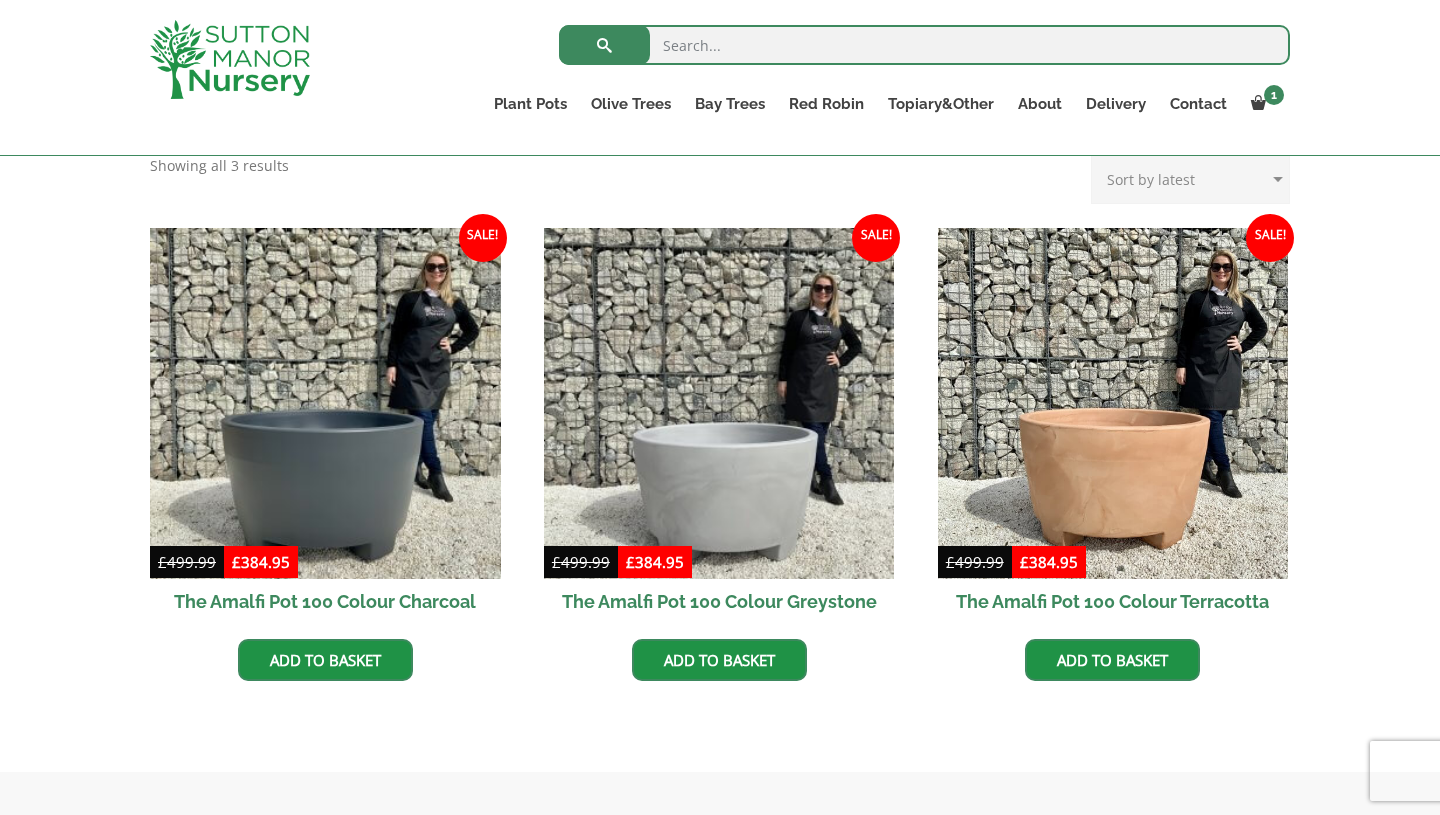 scroll, scrollTop: 523, scrollLeft: 0, axis: vertical 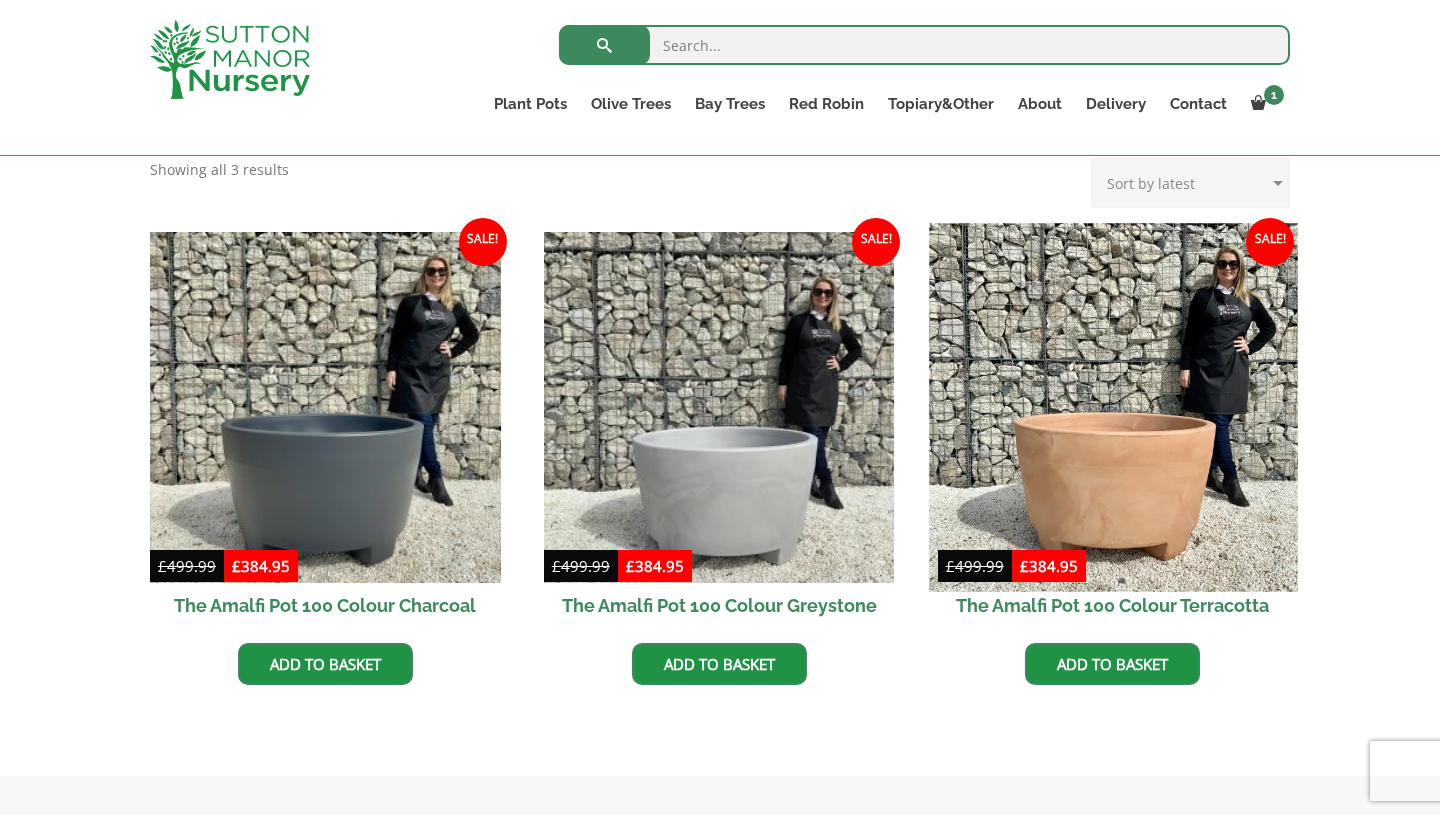 click at bounding box center [1113, 407] 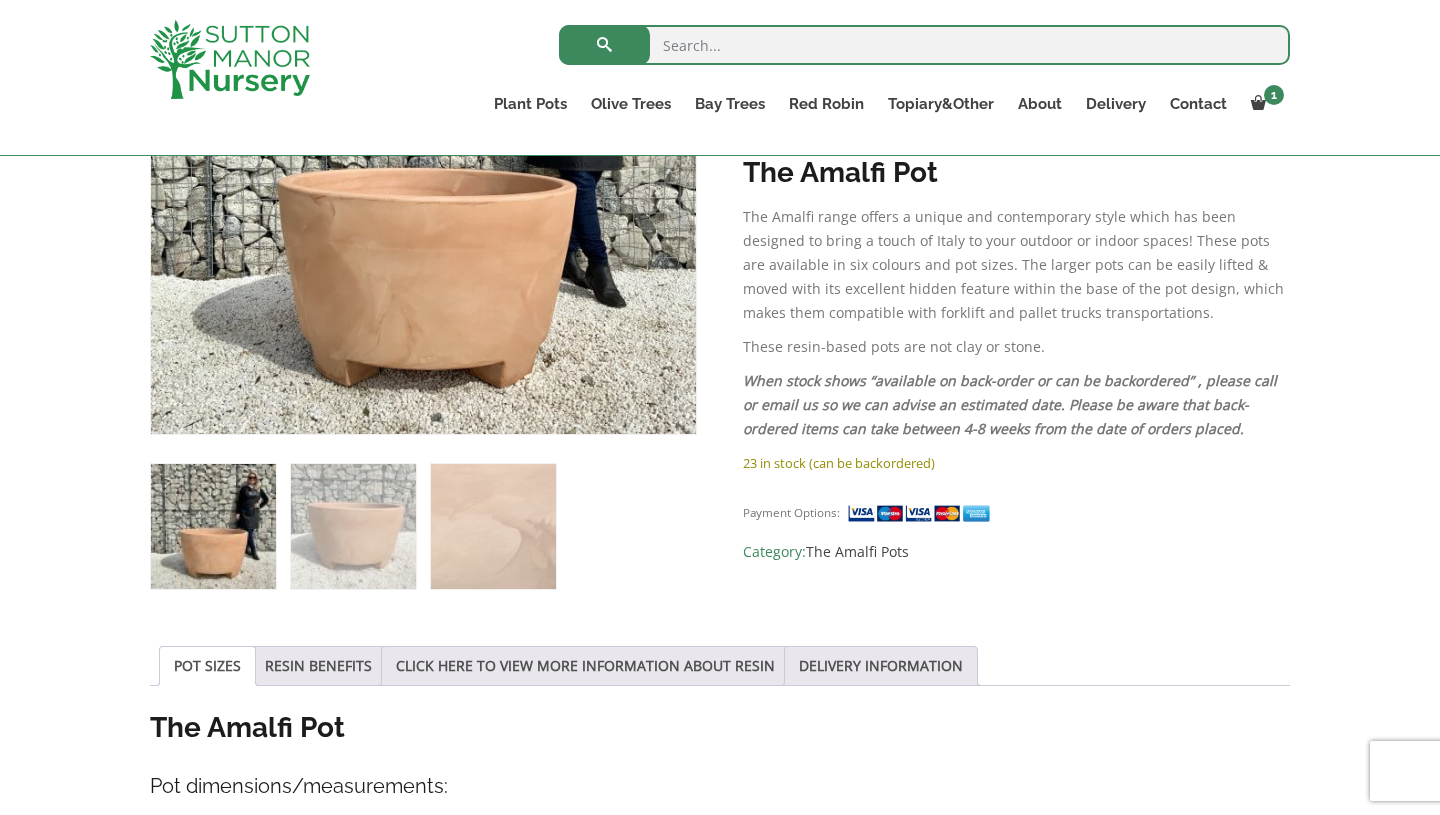 scroll, scrollTop: 573, scrollLeft: 0, axis: vertical 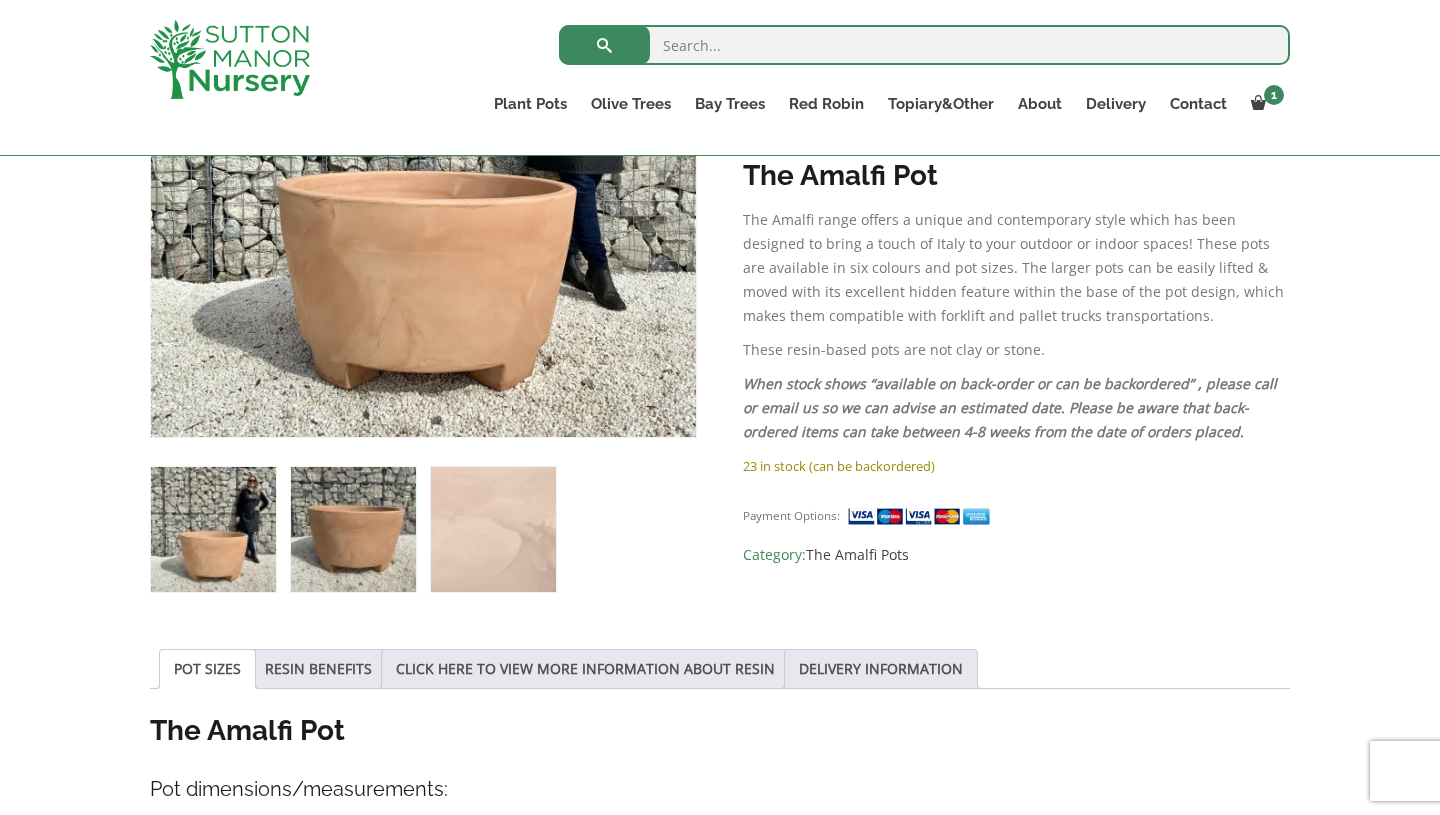 click at bounding box center (353, 529) 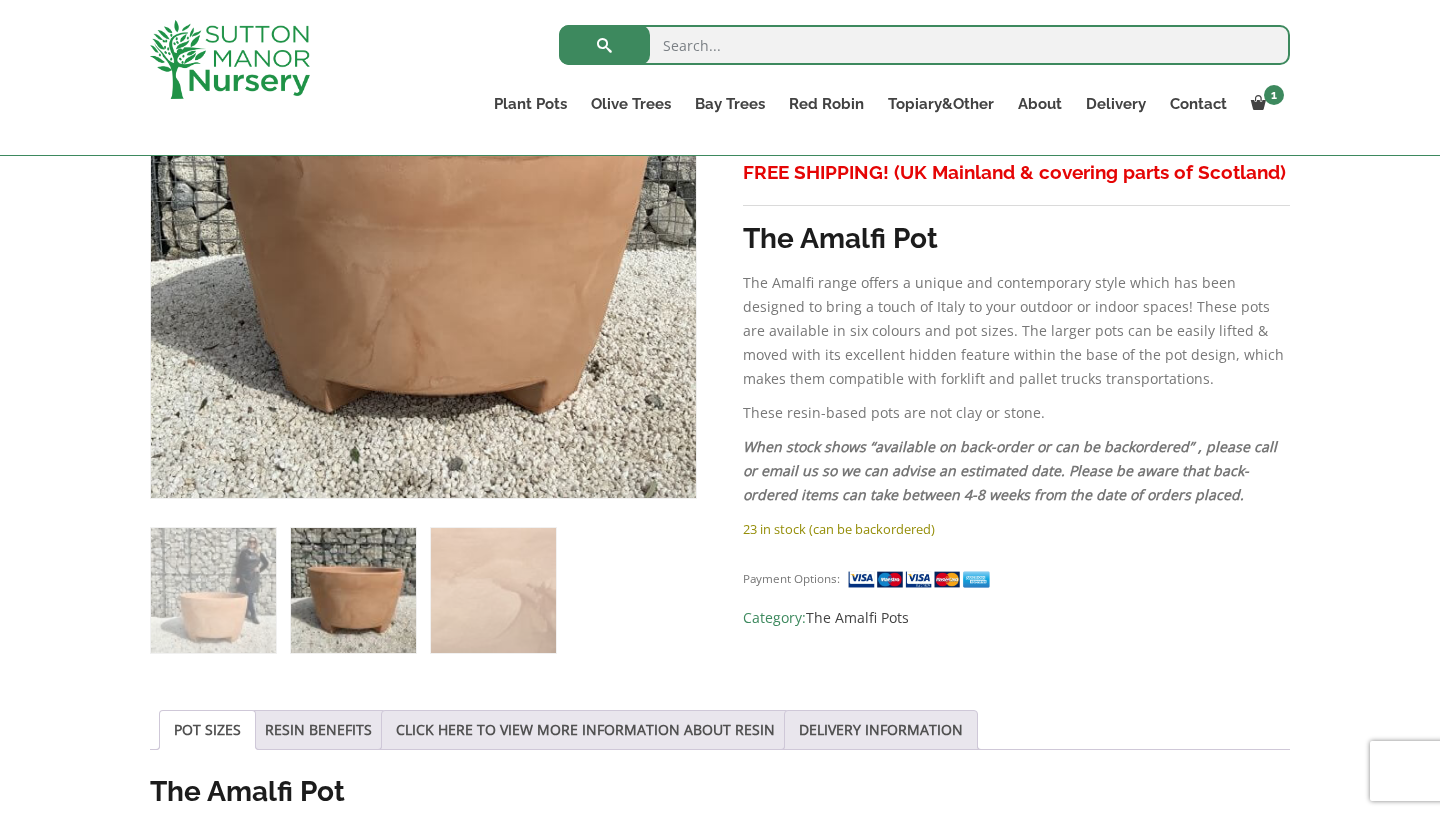 scroll, scrollTop: 554, scrollLeft: 0, axis: vertical 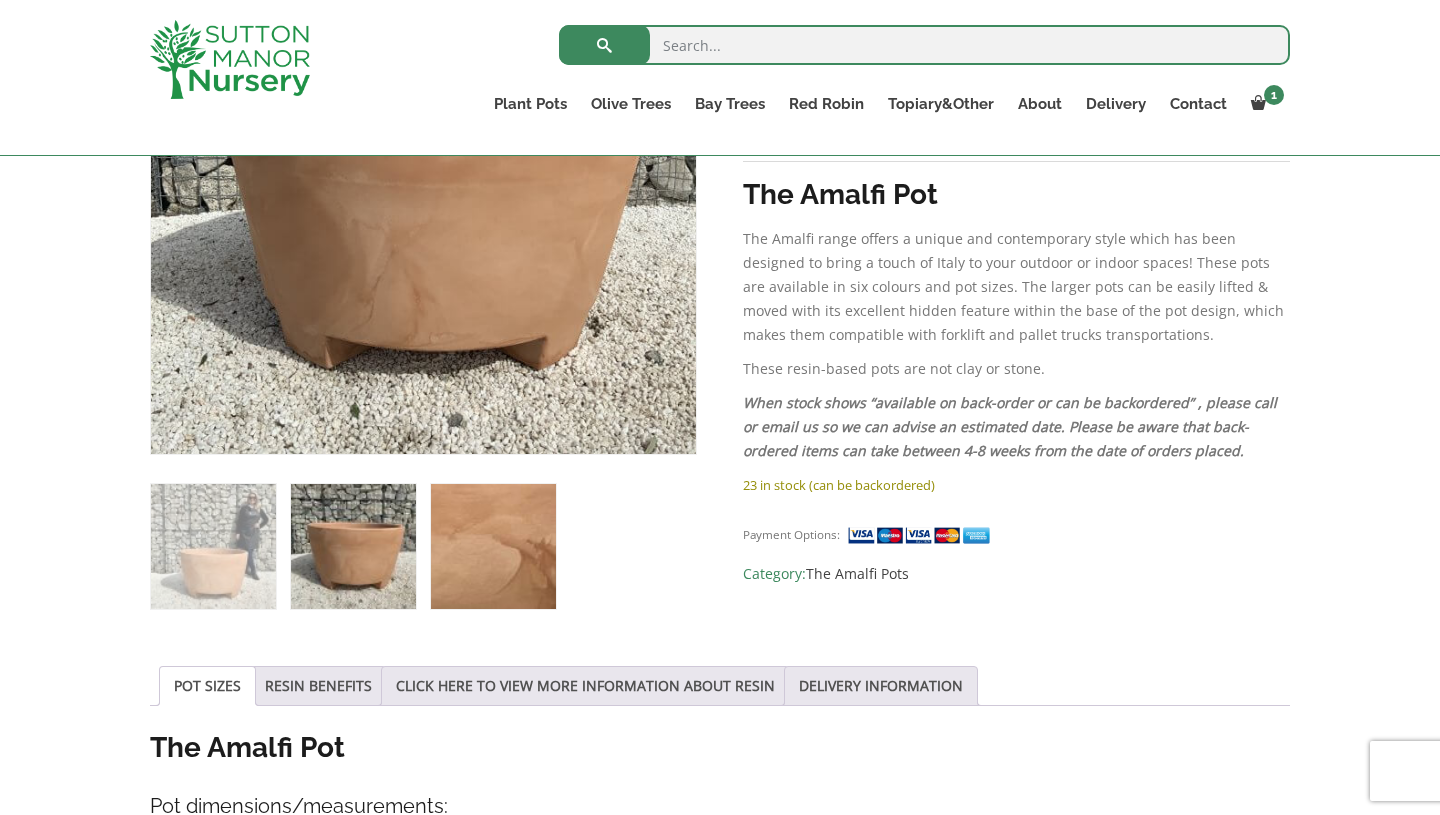 click at bounding box center (493, 546) 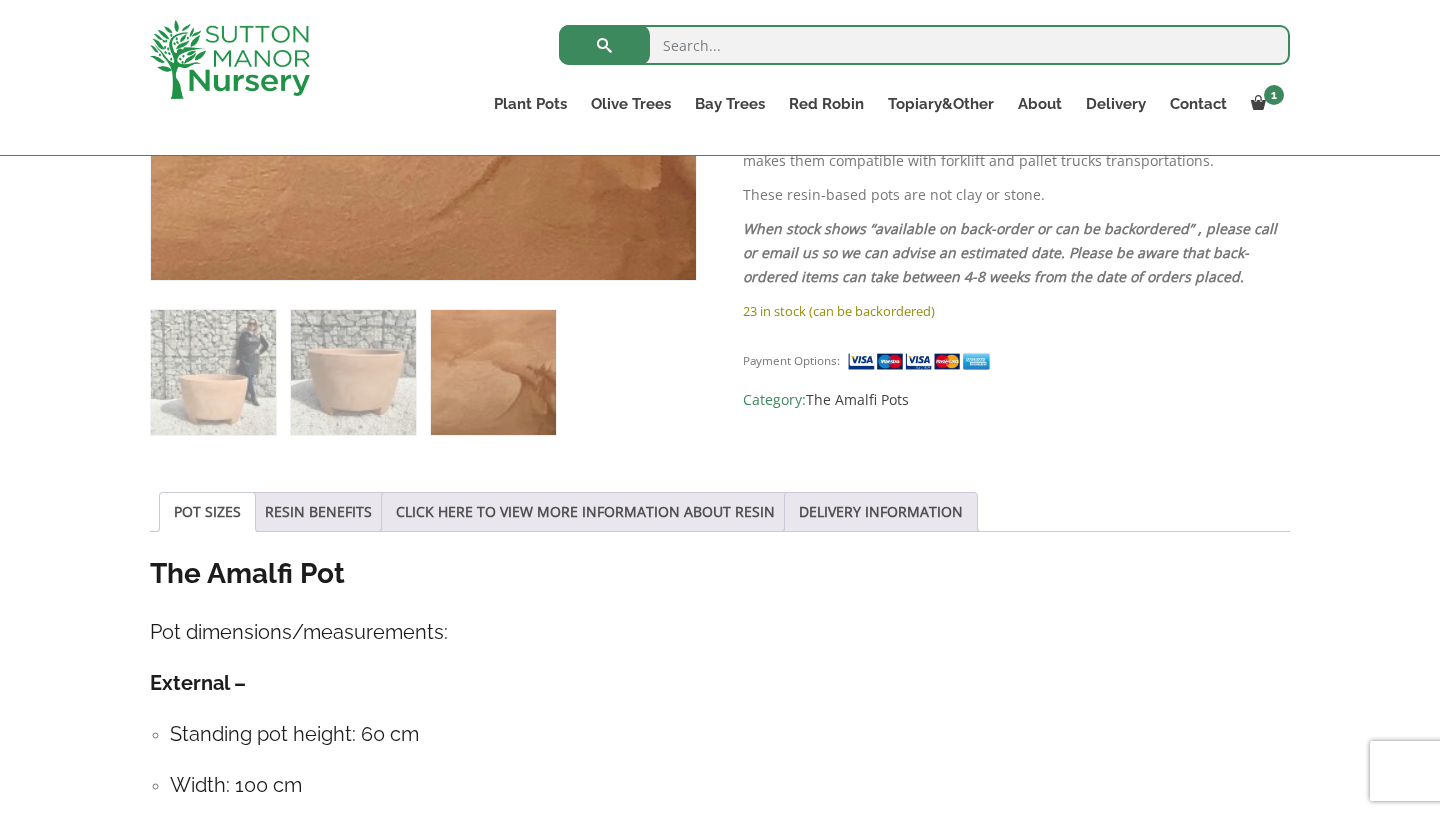 scroll, scrollTop: 738, scrollLeft: 0, axis: vertical 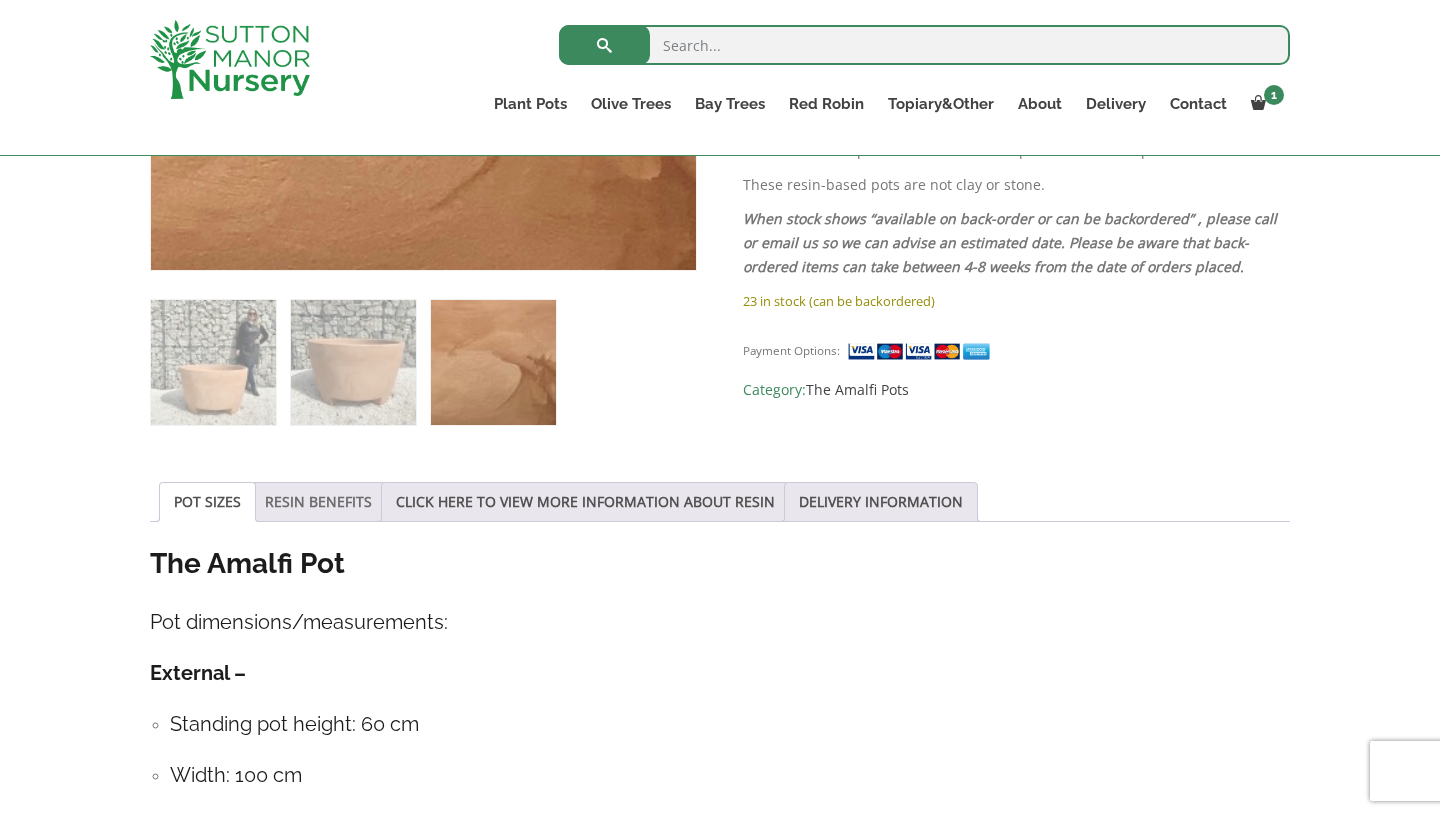 click on "RESIN BENEFITS" at bounding box center (318, 502) 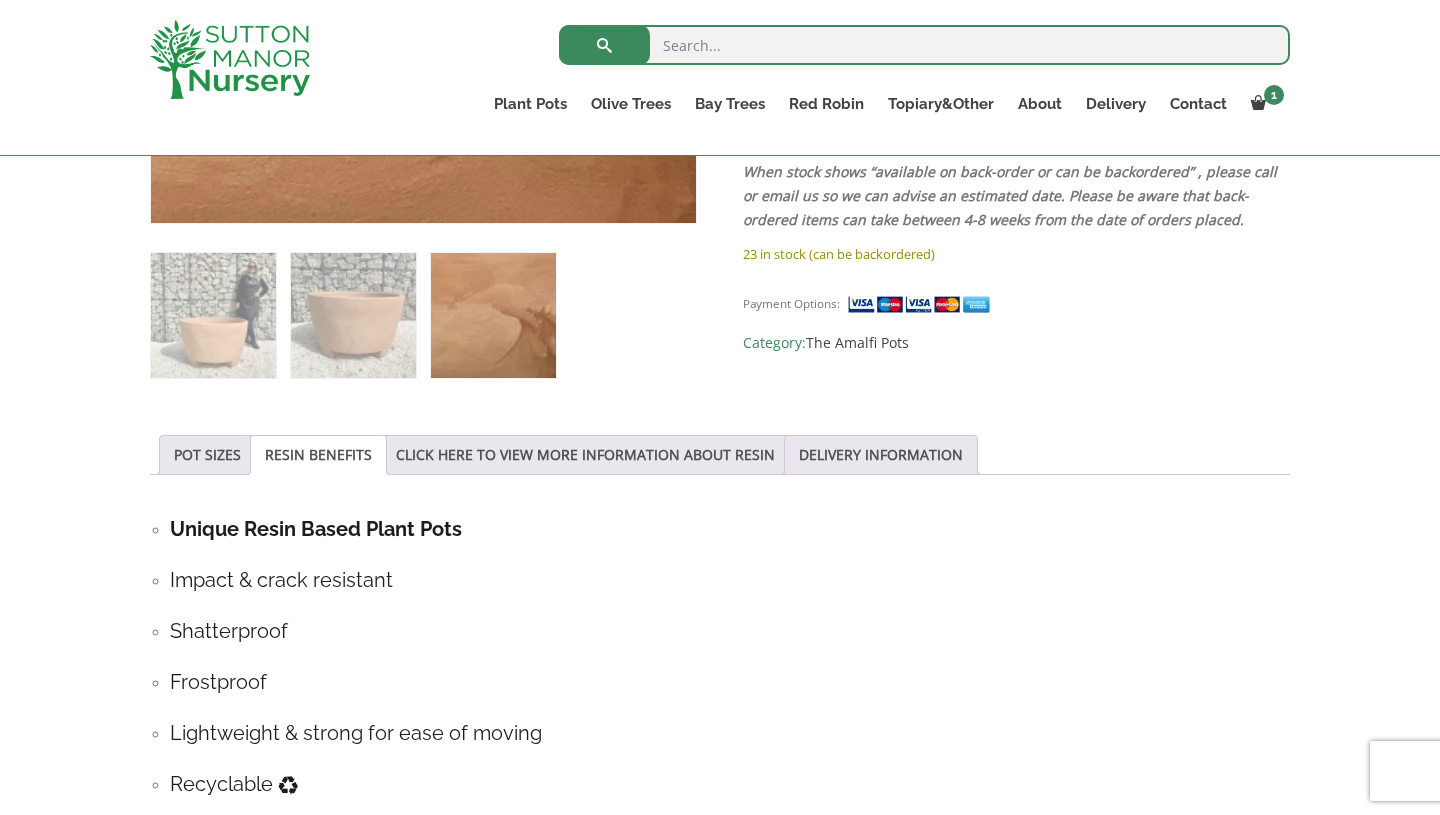 scroll, scrollTop: 775, scrollLeft: 0, axis: vertical 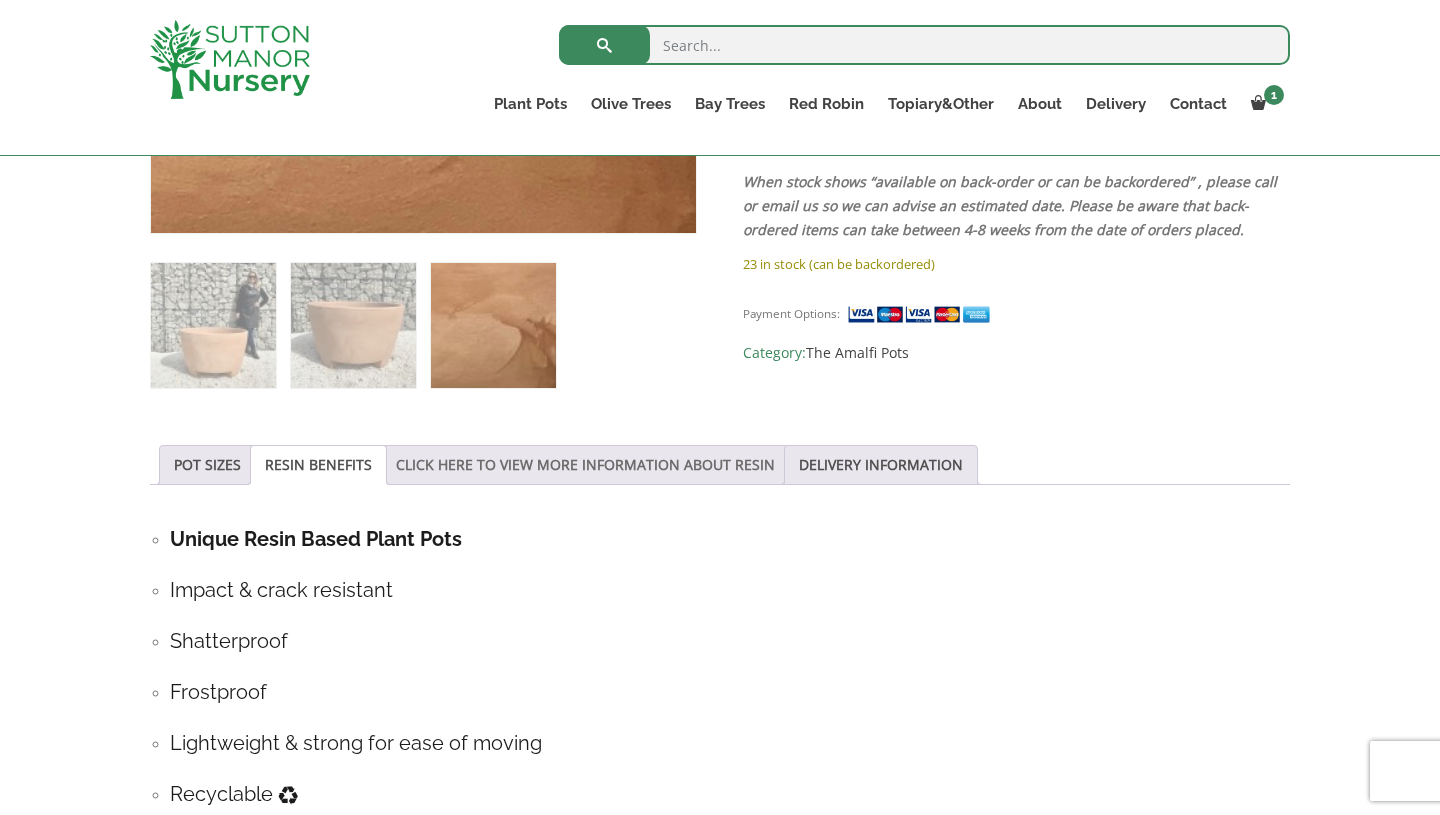 click on "CLICK HERE TO VIEW MORE INFORMATION ABOUT RESIN" at bounding box center (585, 465) 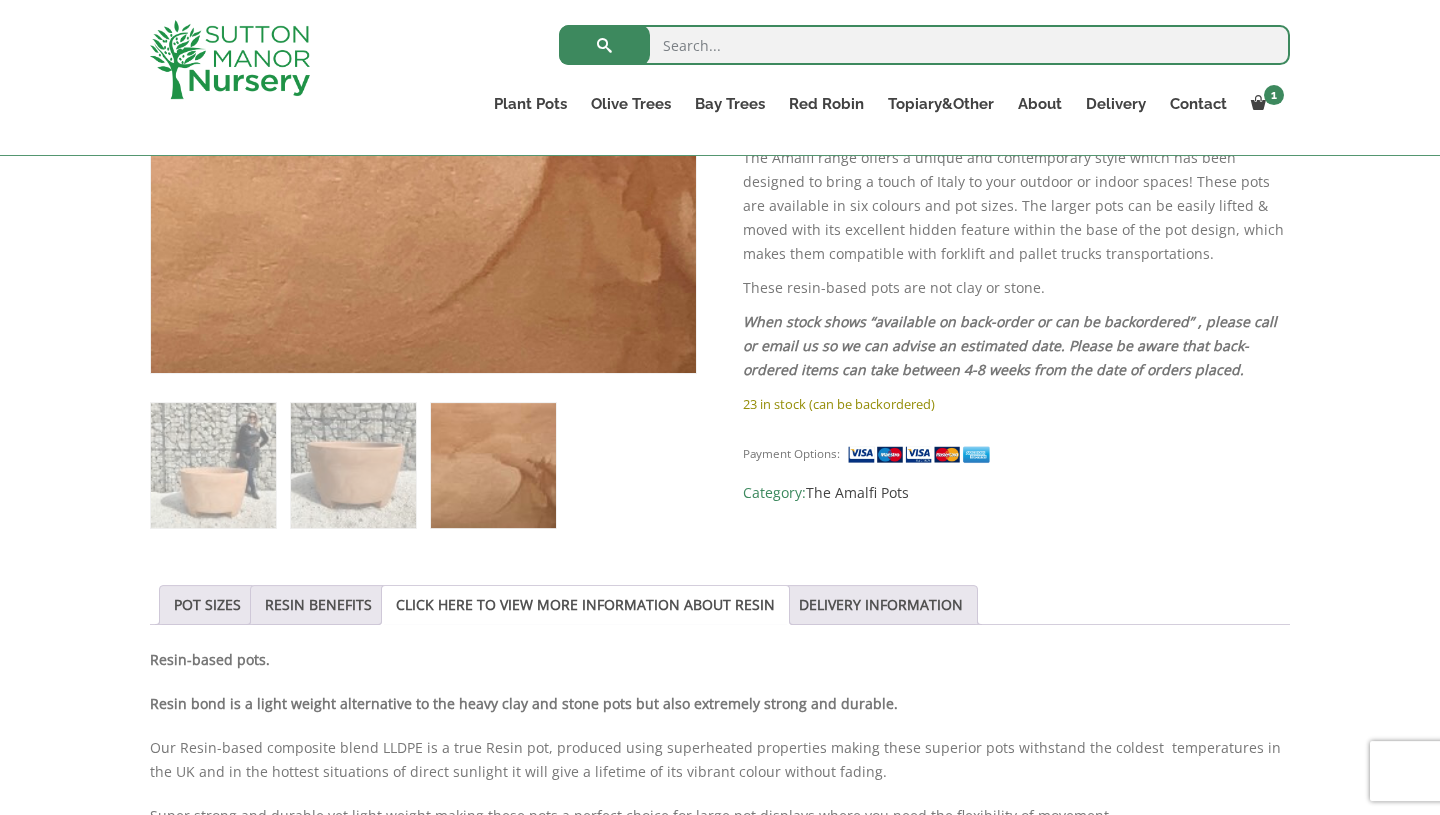 scroll, scrollTop: 670, scrollLeft: 0, axis: vertical 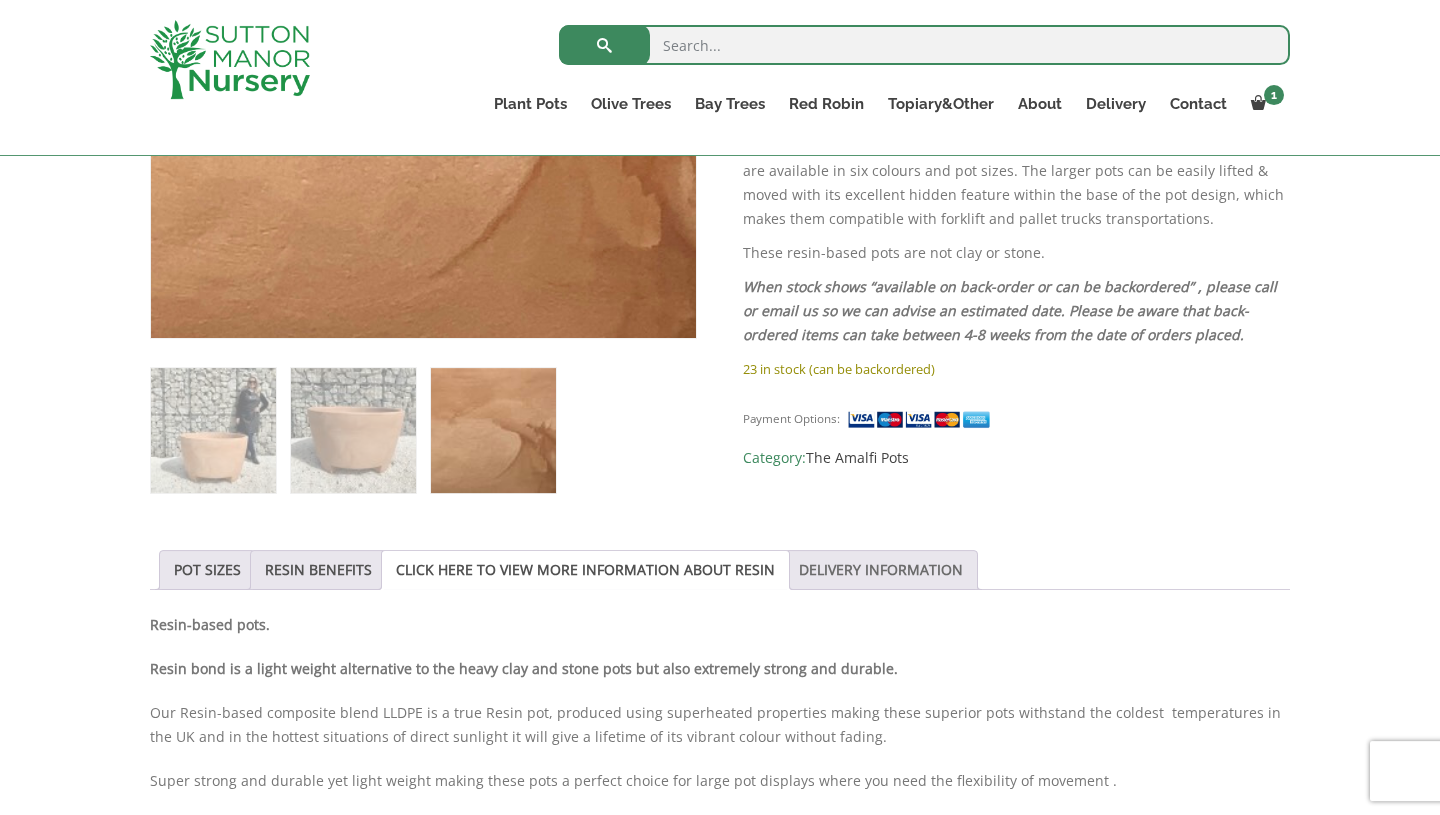 click on "DELIVERY INFORMATION" at bounding box center [881, 570] 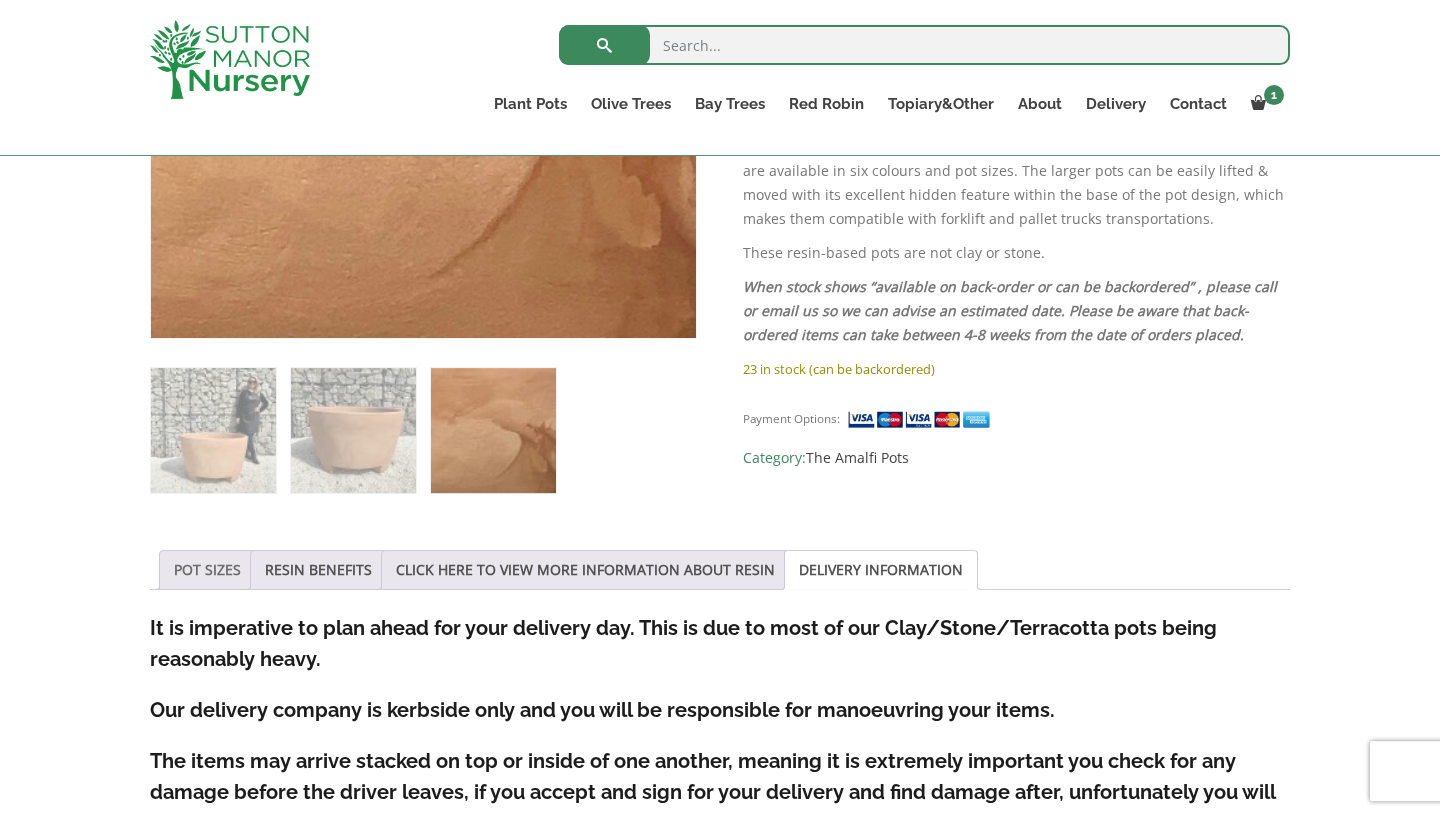 click on "POT SIZES" at bounding box center [207, 570] 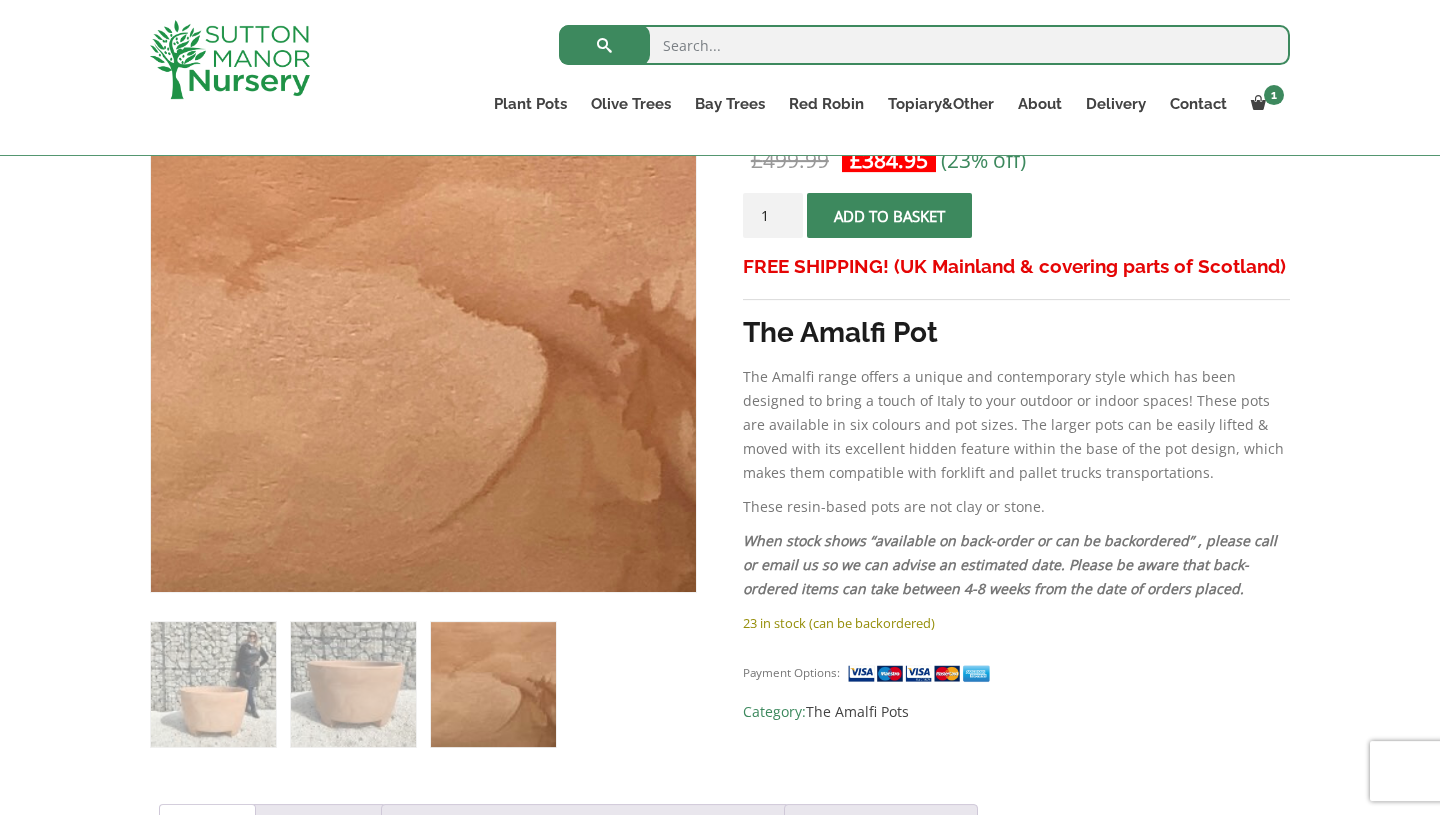 scroll, scrollTop: 415, scrollLeft: 0, axis: vertical 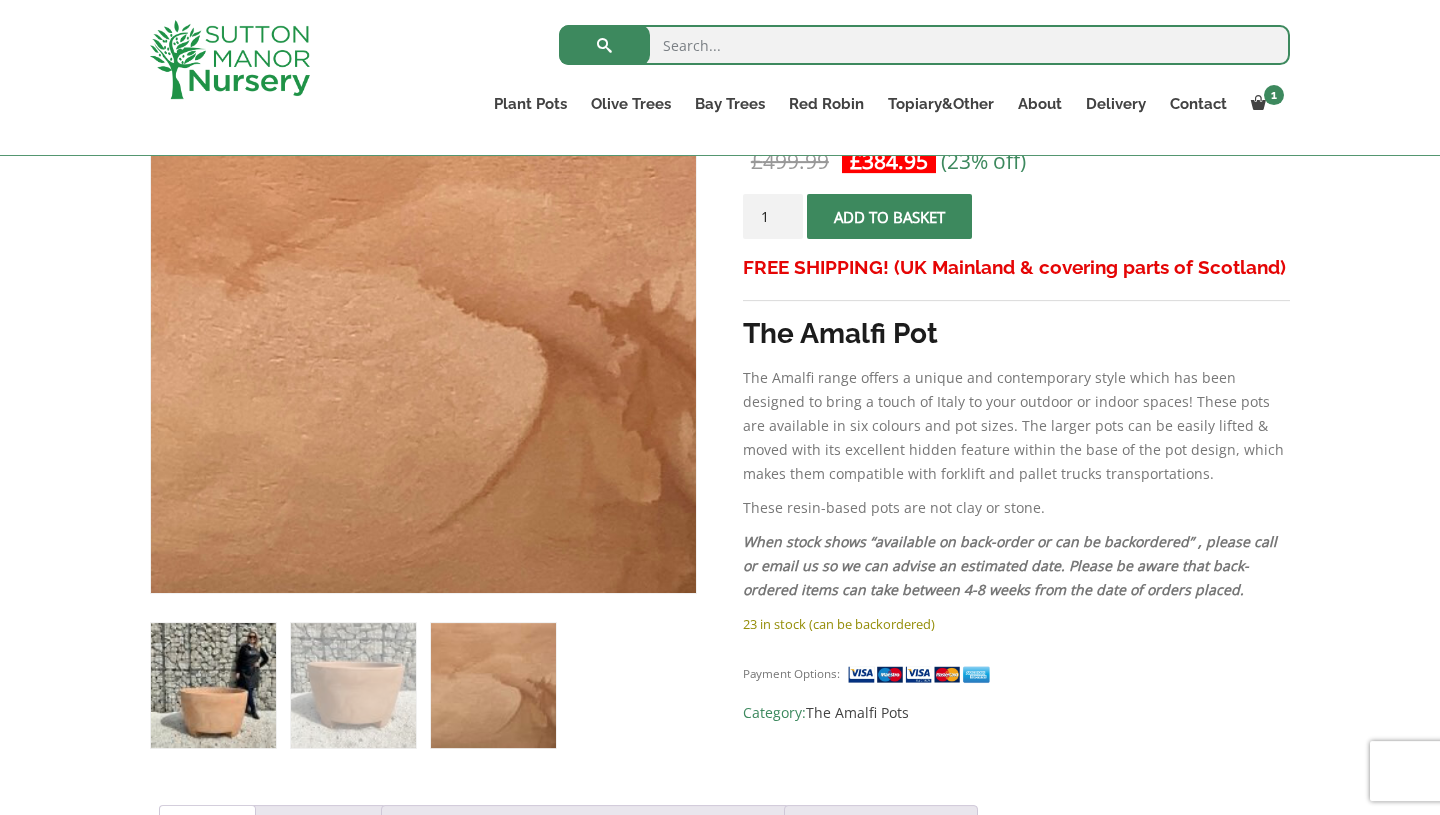 click at bounding box center [213, 685] 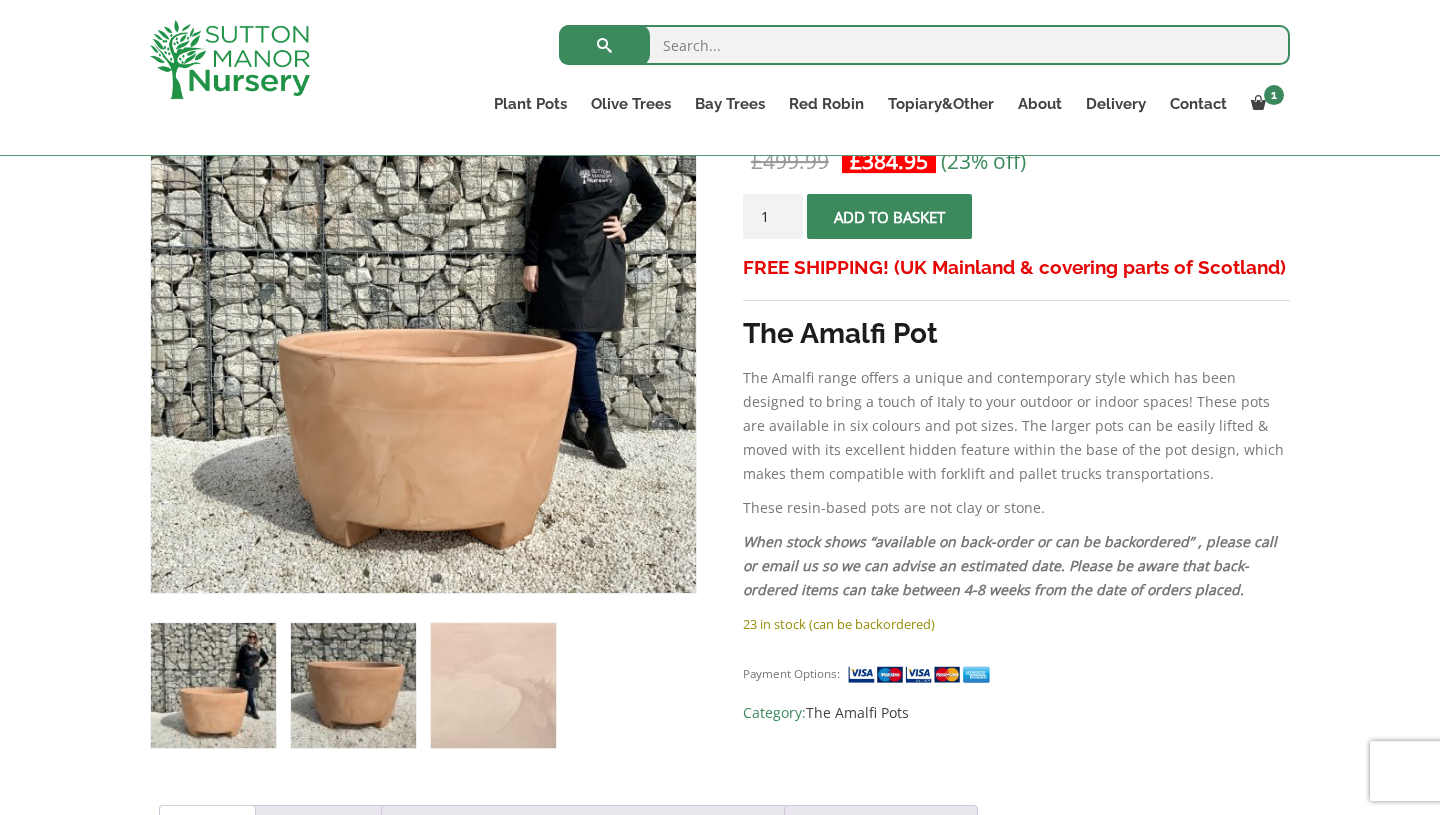 click at bounding box center (353, 685) 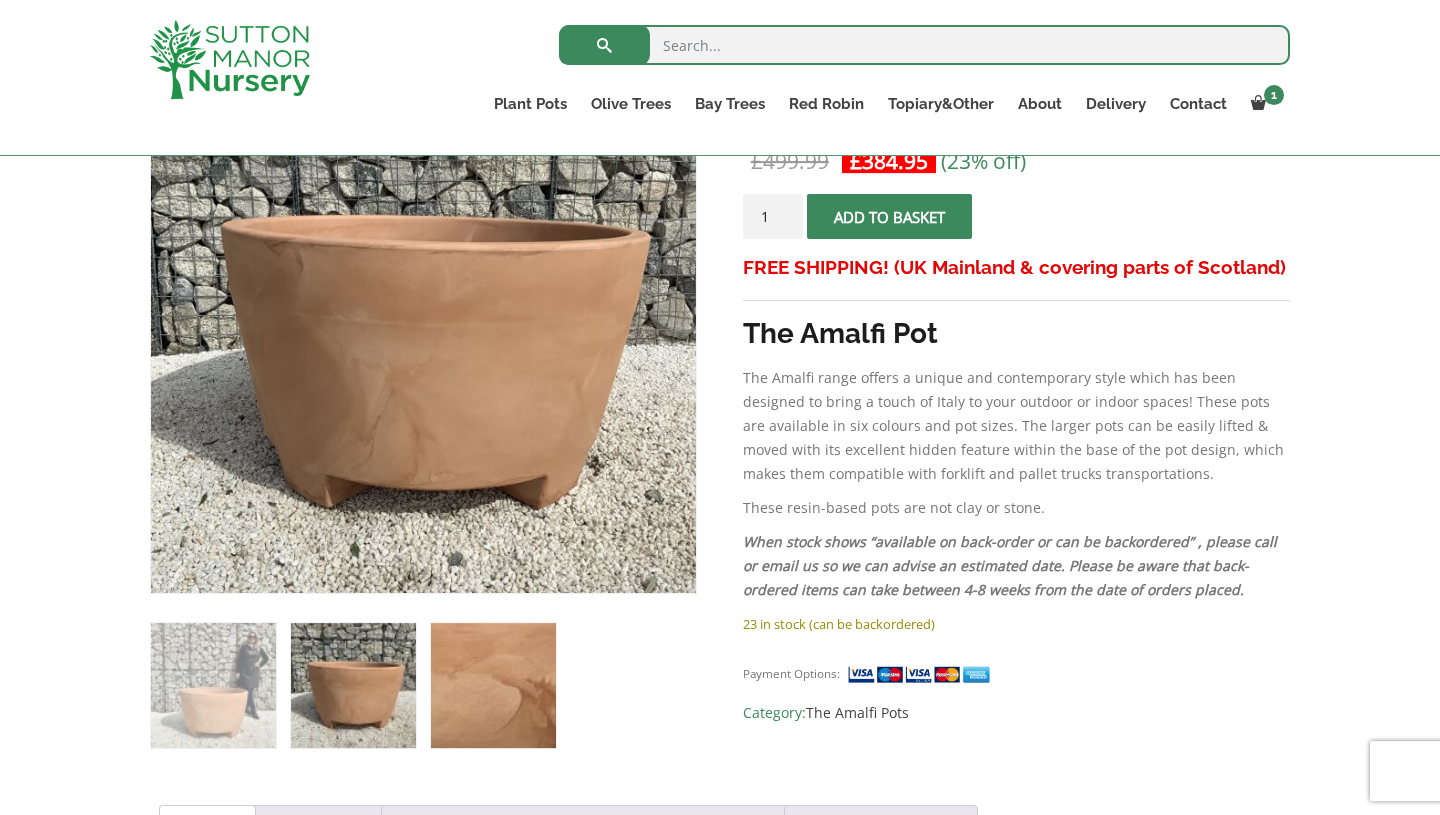 click at bounding box center (493, 685) 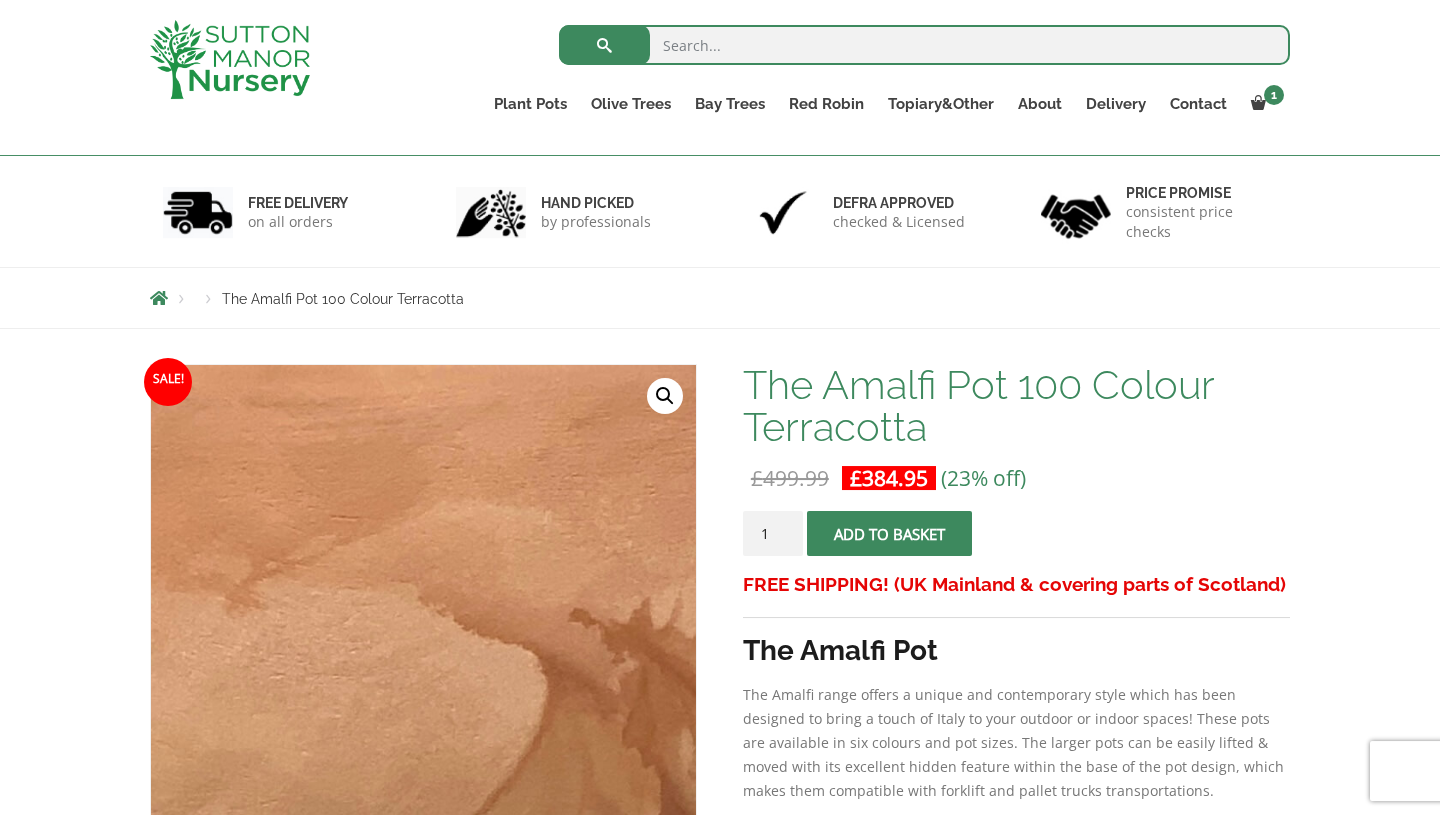 scroll, scrollTop: 129, scrollLeft: 0, axis: vertical 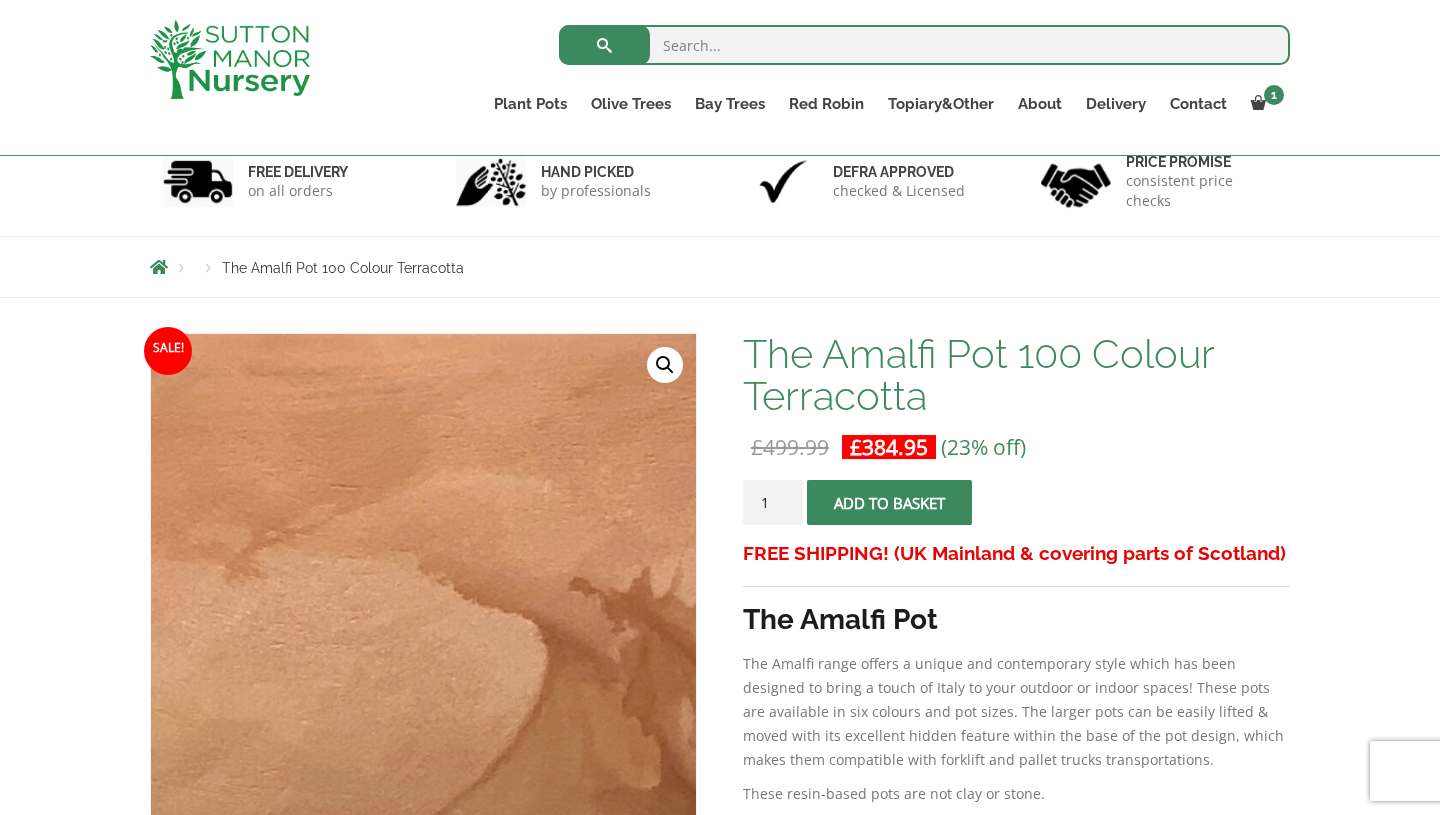 click on "Add to basket" at bounding box center [889, 502] 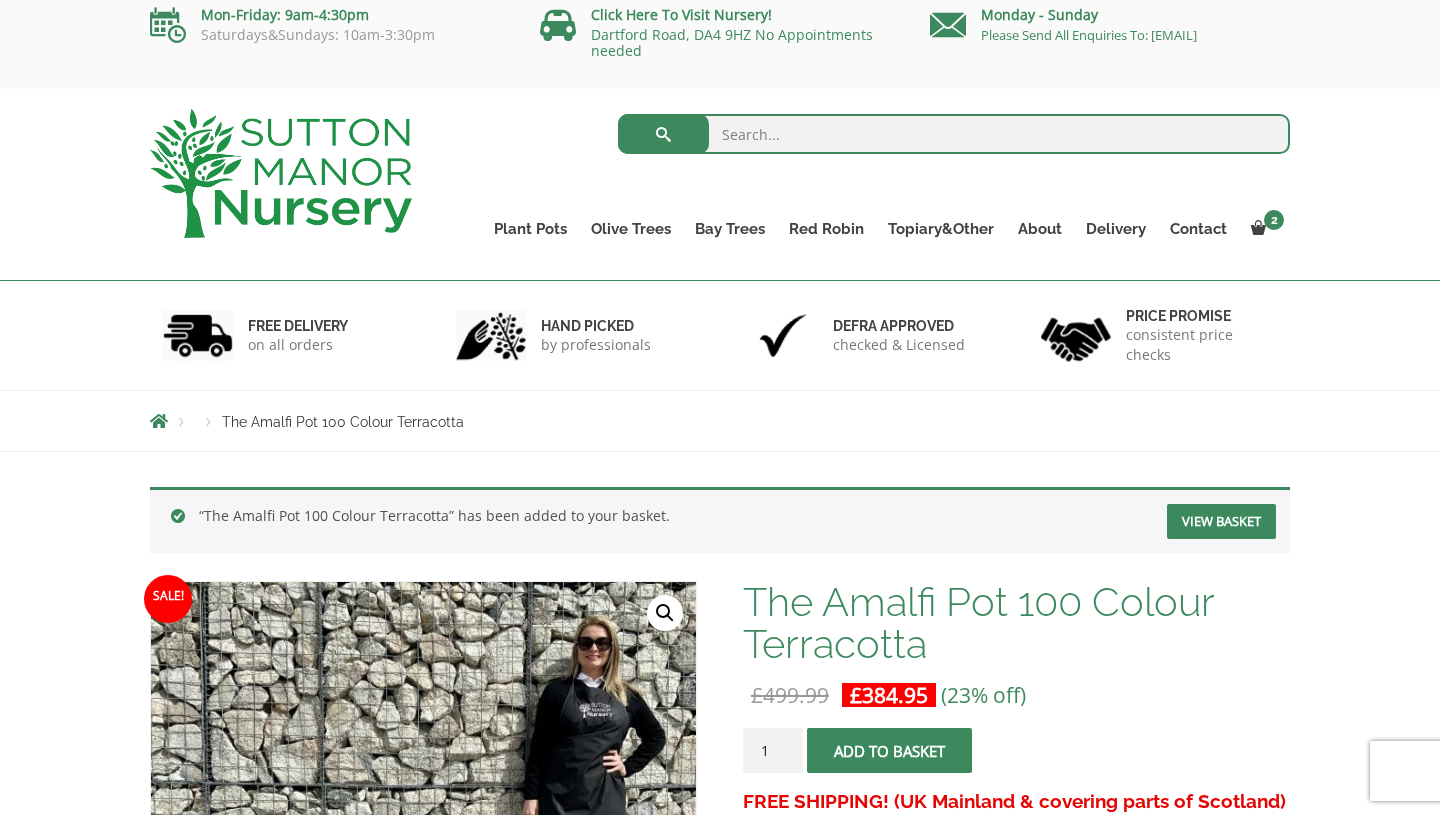 scroll, scrollTop: 0, scrollLeft: 0, axis: both 